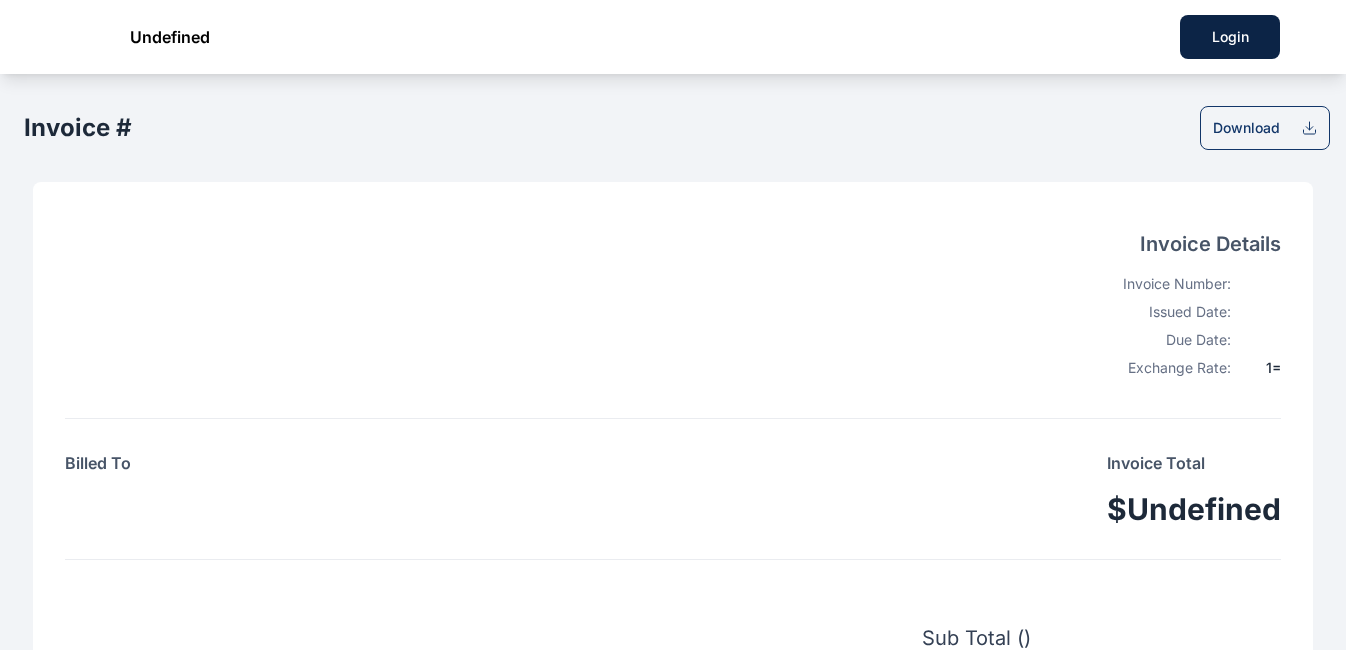 scroll, scrollTop: 0, scrollLeft: 0, axis: both 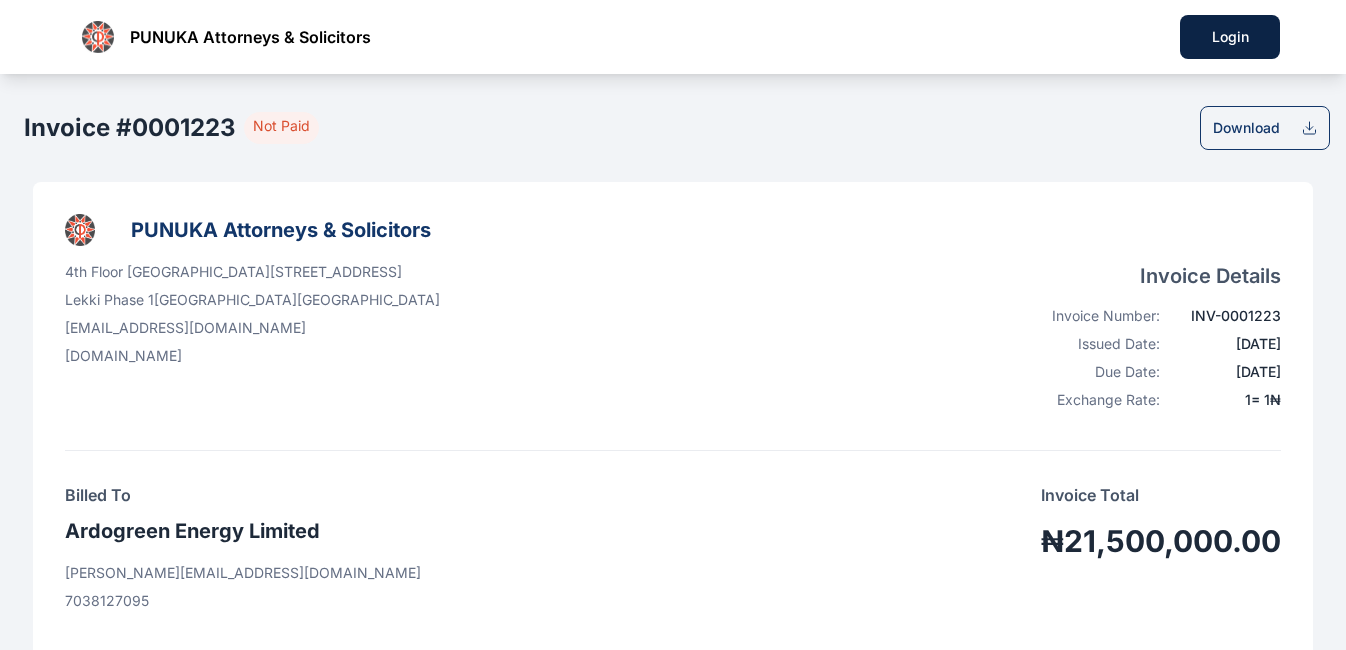 click on "Download" at bounding box center (1265, 128) 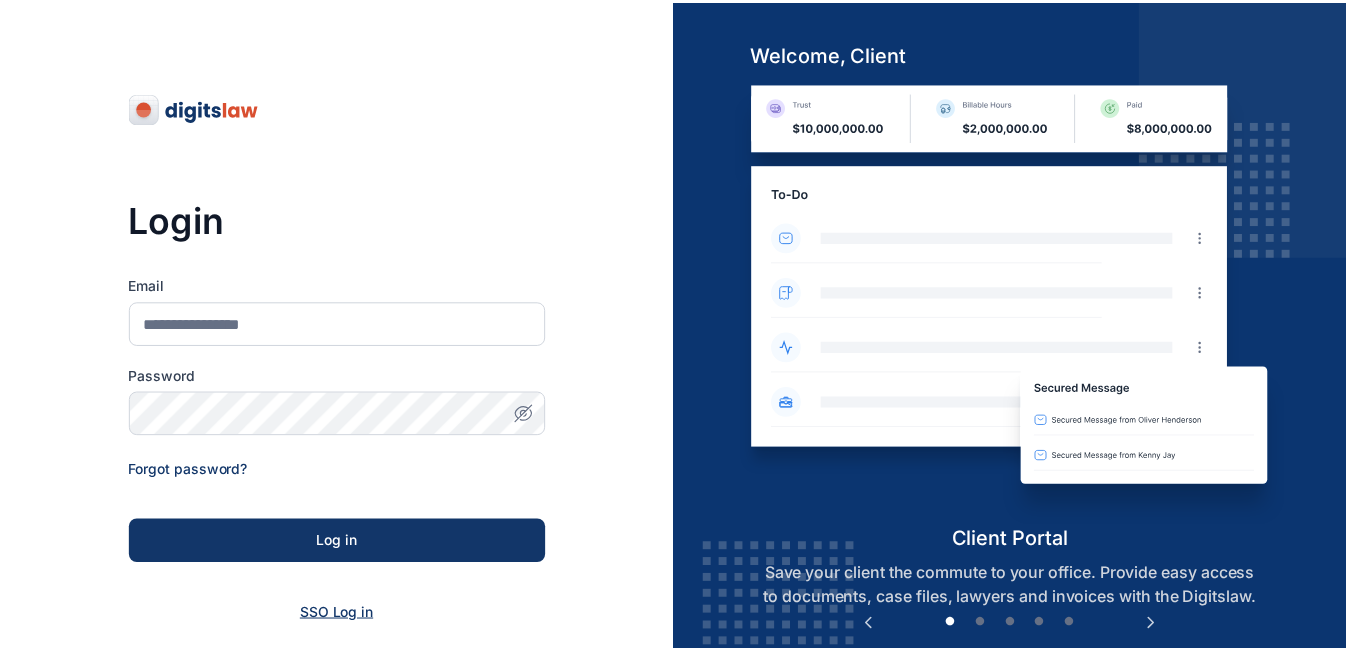 scroll, scrollTop: 0, scrollLeft: 0, axis: both 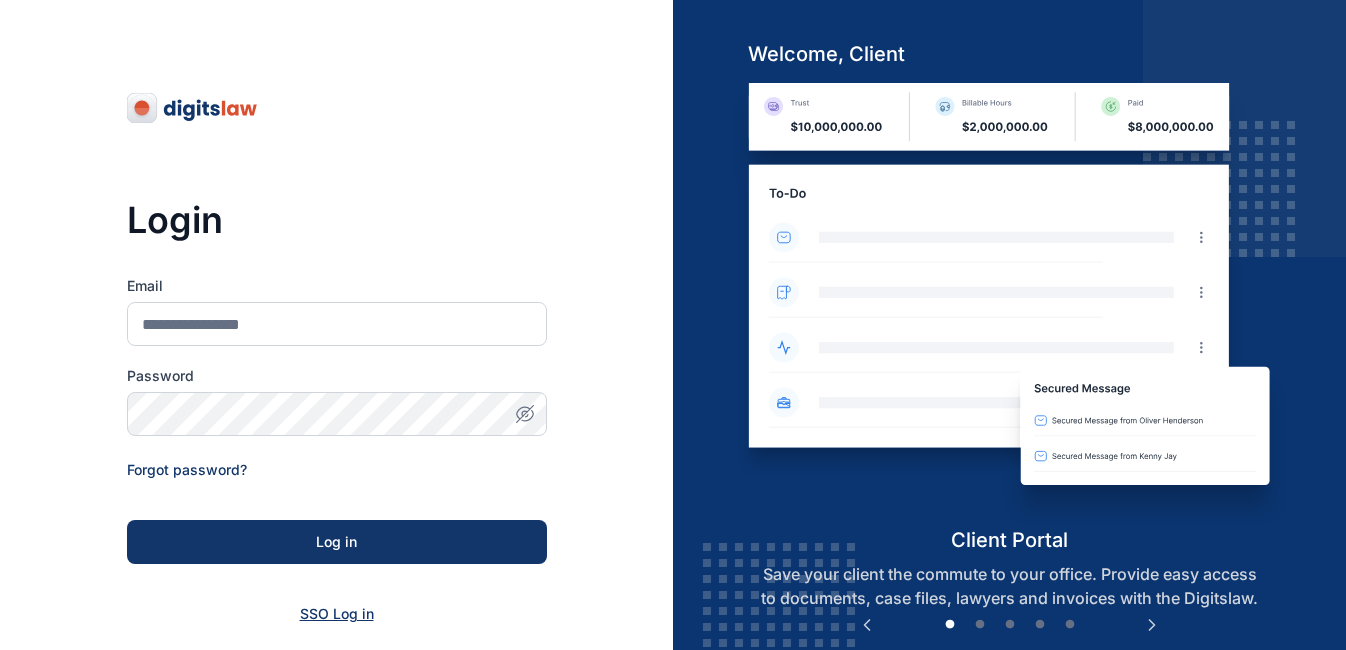 click on "SSO Log in" at bounding box center [337, 613] 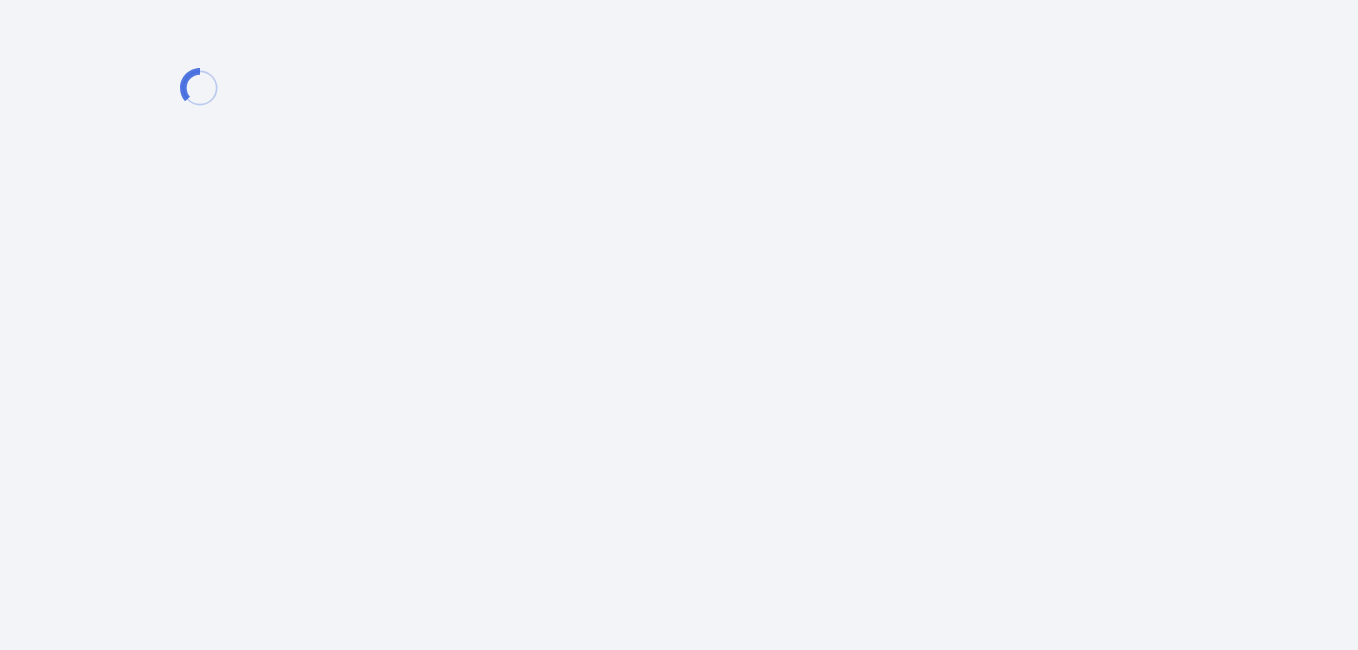 scroll, scrollTop: 0, scrollLeft: 0, axis: both 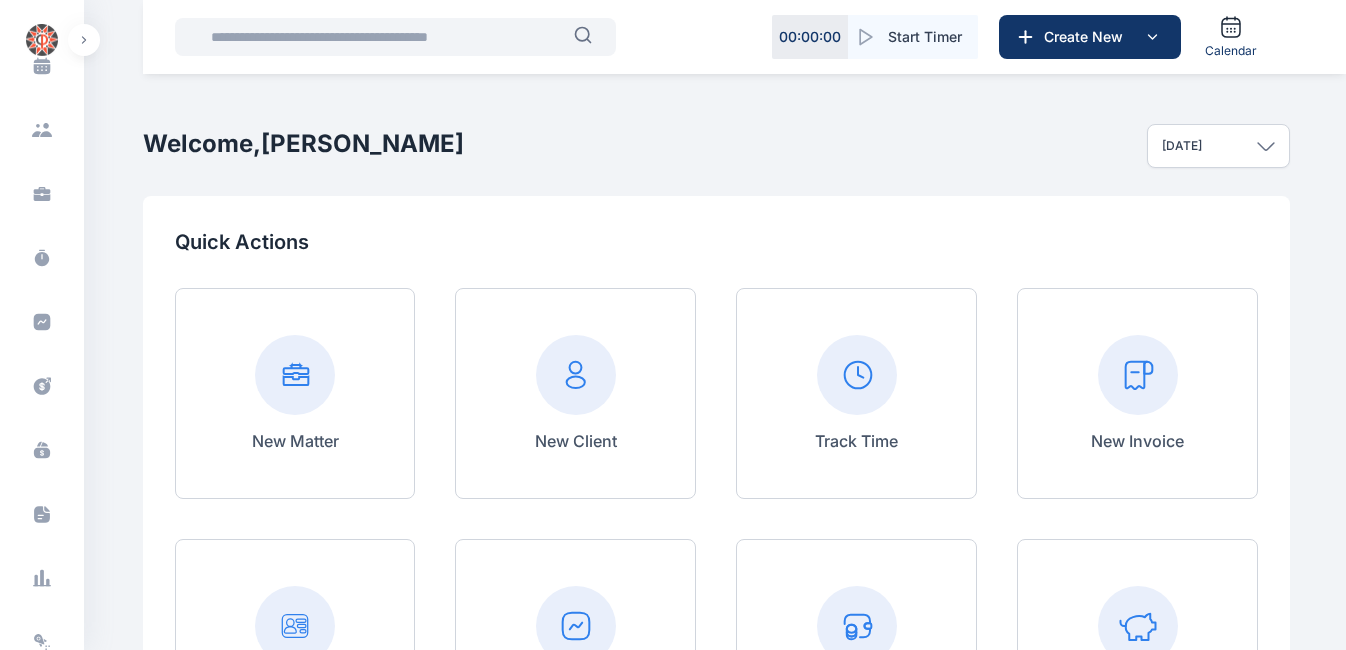 click 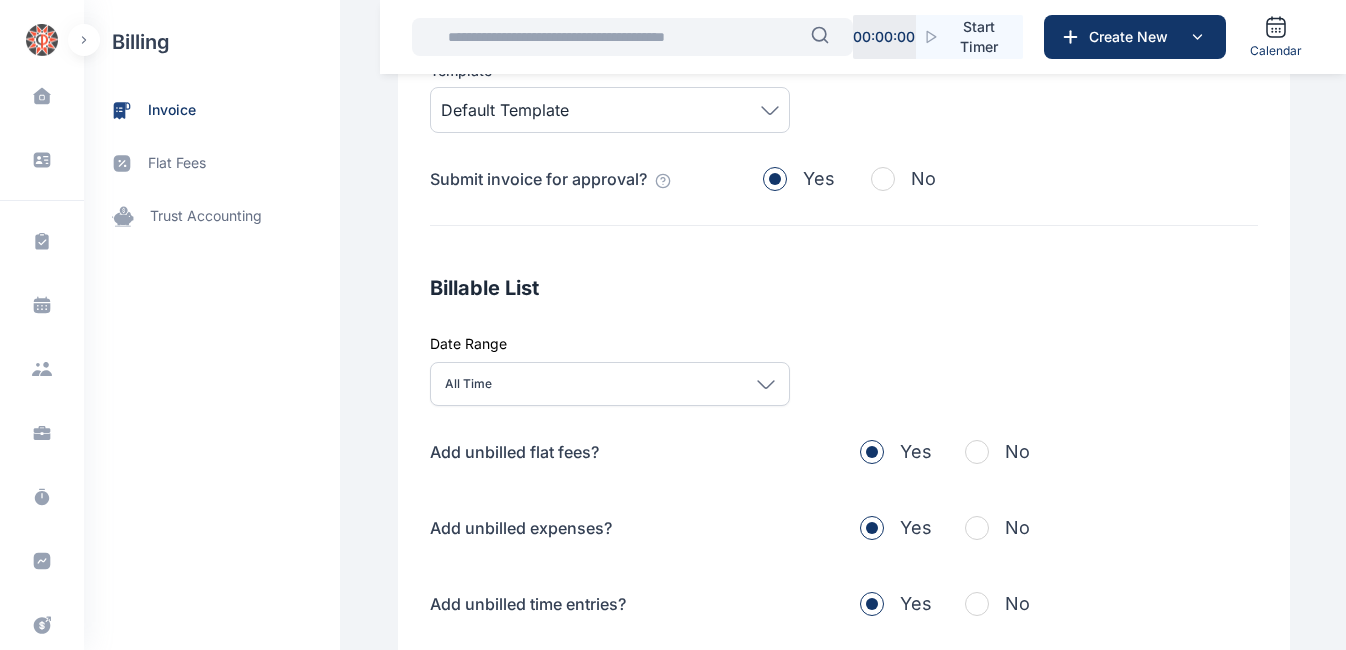 scroll, scrollTop: 415, scrollLeft: 0, axis: vertical 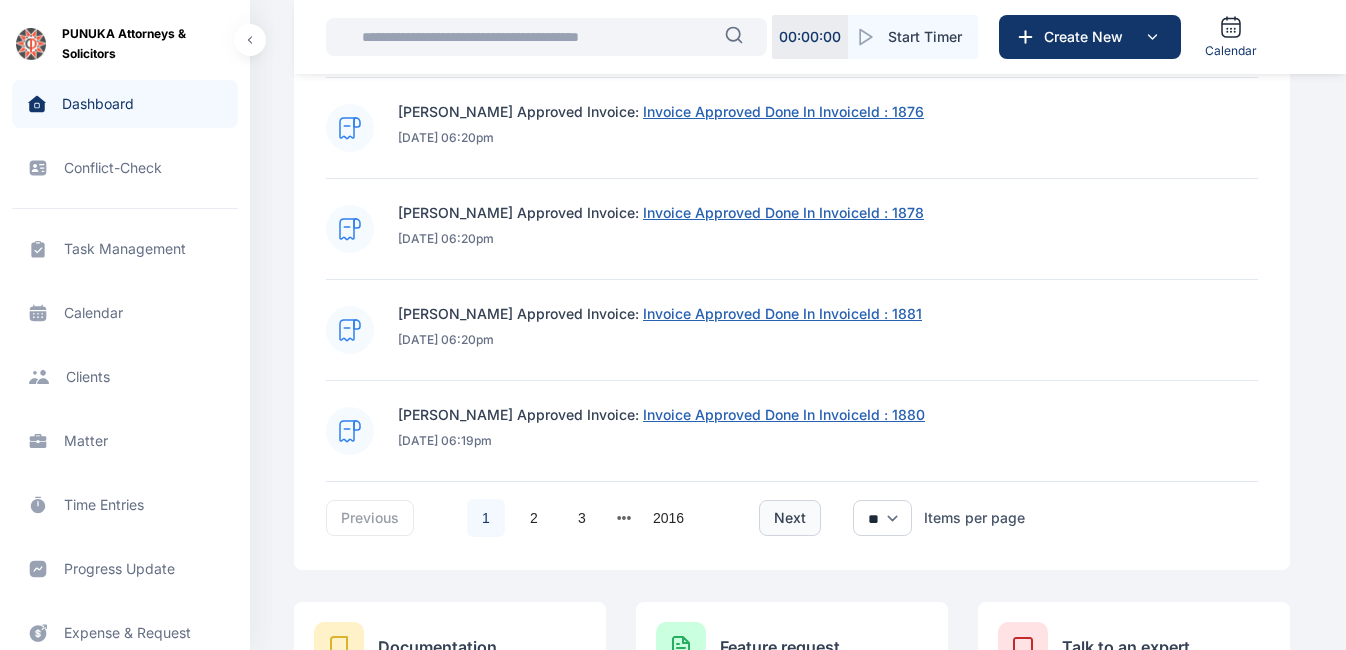 click on "next" at bounding box center [790, 518] 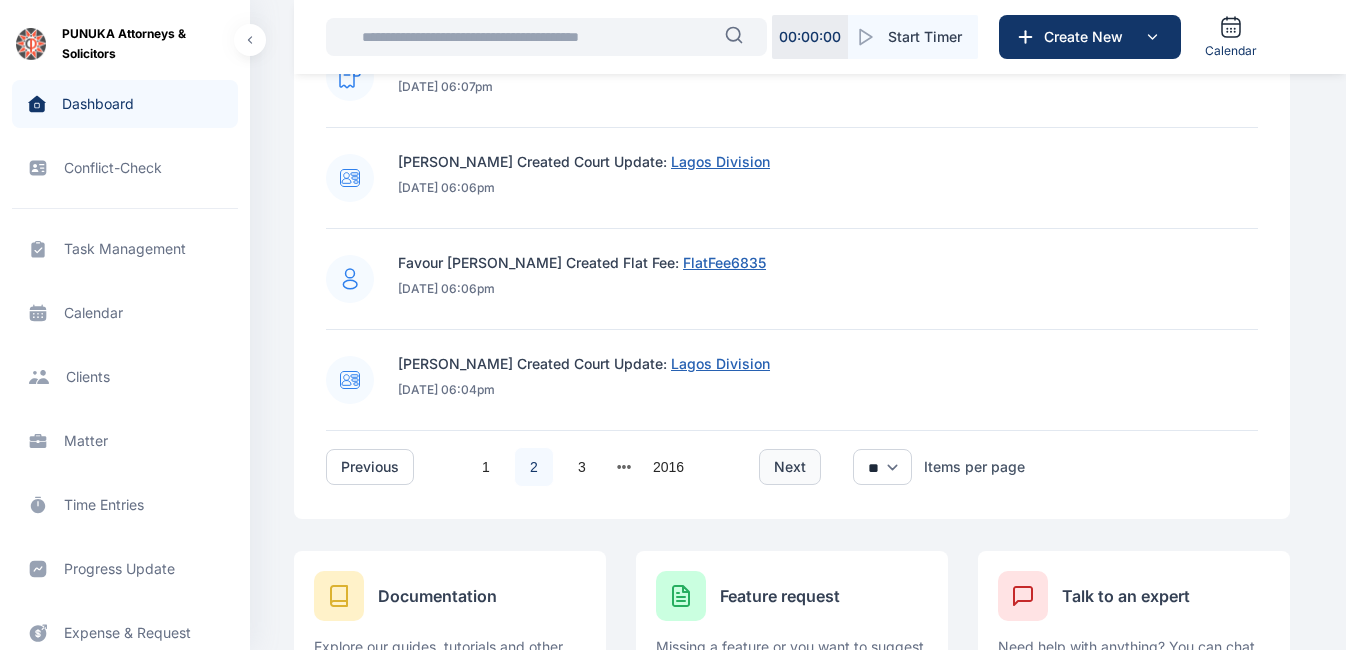 scroll, scrollTop: 1498, scrollLeft: 0, axis: vertical 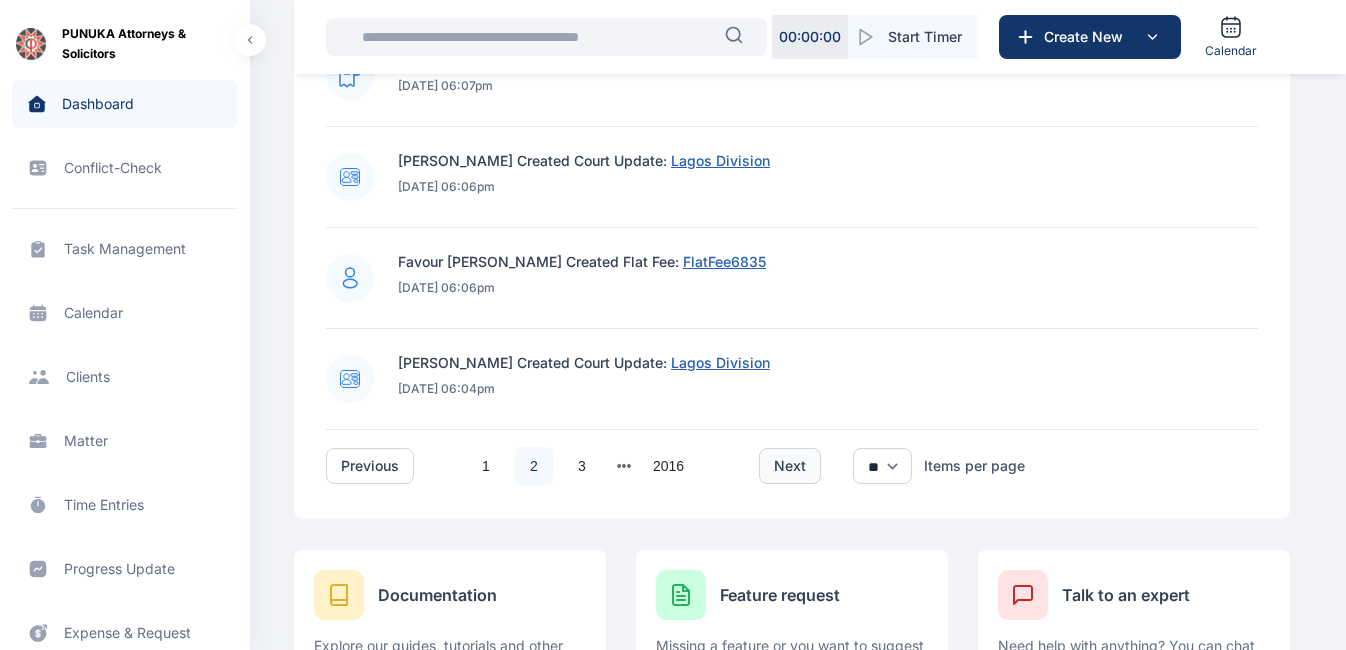 click on "next" at bounding box center [790, 466] 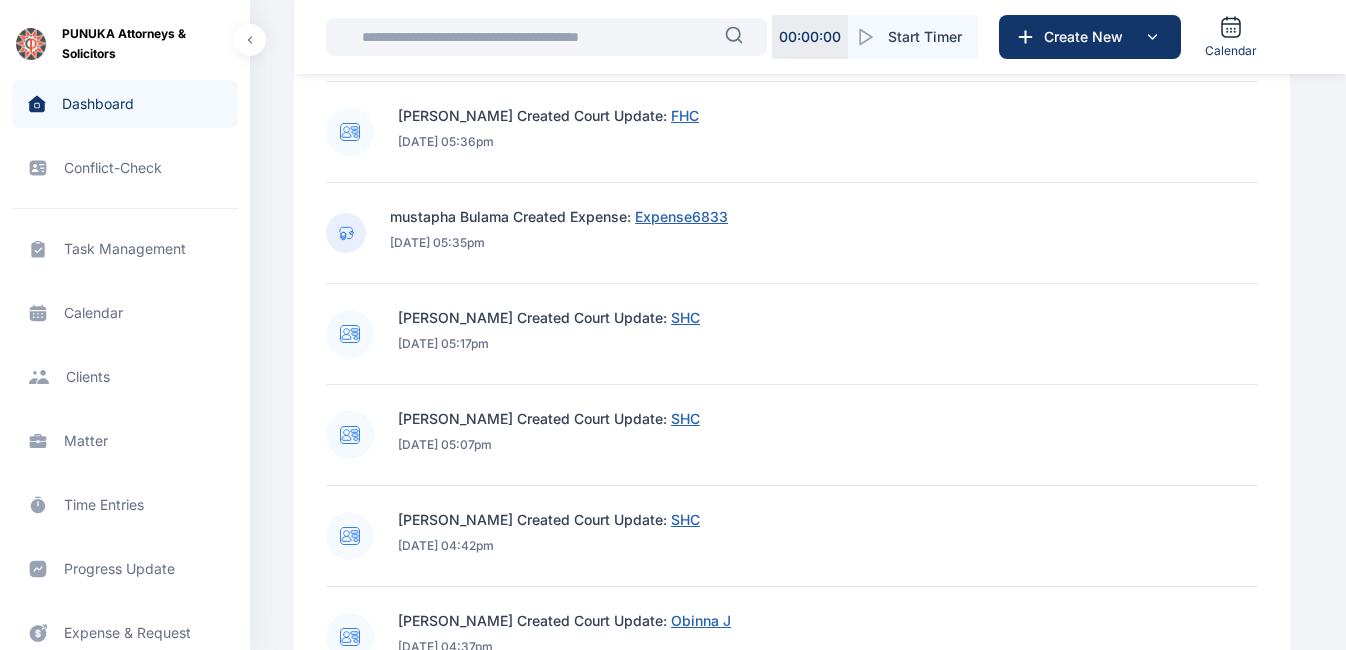 scroll, scrollTop: 1620, scrollLeft: 0, axis: vertical 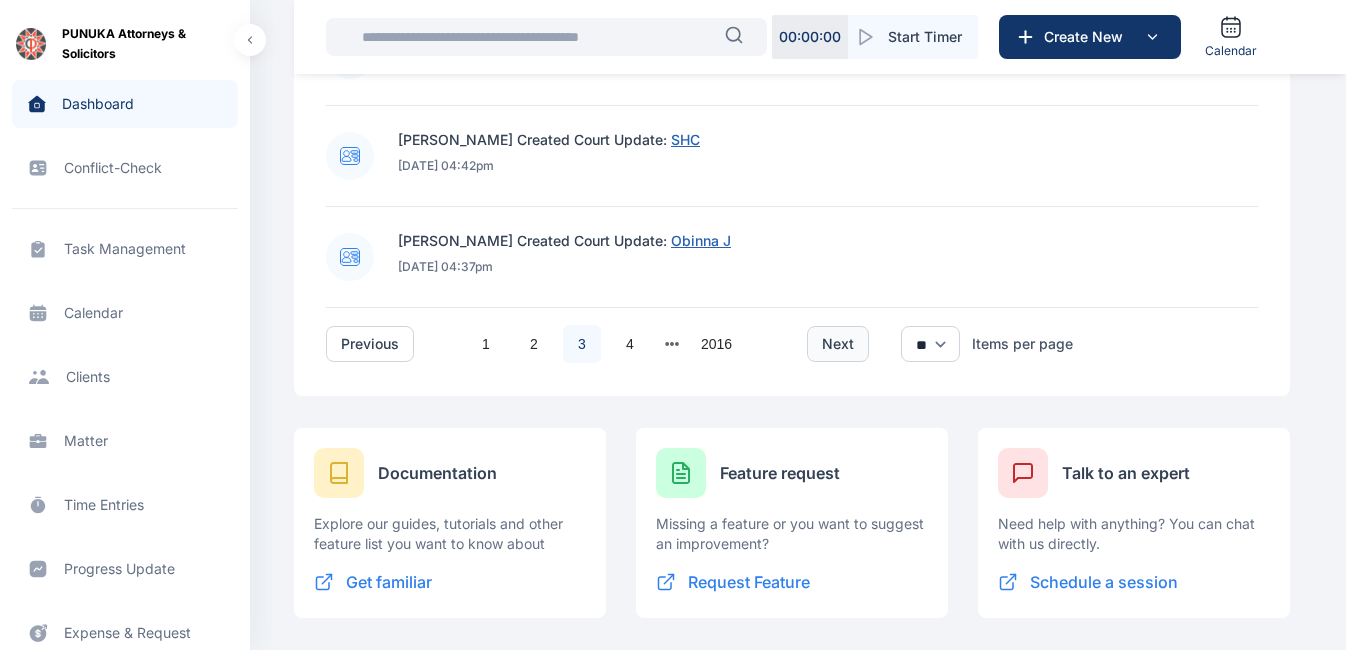 click on "next" at bounding box center (838, 344) 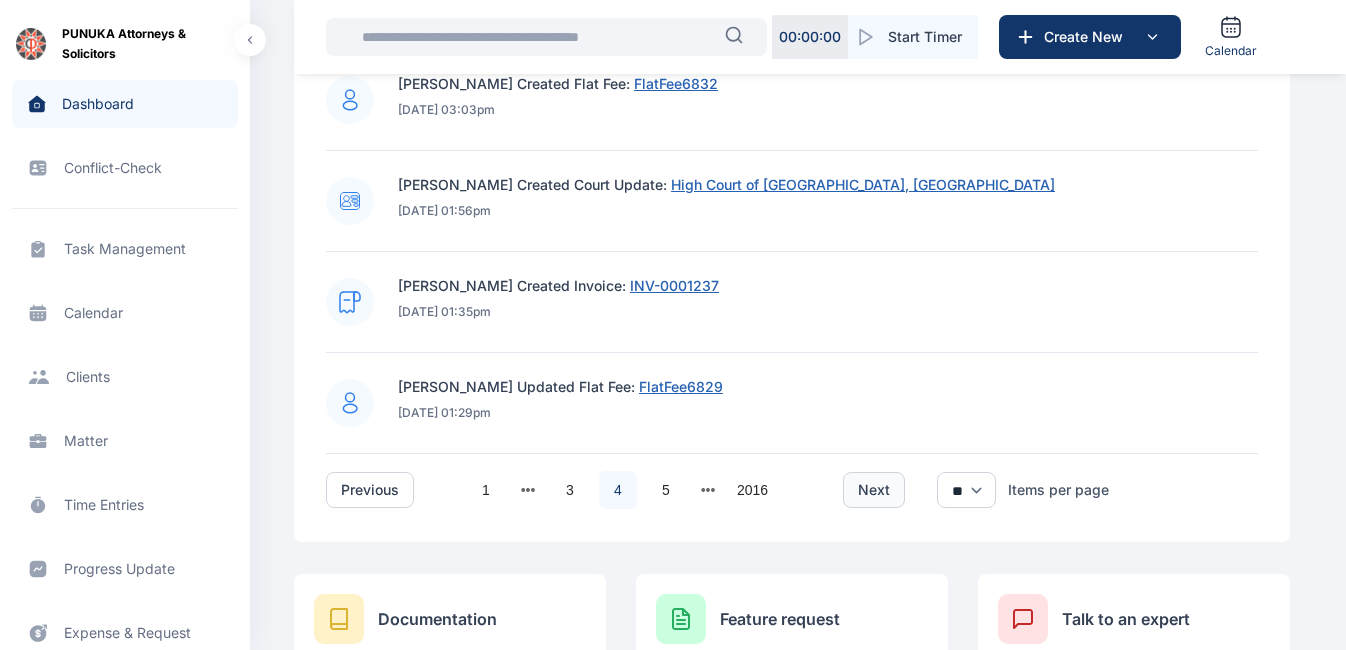 scroll, scrollTop: 1475, scrollLeft: 0, axis: vertical 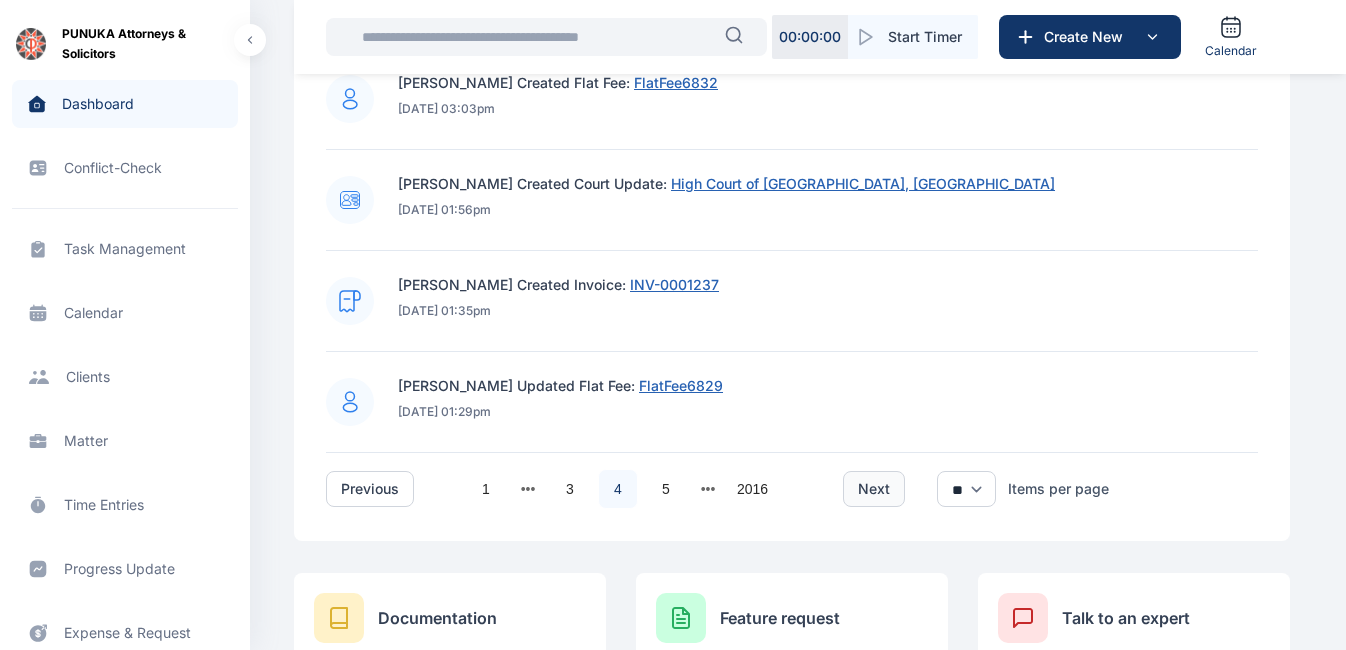 click on "next" at bounding box center [874, 489] 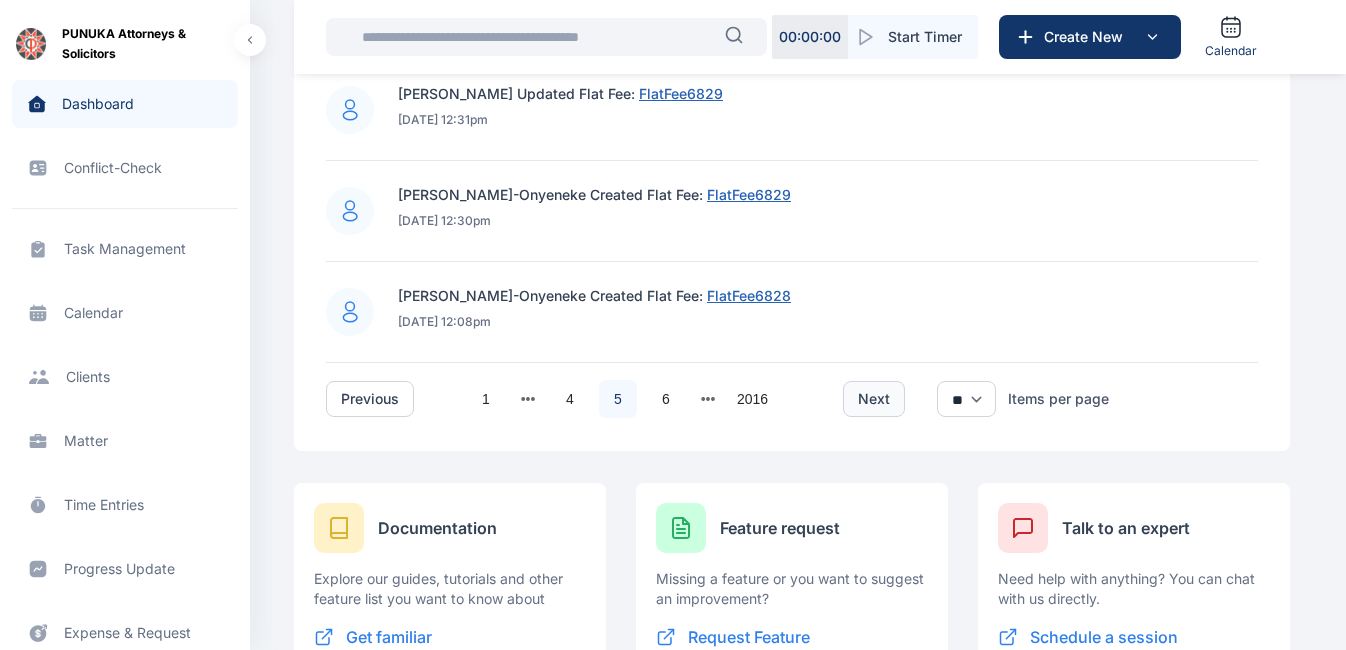 scroll, scrollTop: 1566, scrollLeft: 0, axis: vertical 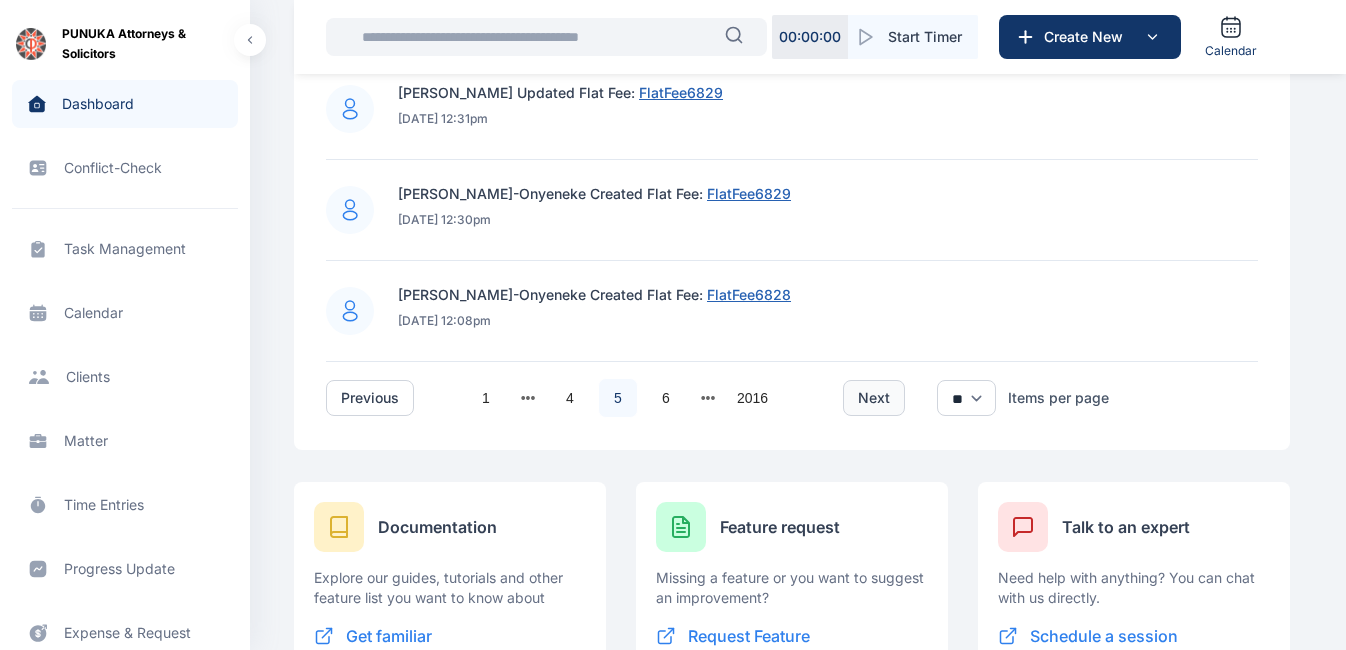click on "next" at bounding box center (874, 398) 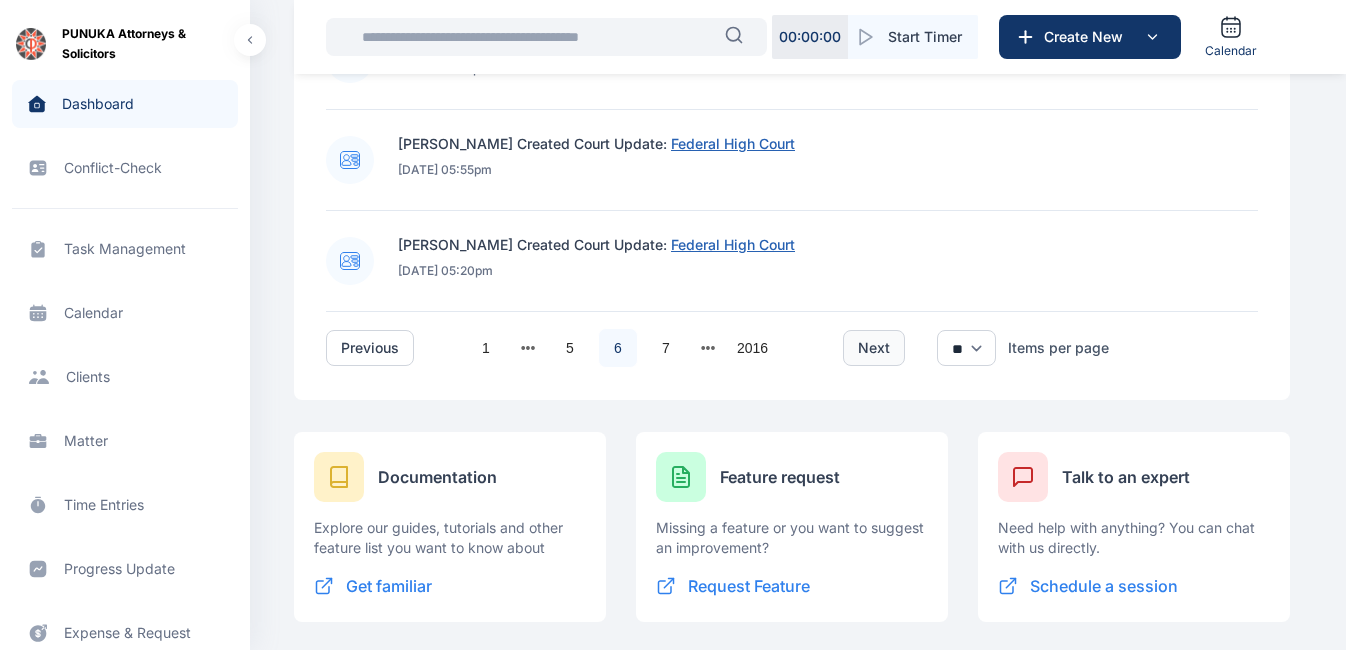 scroll, scrollTop: 1620, scrollLeft: 0, axis: vertical 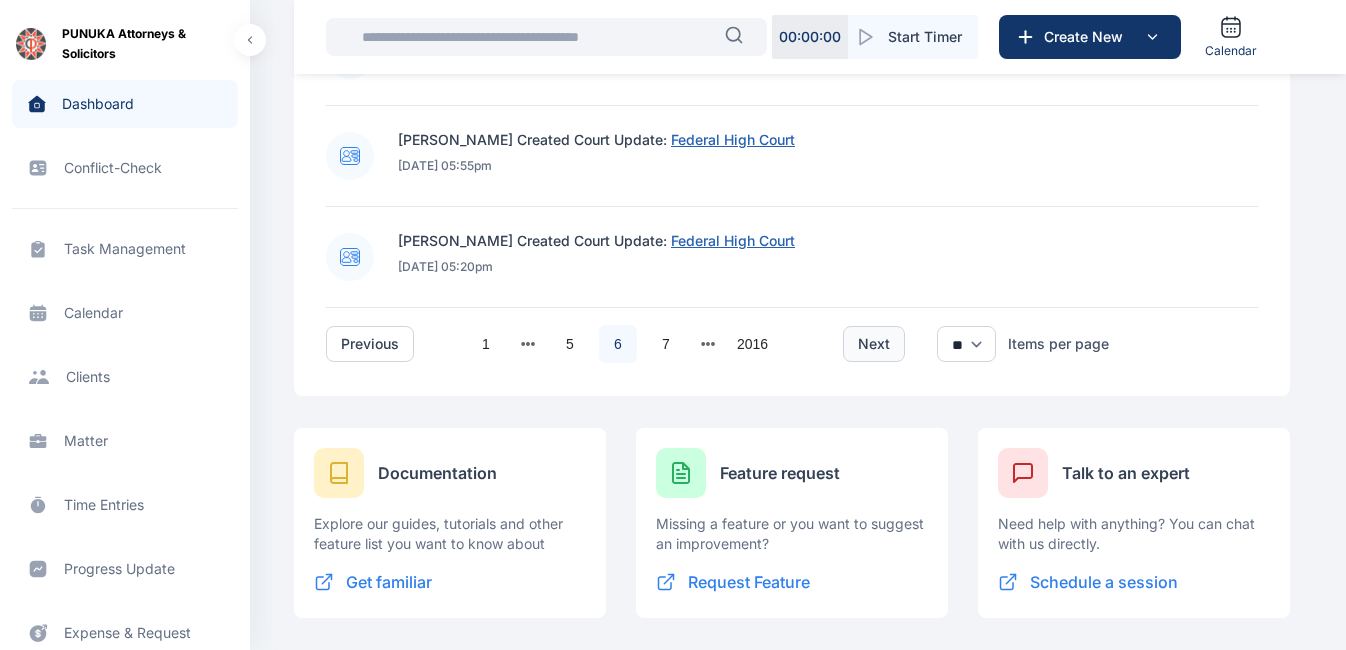 click on "next" at bounding box center (874, 344) 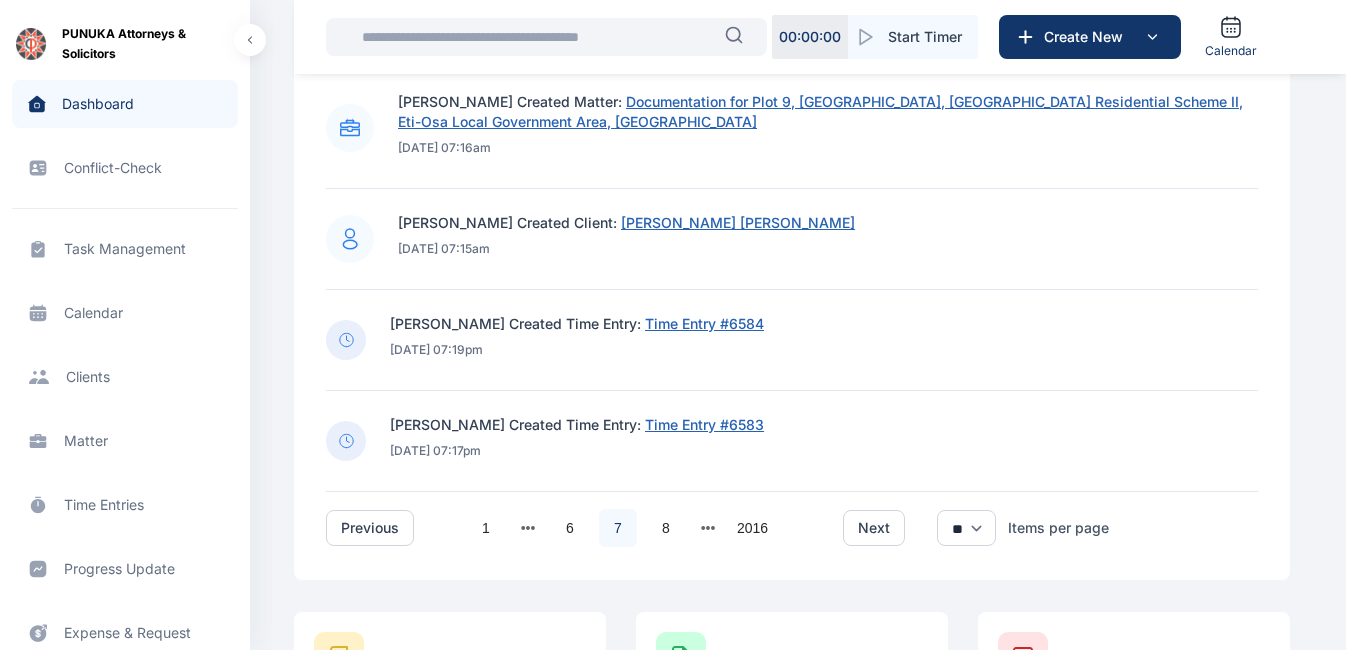 scroll, scrollTop: 1497, scrollLeft: 0, axis: vertical 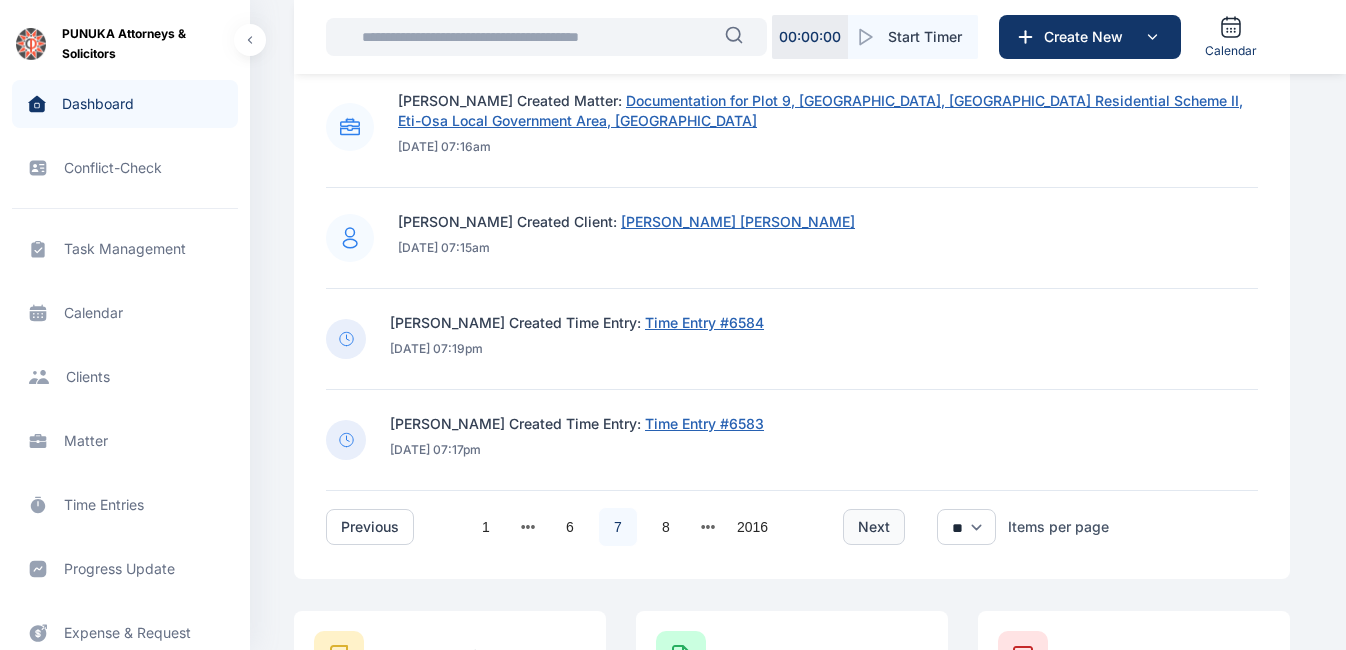 click on "next" at bounding box center [874, 527] 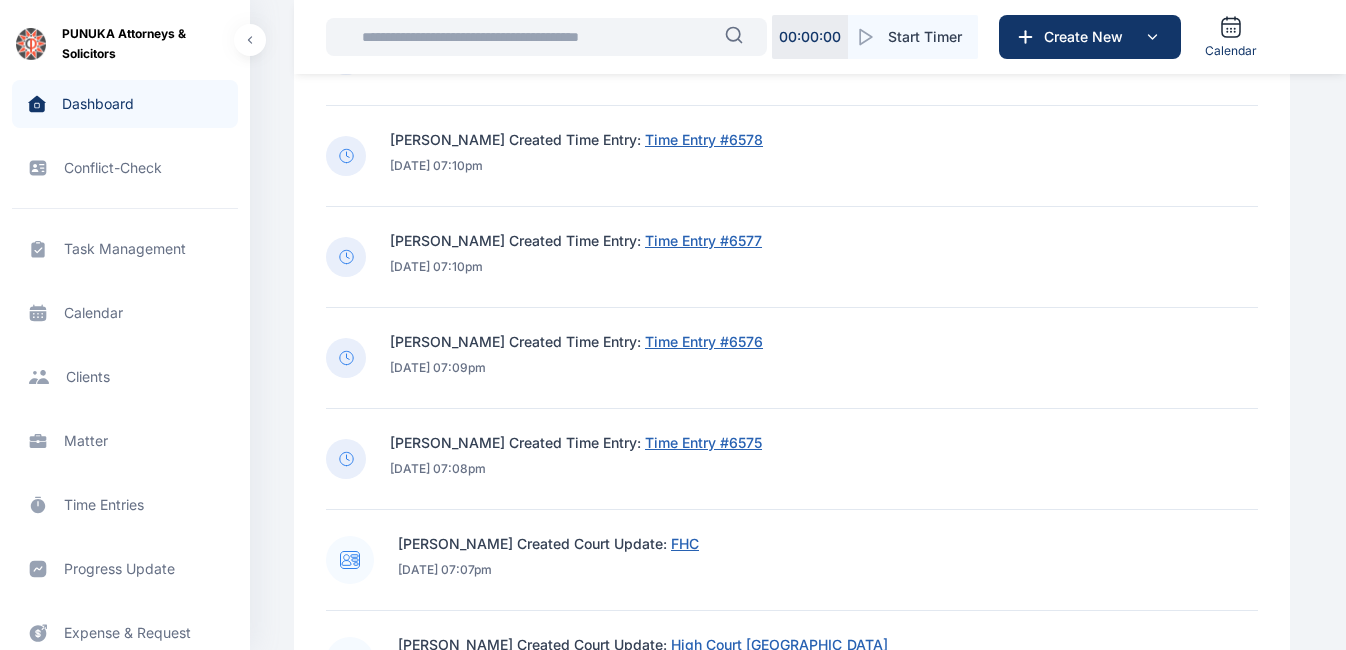 scroll, scrollTop: 1453, scrollLeft: 0, axis: vertical 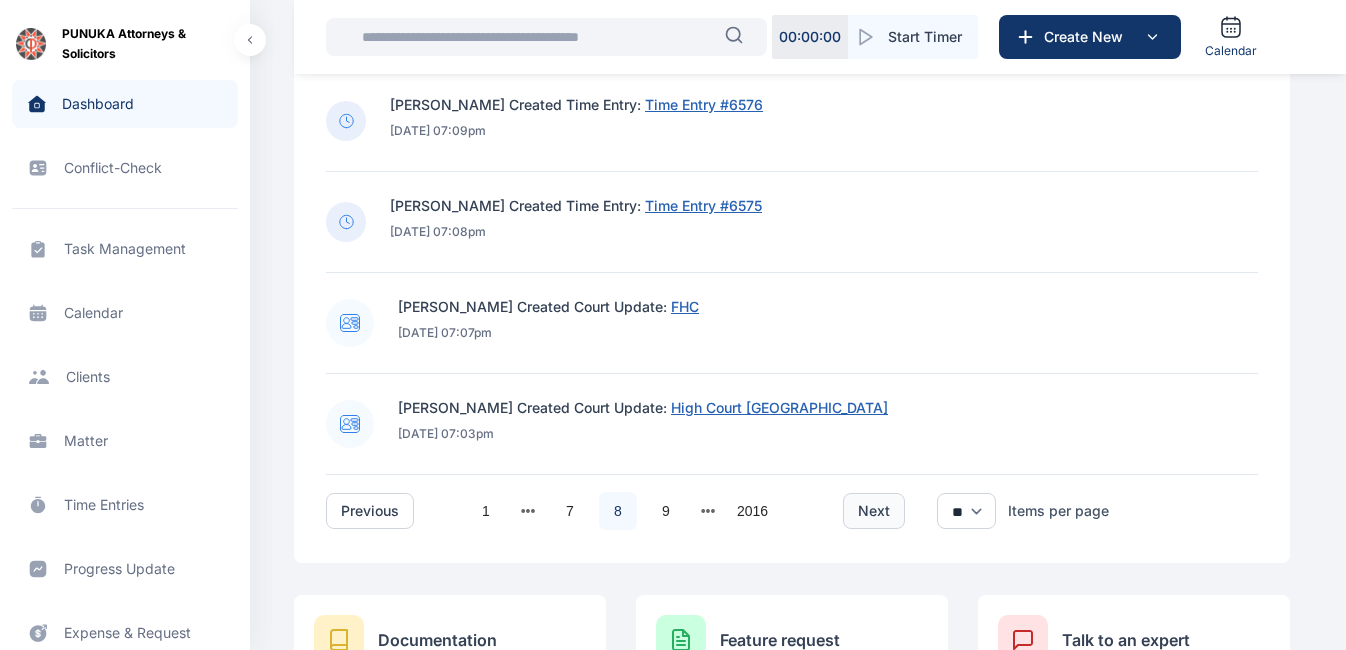 click on "next" at bounding box center [874, 511] 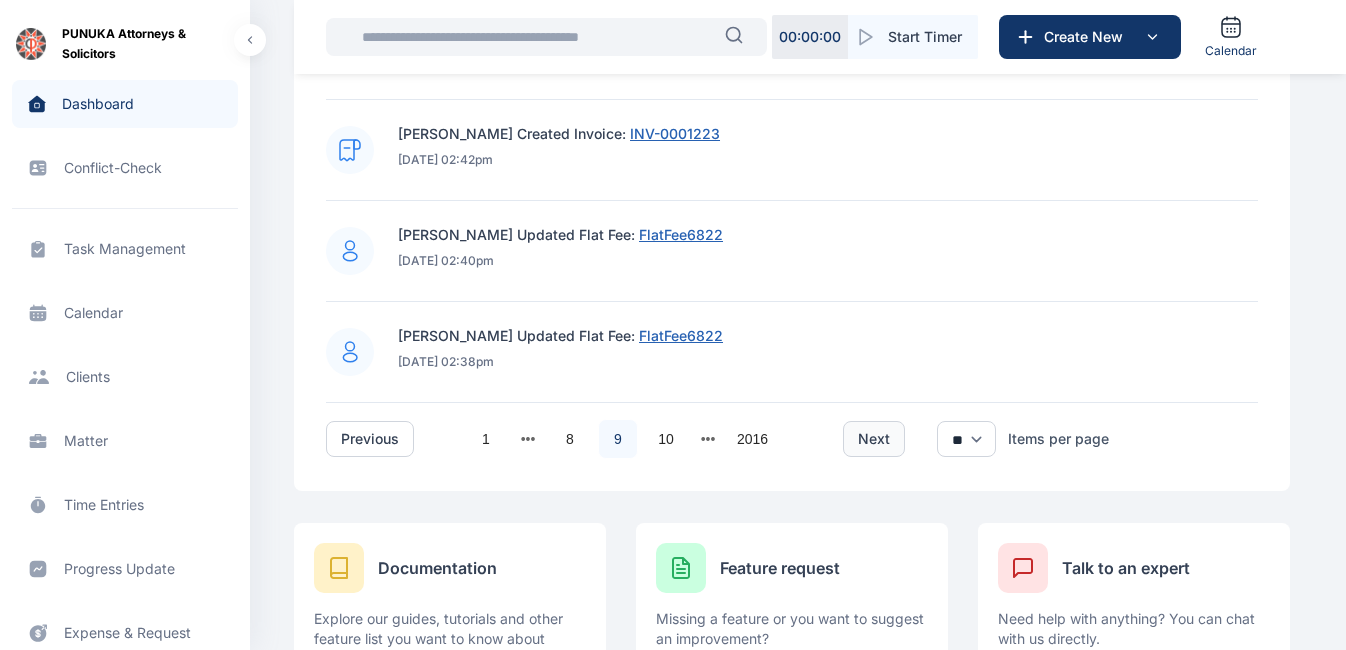 scroll, scrollTop: 1620, scrollLeft: 0, axis: vertical 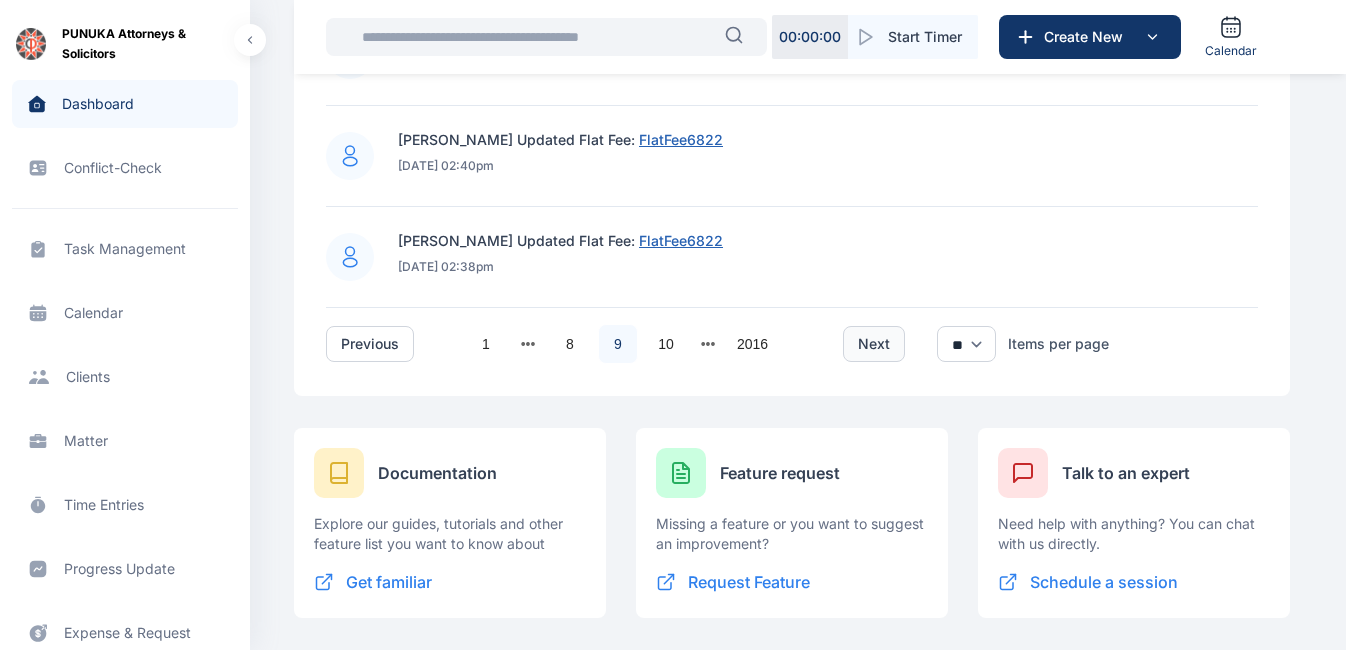 click on "next" at bounding box center (874, 344) 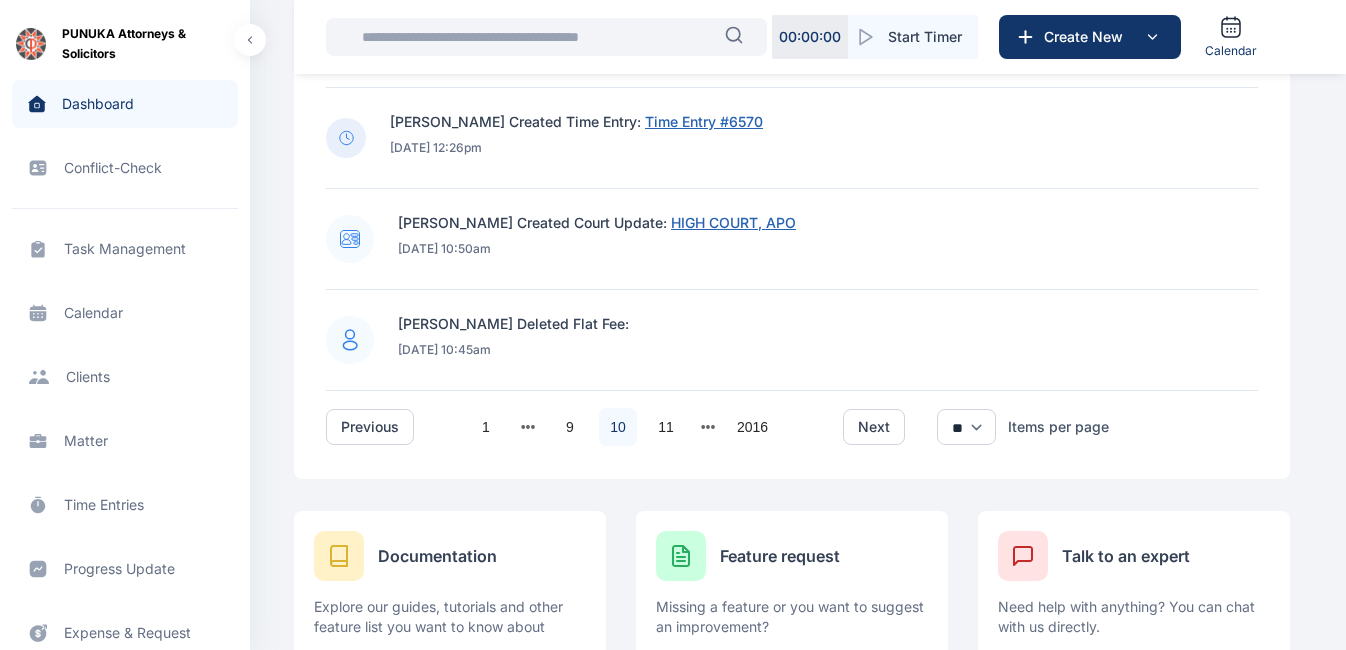 scroll, scrollTop: 1539, scrollLeft: 0, axis: vertical 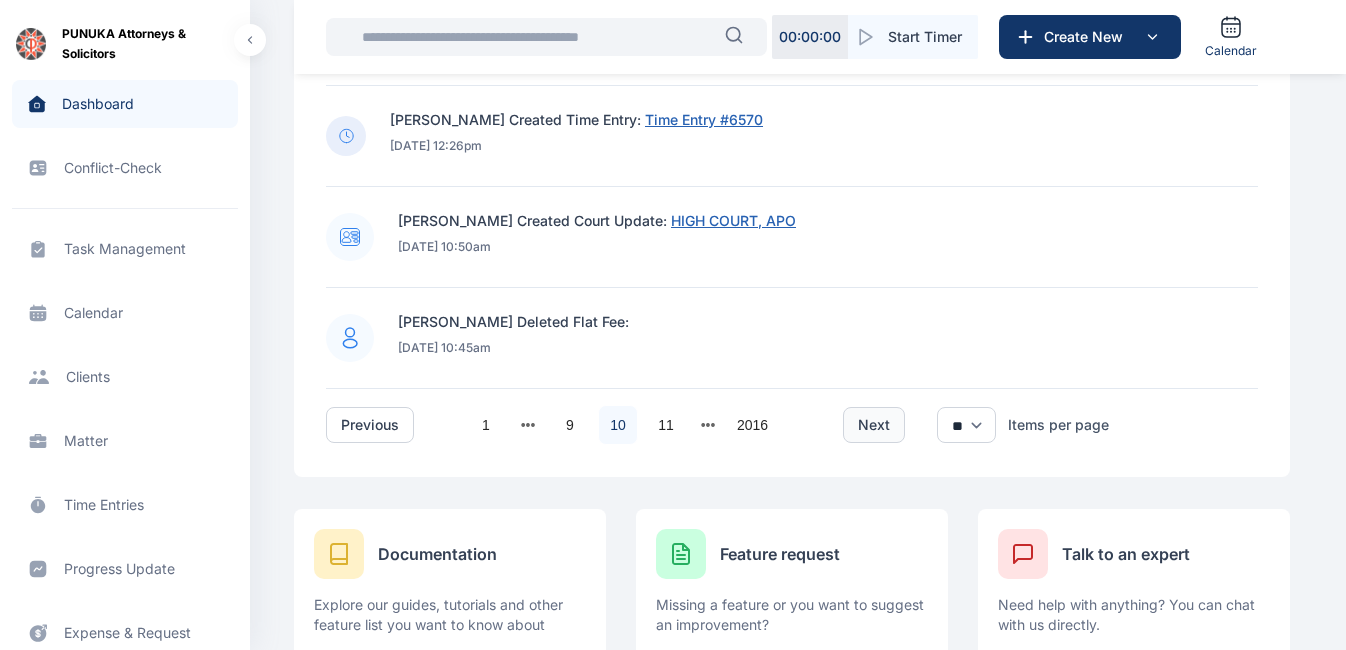 click on "next" at bounding box center (874, 425) 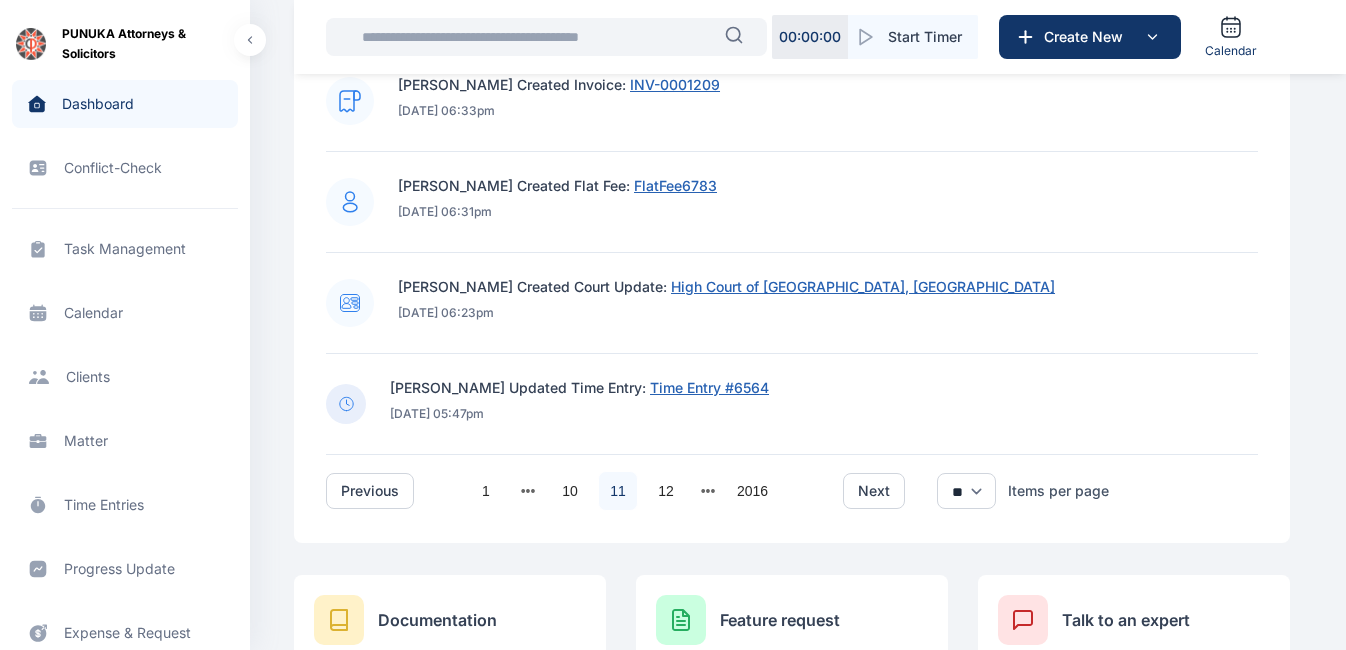 scroll, scrollTop: 1474, scrollLeft: 0, axis: vertical 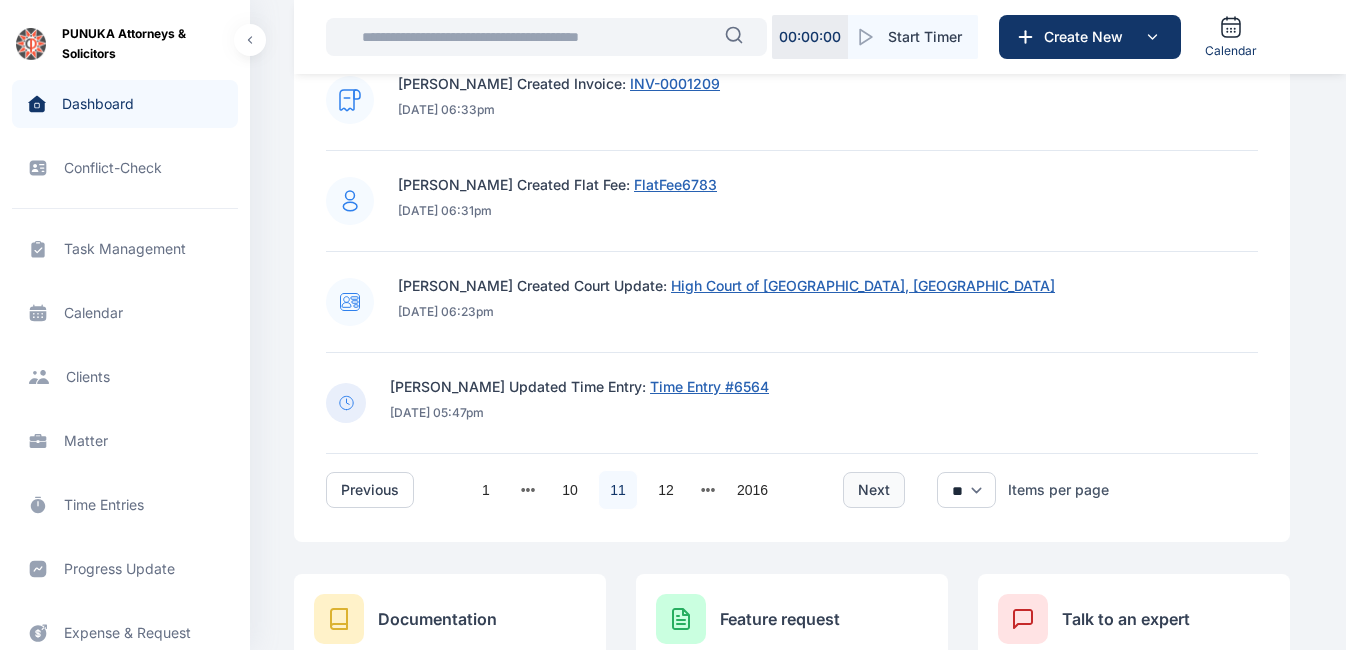 click on "next" at bounding box center (874, 490) 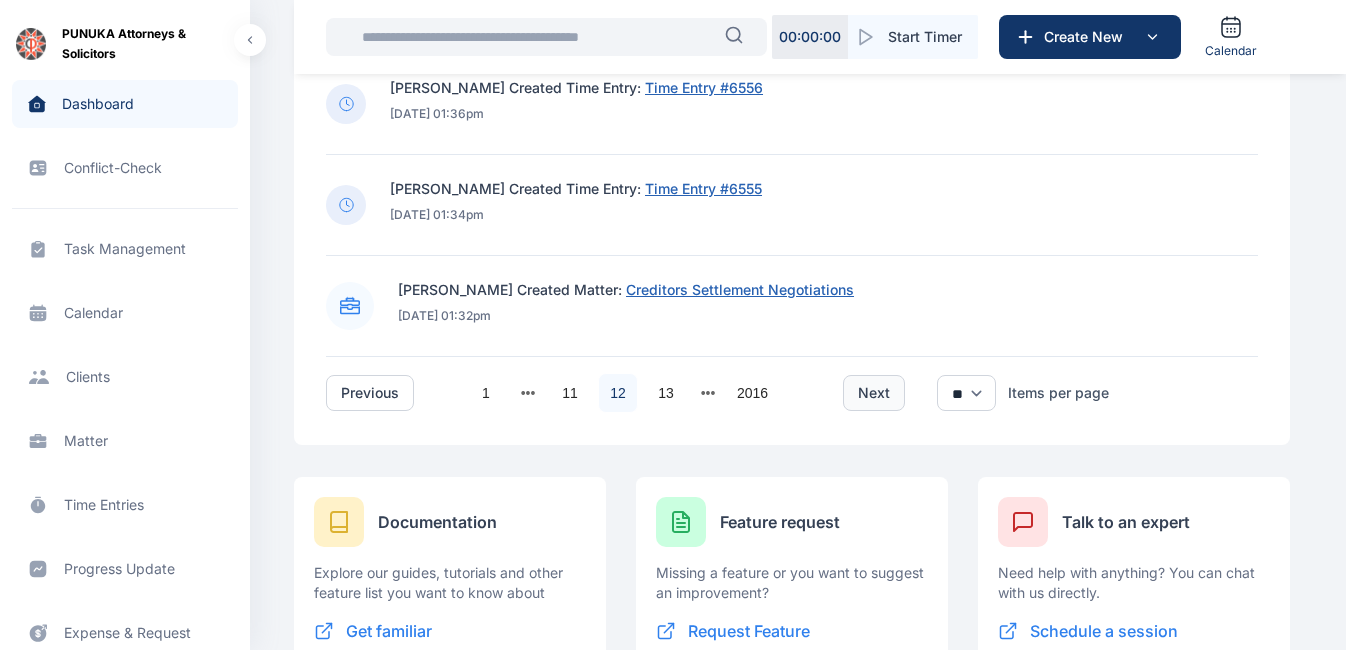 scroll, scrollTop: 1620, scrollLeft: 0, axis: vertical 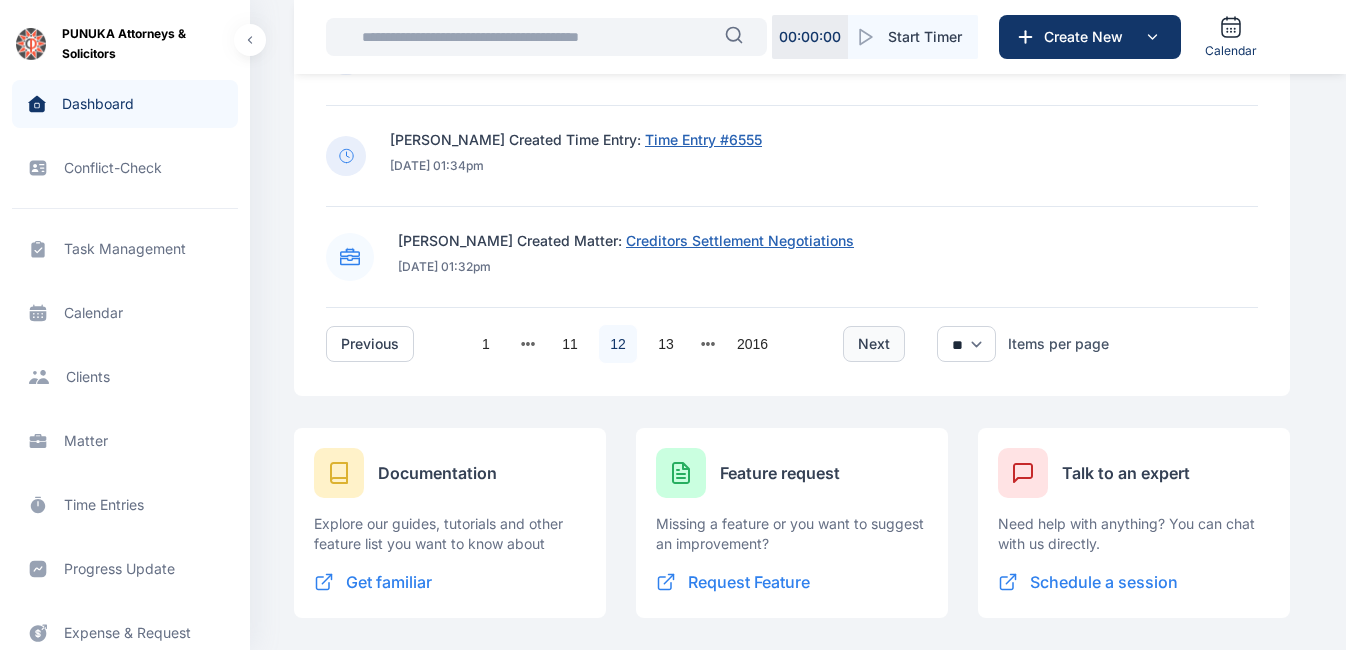 click on "next" at bounding box center [874, 344] 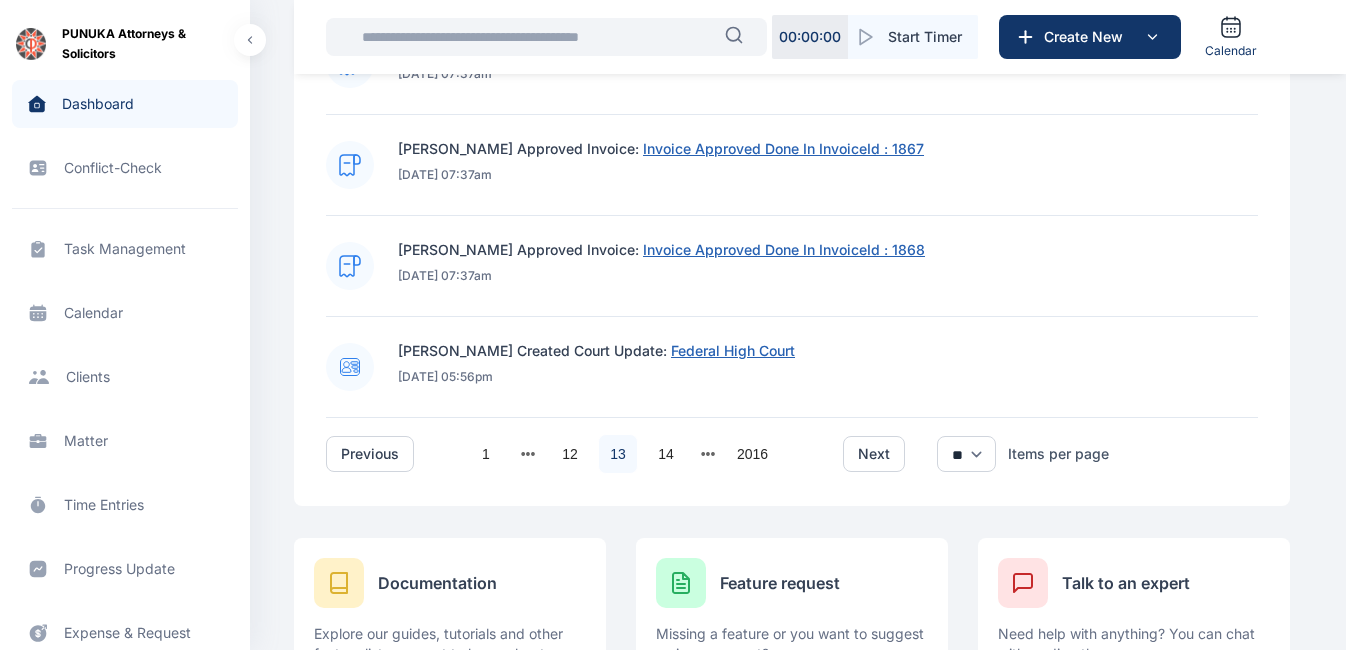 scroll, scrollTop: 1511, scrollLeft: 0, axis: vertical 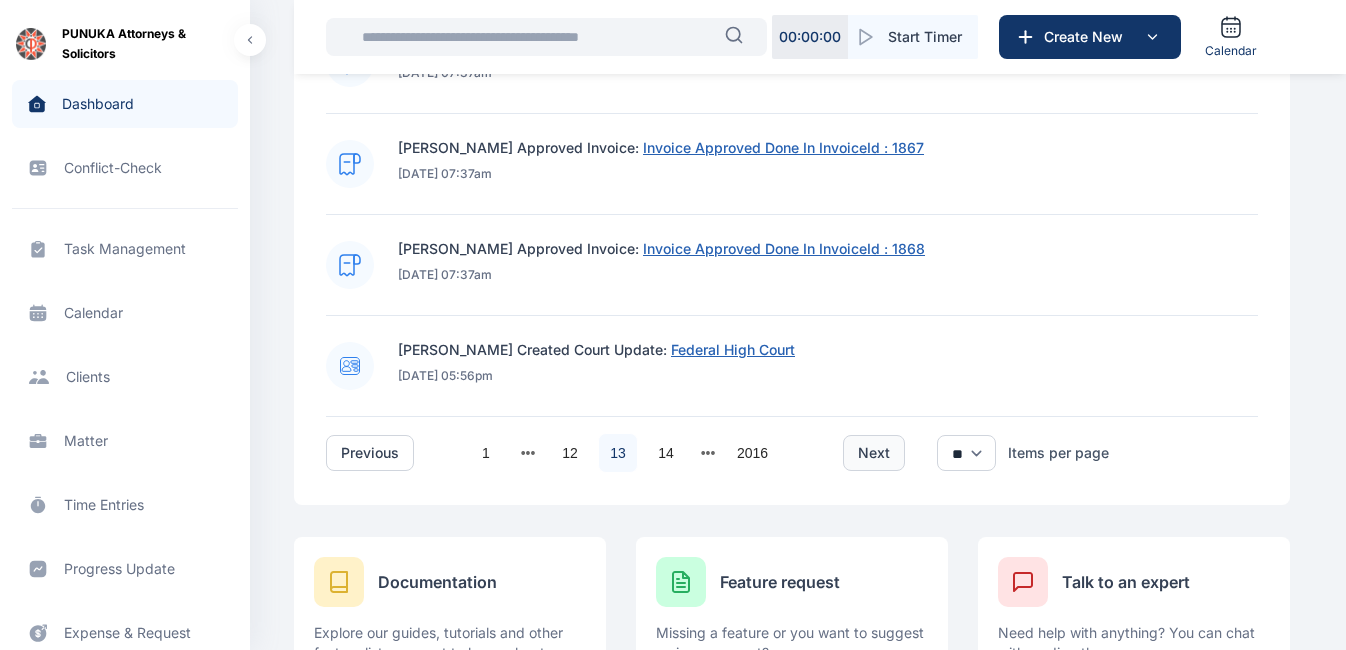 click on "next" at bounding box center (874, 453) 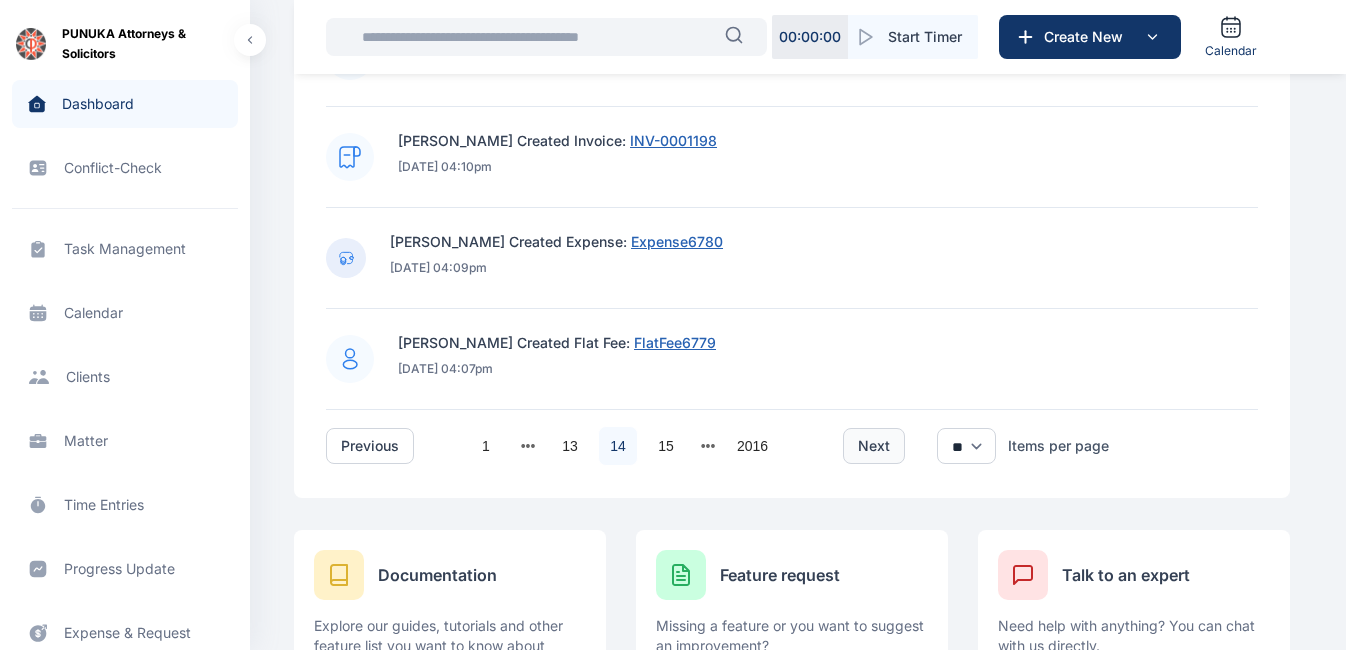 scroll, scrollTop: 1519, scrollLeft: 0, axis: vertical 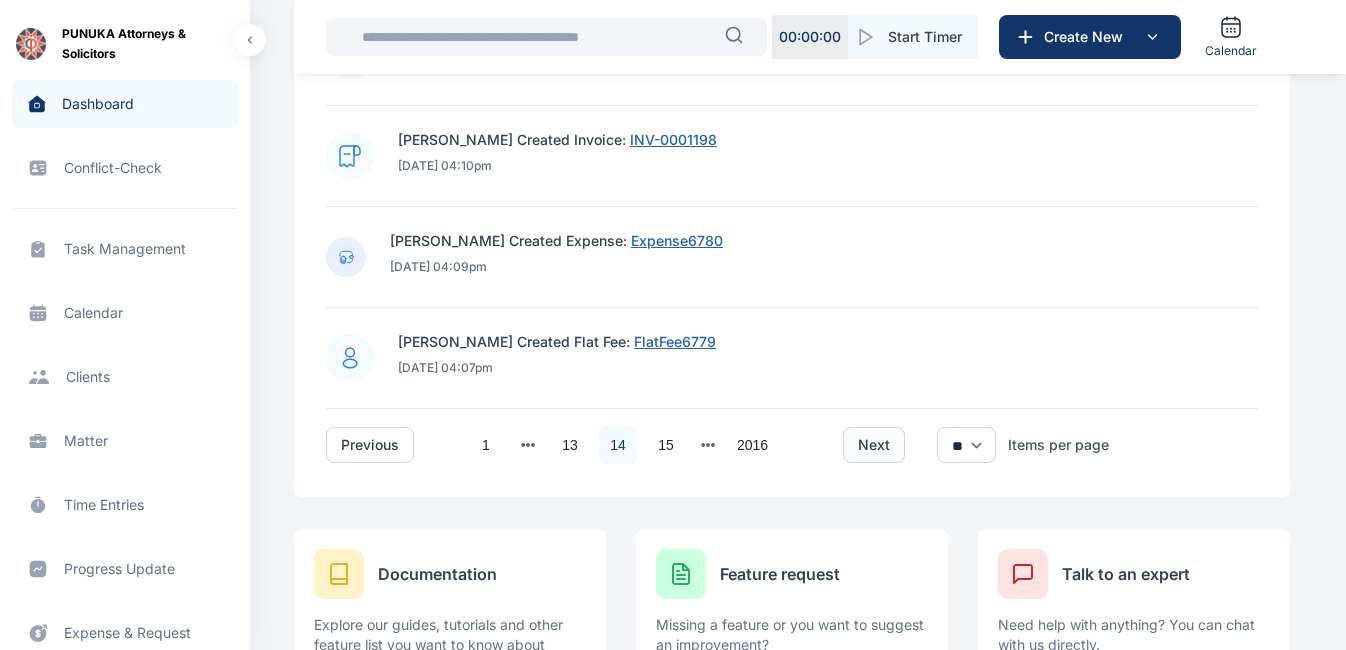 click on "next" at bounding box center [874, 445] 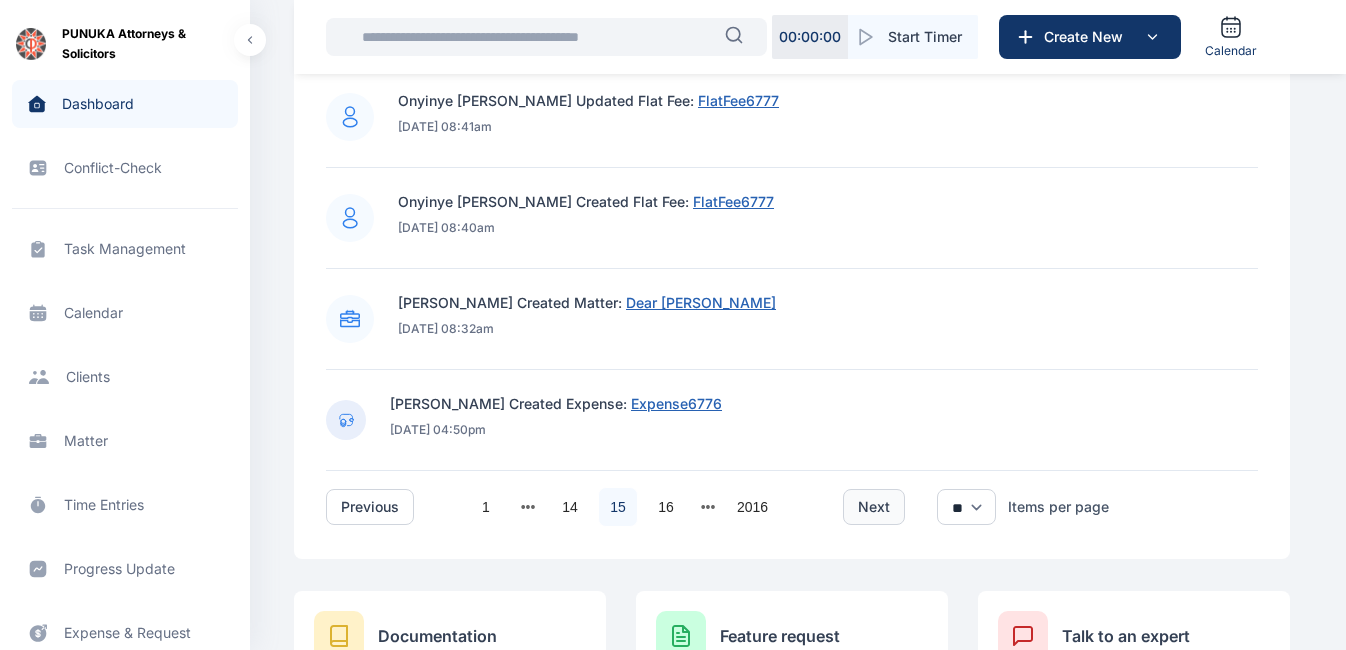scroll, scrollTop: 1478, scrollLeft: 0, axis: vertical 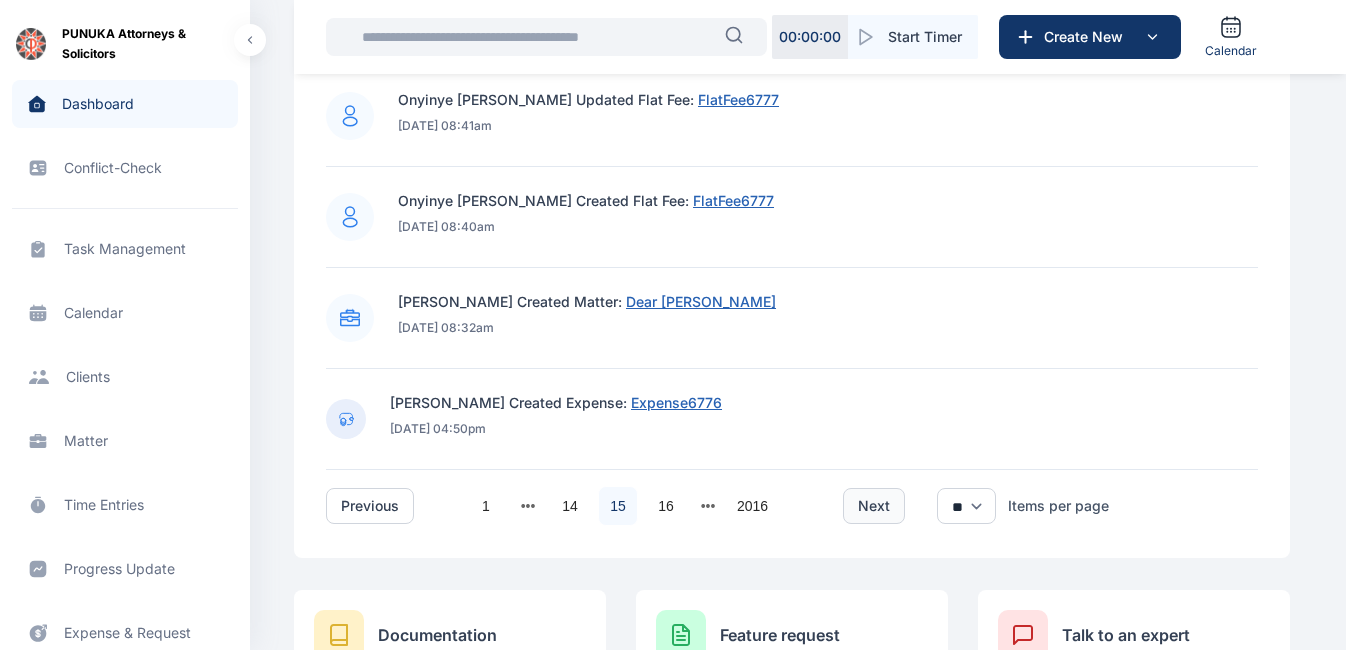 click on "next" at bounding box center (874, 506) 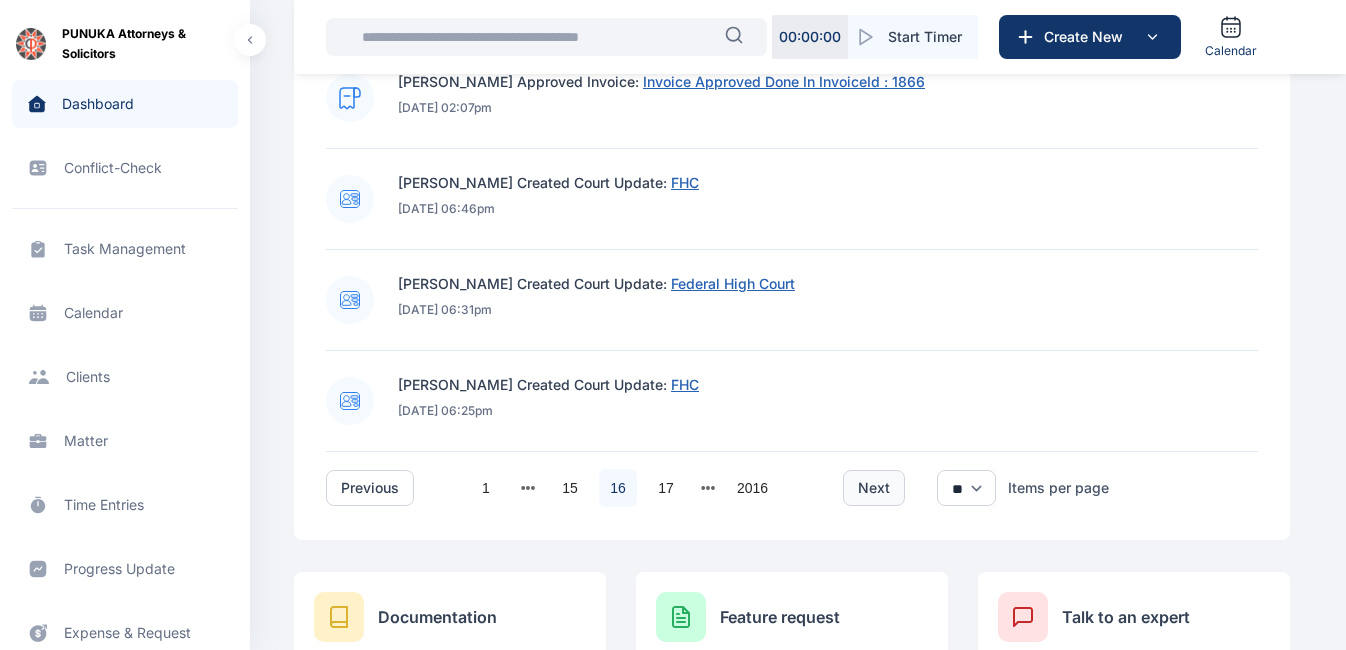 scroll, scrollTop: 1477, scrollLeft: 0, axis: vertical 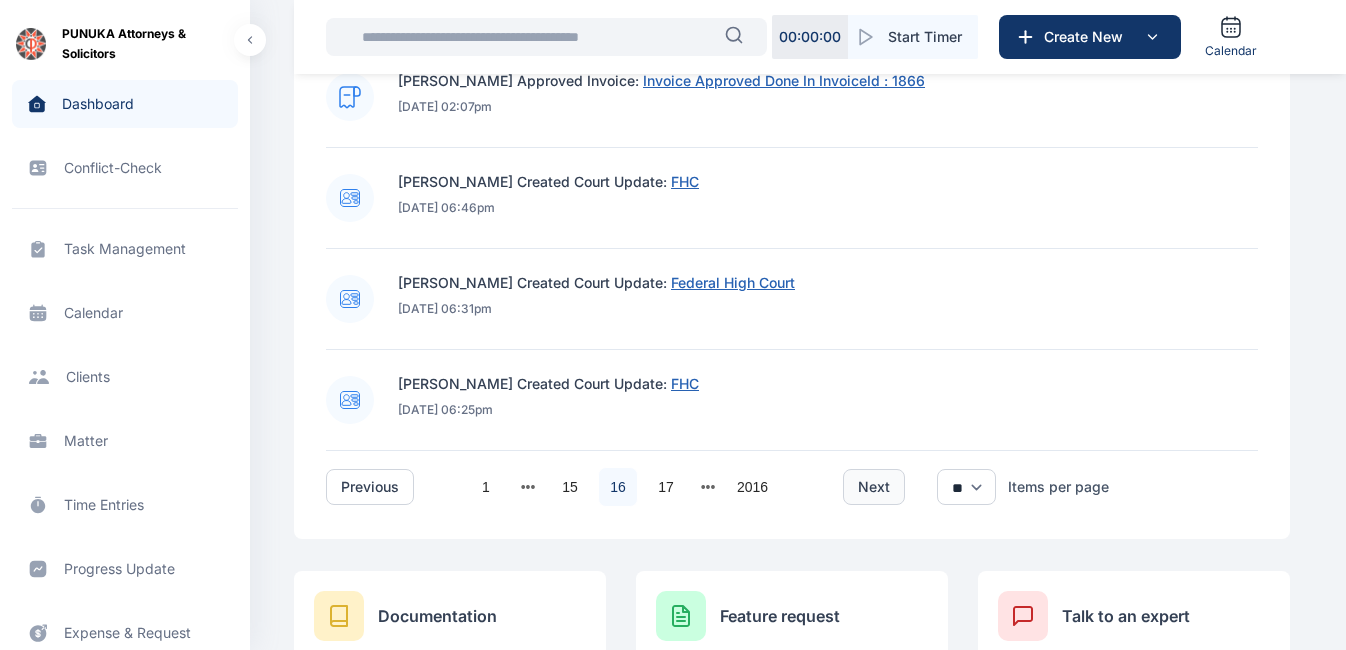 click on "next" at bounding box center (874, 487) 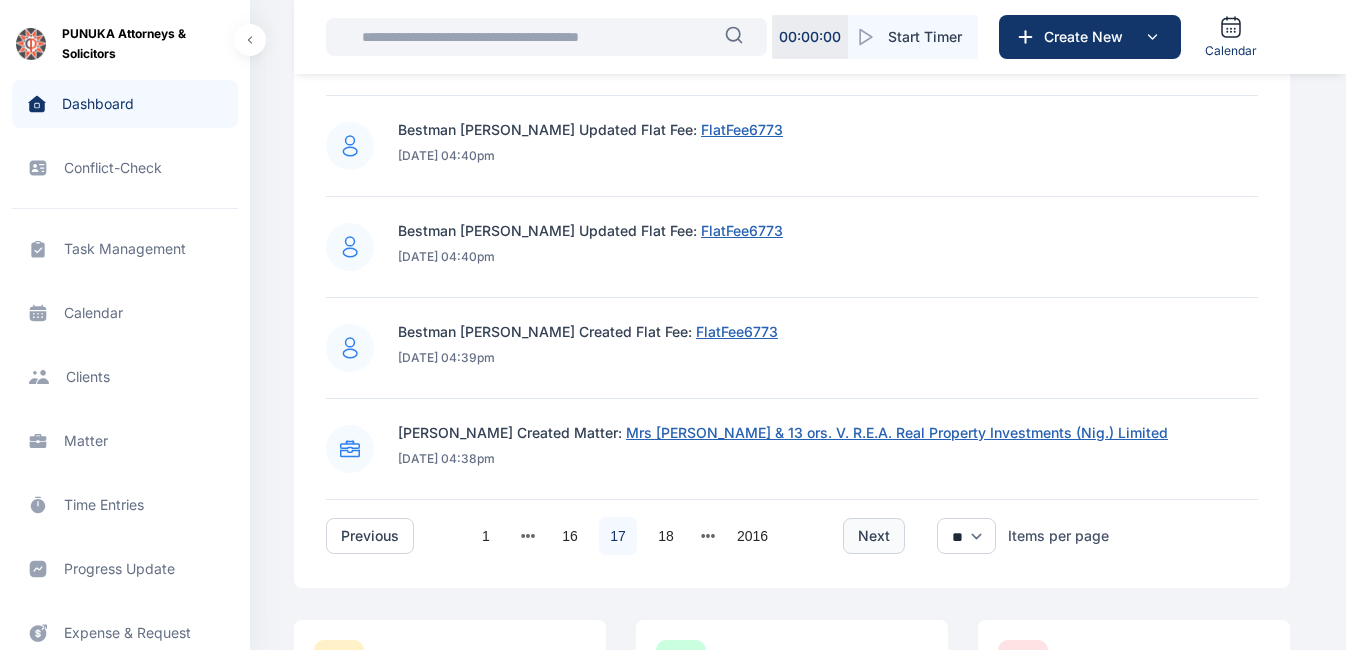 scroll, scrollTop: 1429, scrollLeft: 0, axis: vertical 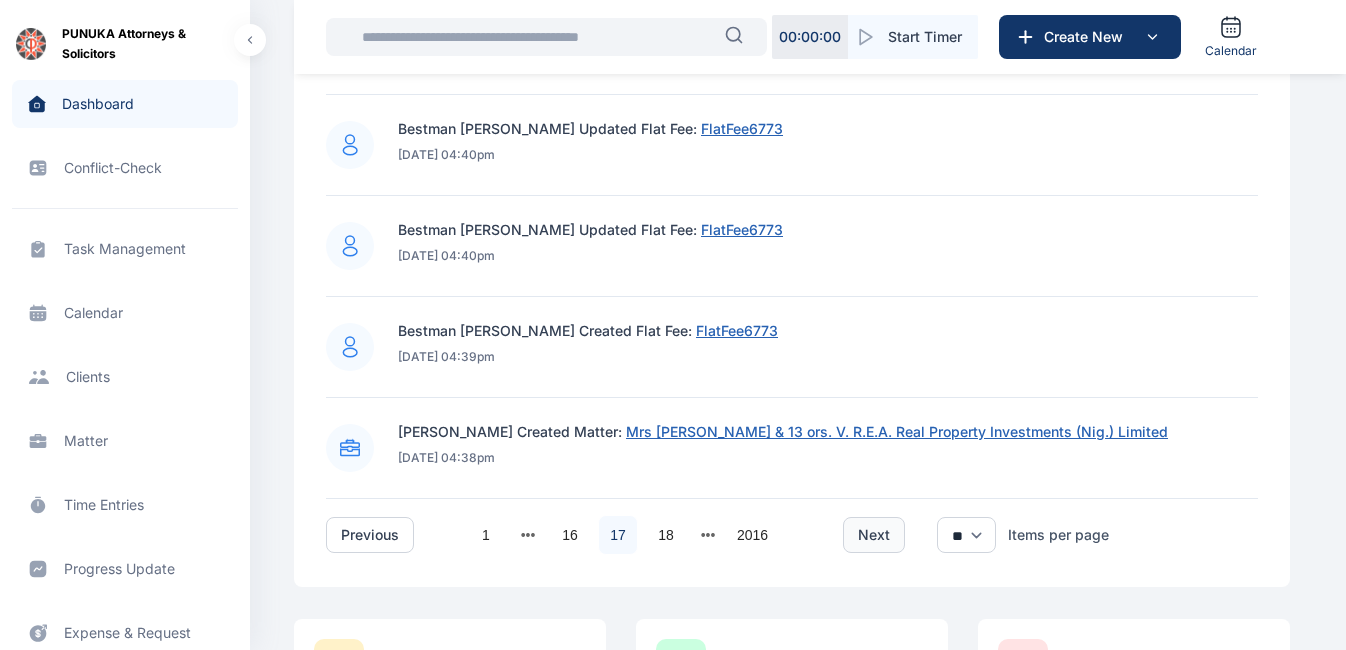 click on "next" at bounding box center [874, 535] 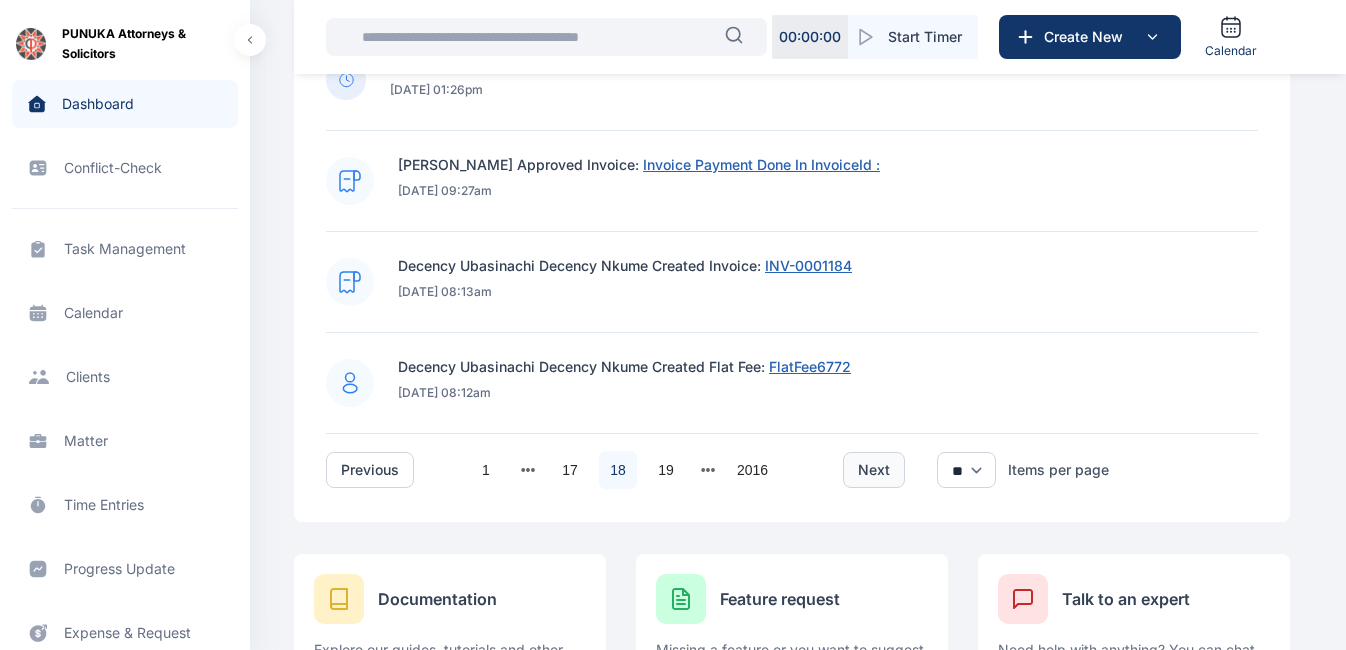scroll, scrollTop: 1495, scrollLeft: 0, axis: vertical 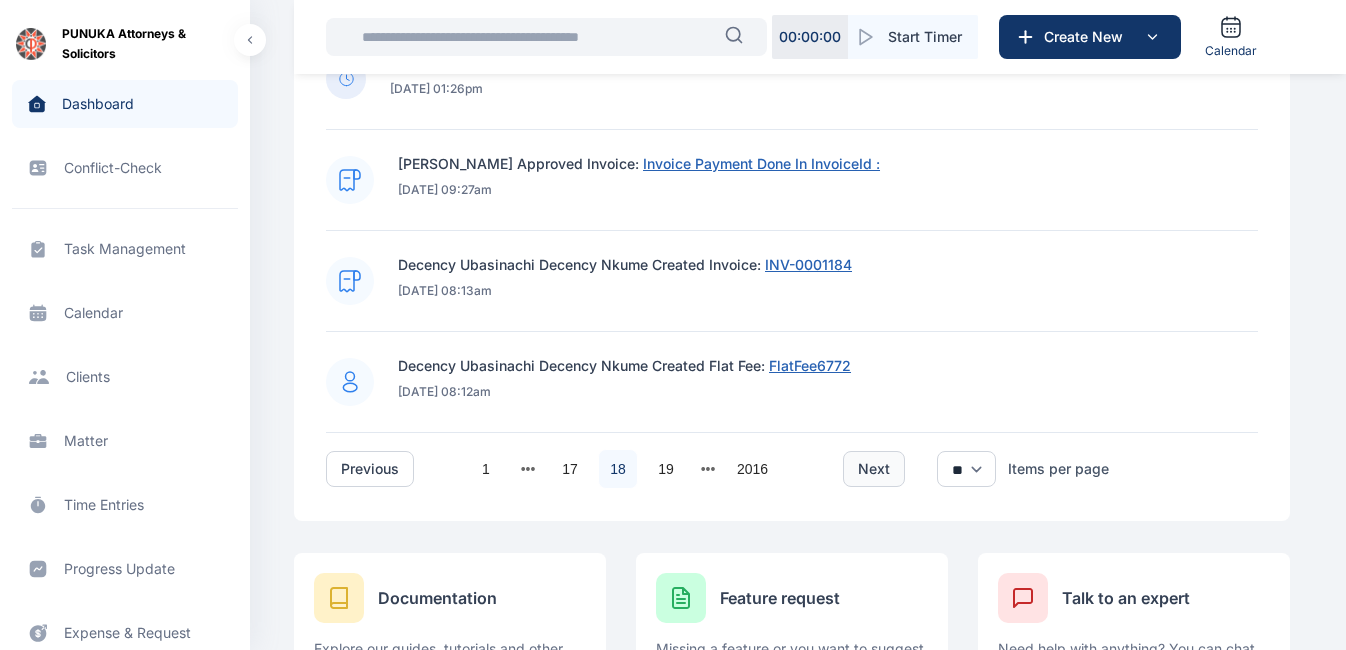 click on "next" at bounding box center [874, 469] 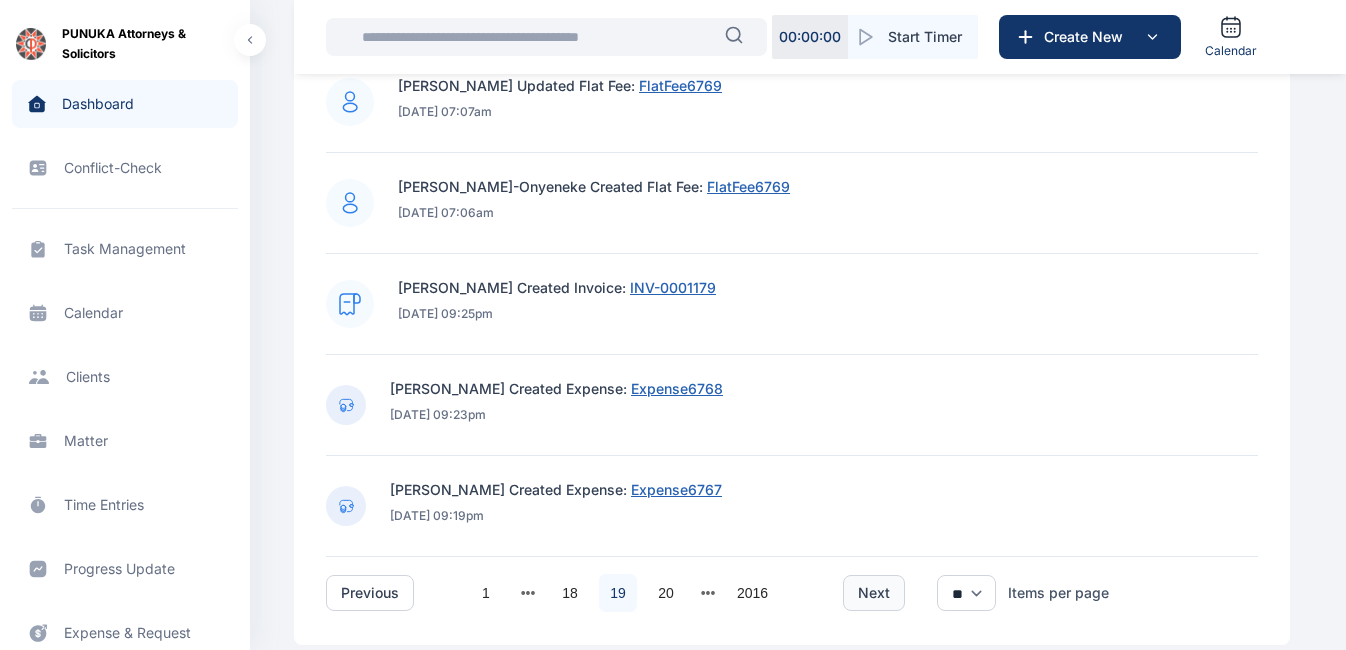 scroll, scrollTop: 1495, scrollLeft: 0, axis: vertical 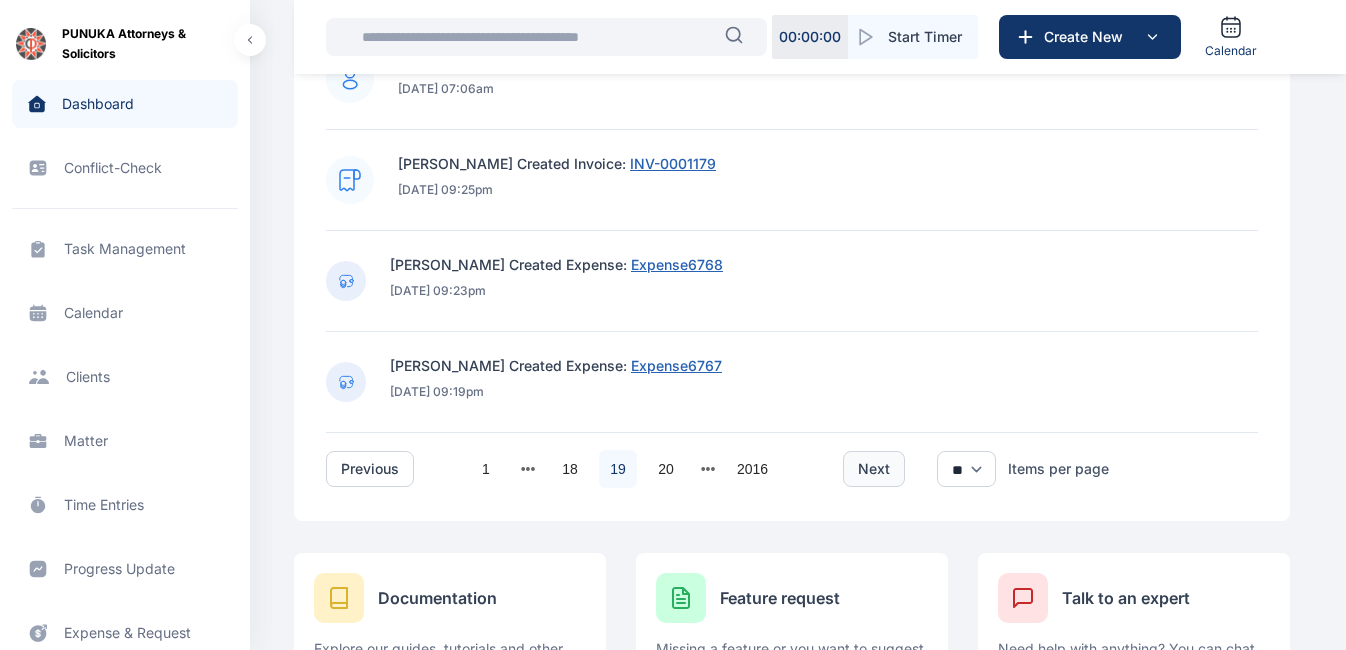 click on "next" at bounding box center [874, 469] 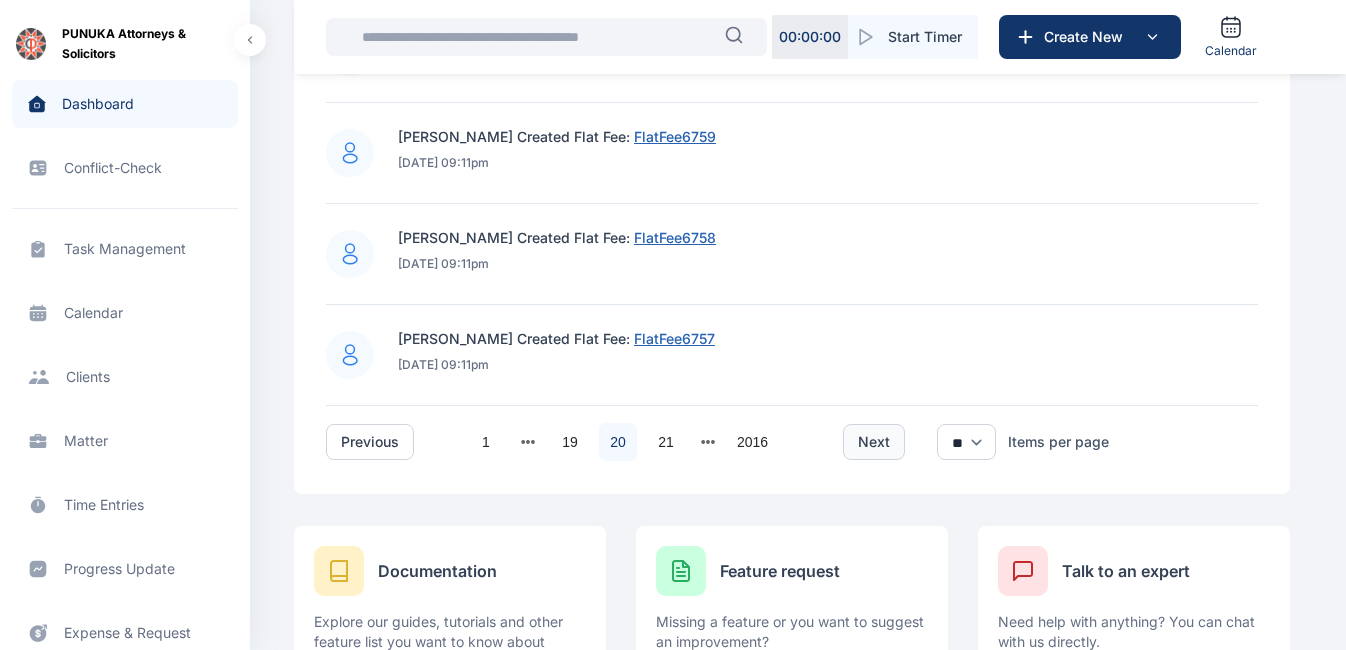 scroll, scrollTop: 1523, scrollLeft: 0, axis: vertical 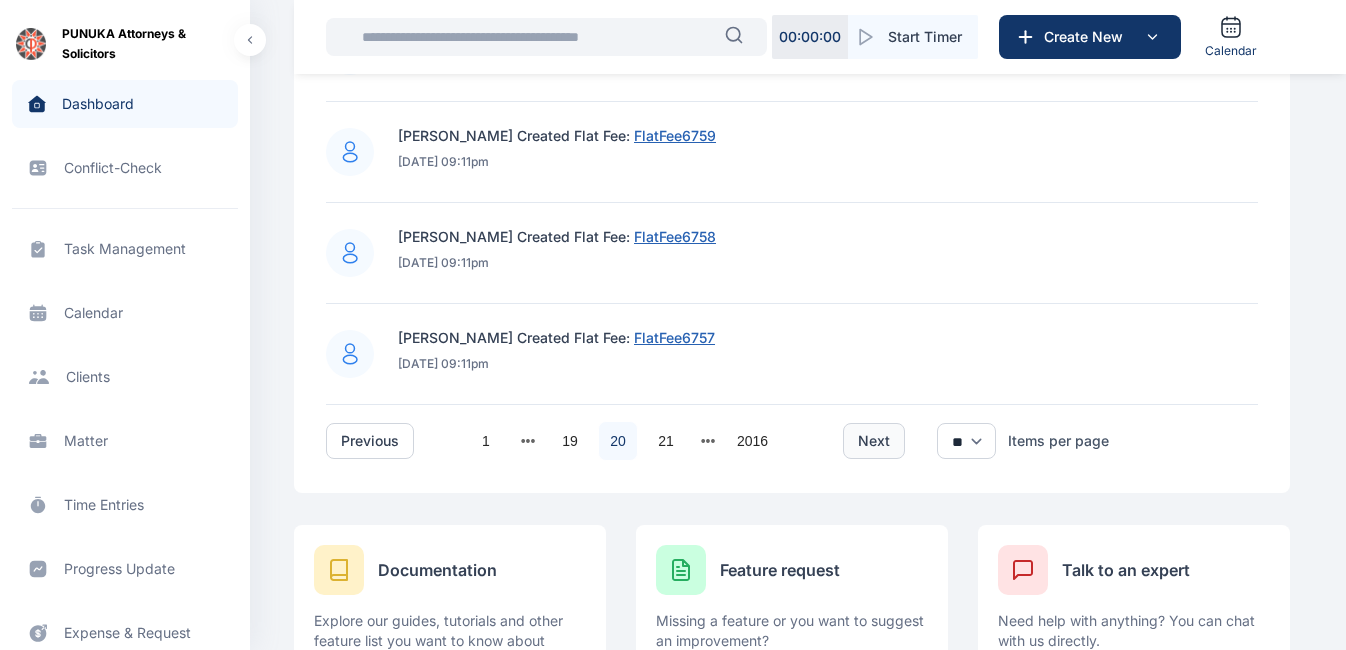 click on "next" at bounding box center [874, 441] 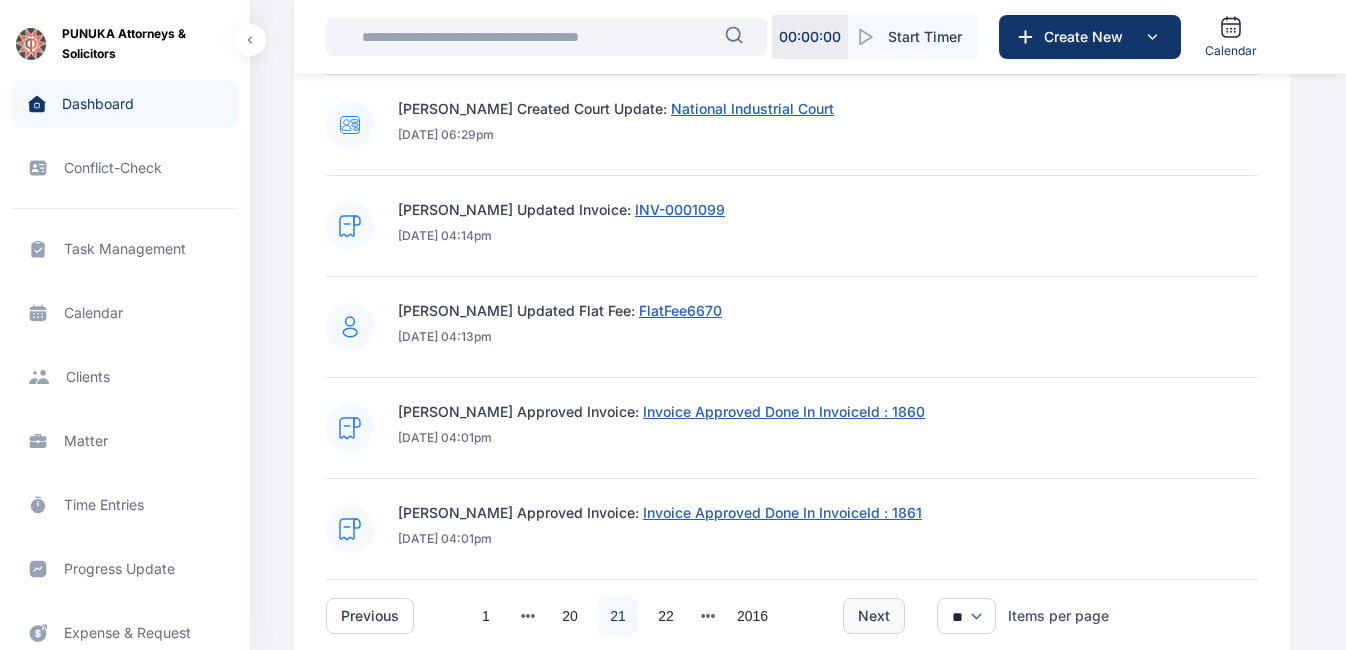 scroll, scrollTop: 1471, scrollLeft: 0, axis: vertical 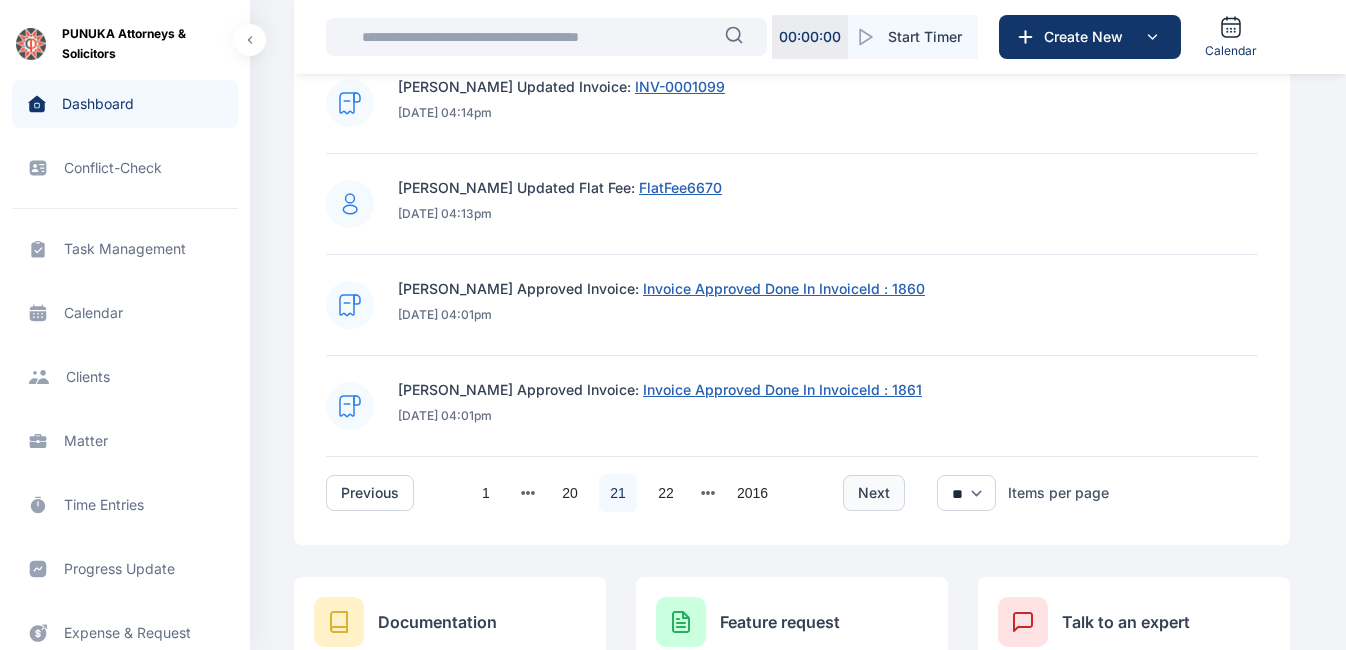 click on "next" at bounding box center [874, 493] 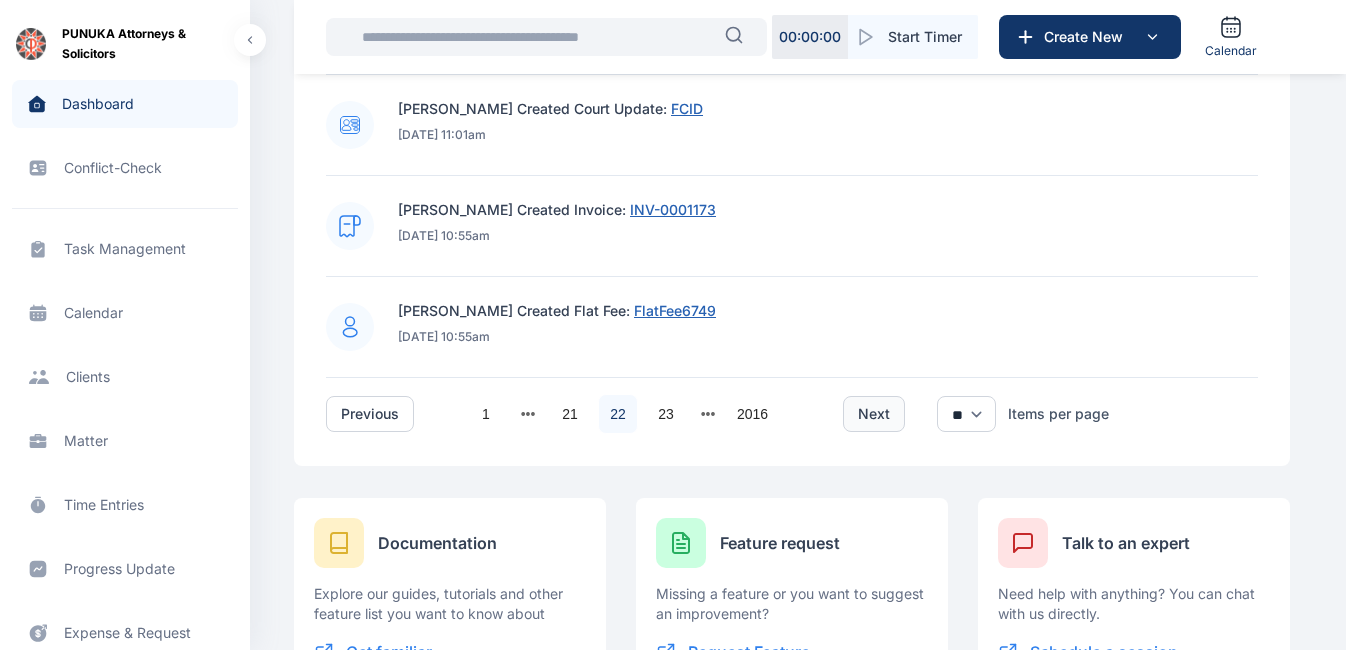 scroll, scrollTop: 1551, scrollLeft: 0, axis: vertical 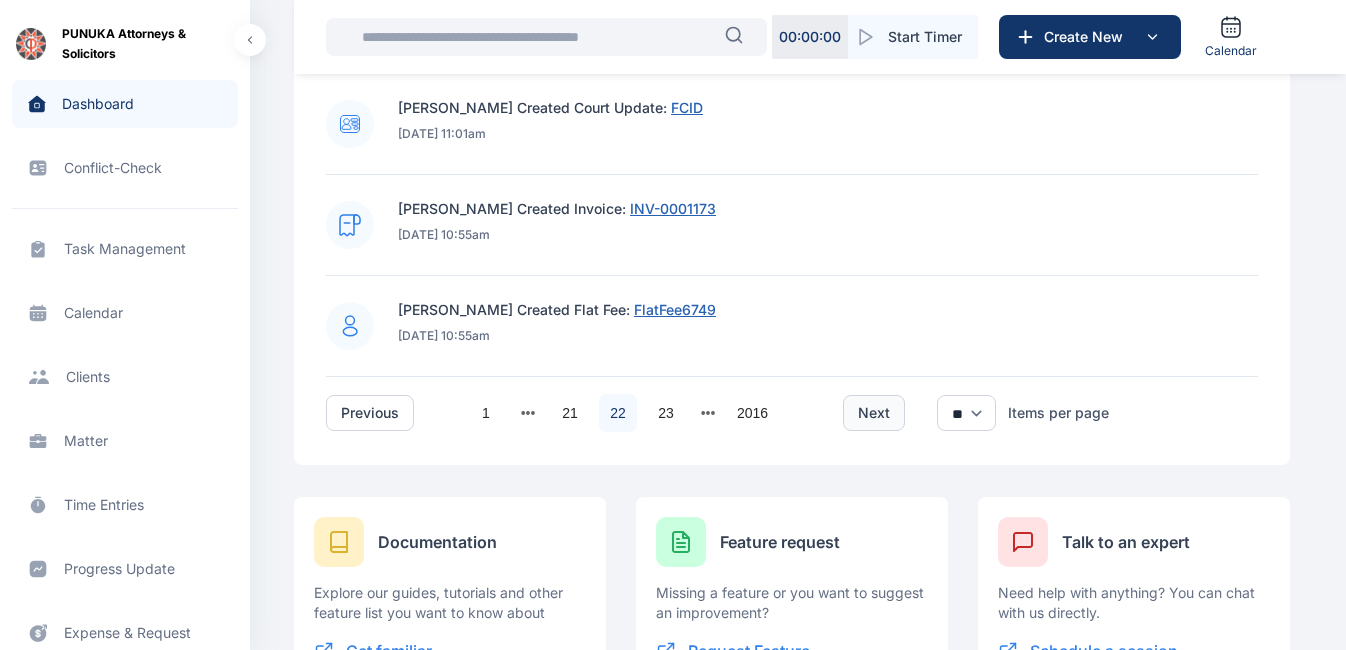 click on "next" at bounding box center (874, 413) 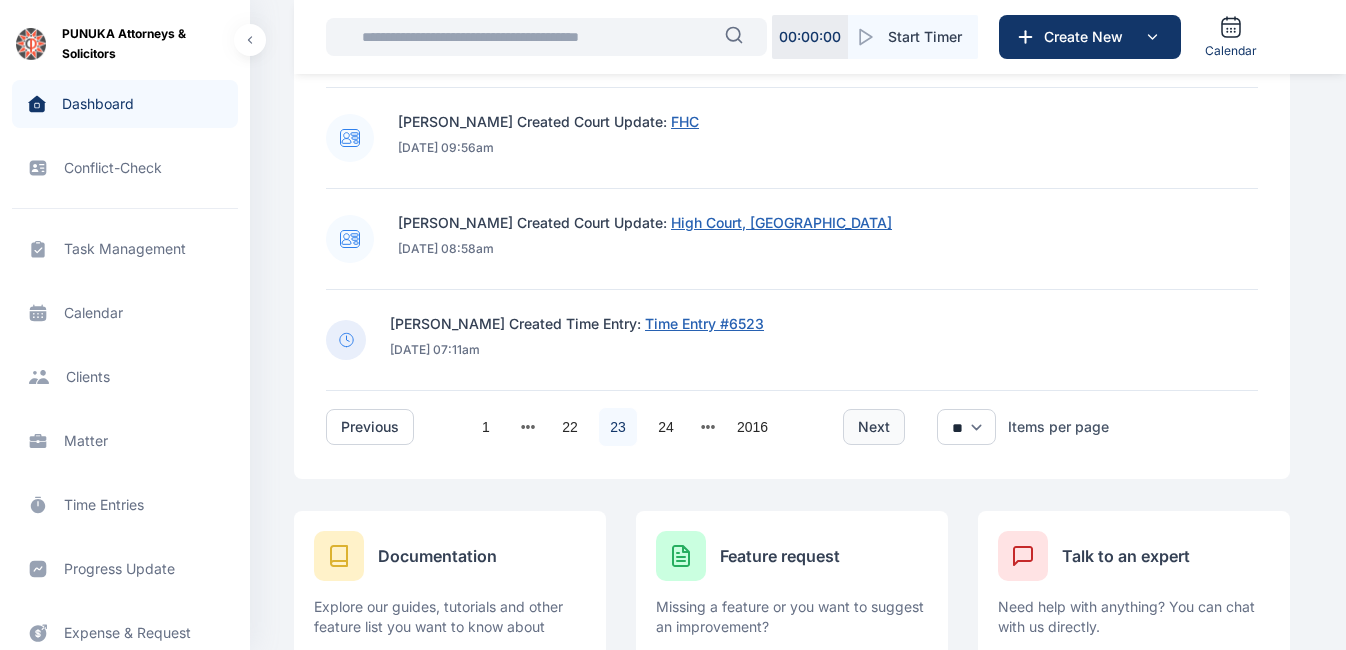 scroll, scrollTop: 1540, scrollLeft: 0, axis: vertical 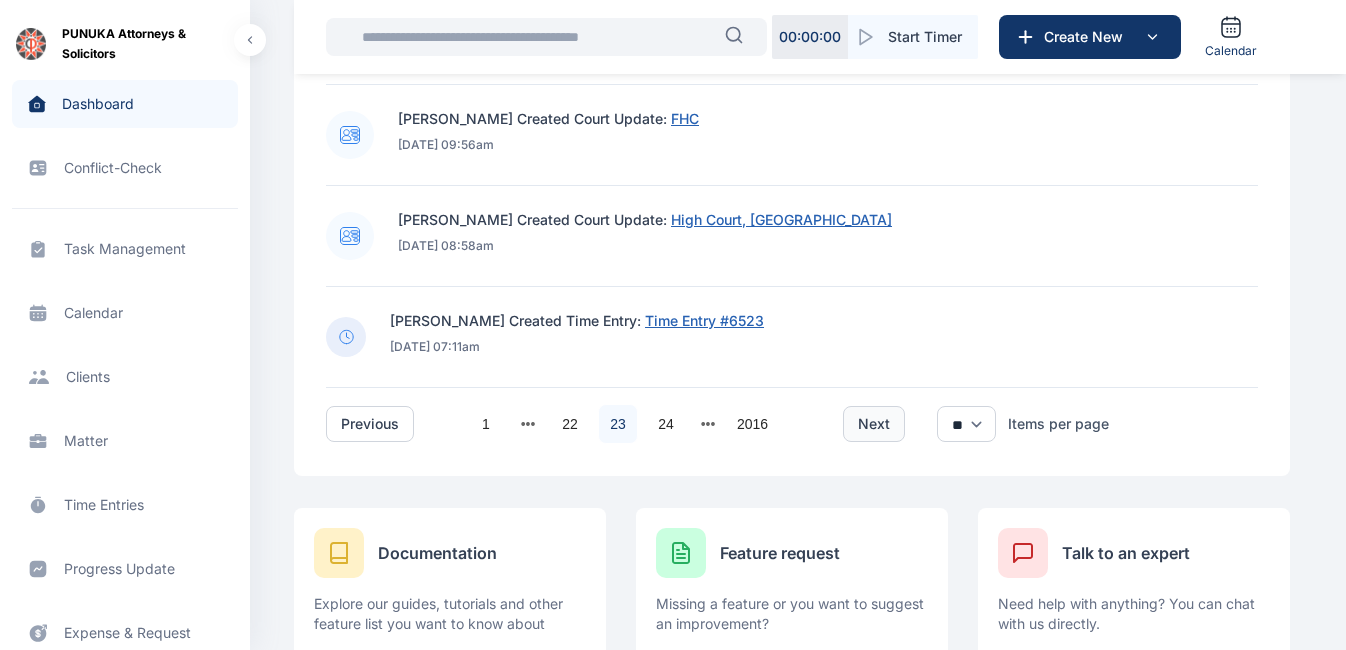 click on "next" at bounding box center (874, 424) 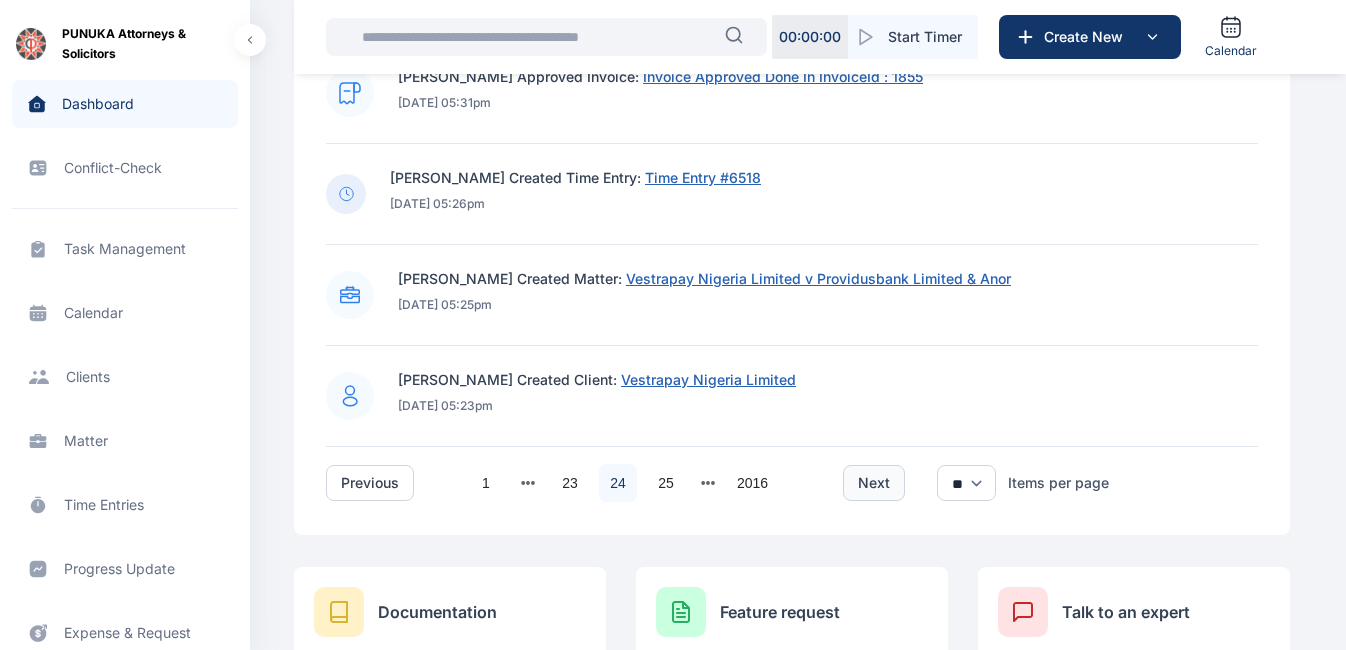 scroll, scrollTop: 1482, scrollLeft: 0, axis: vertical 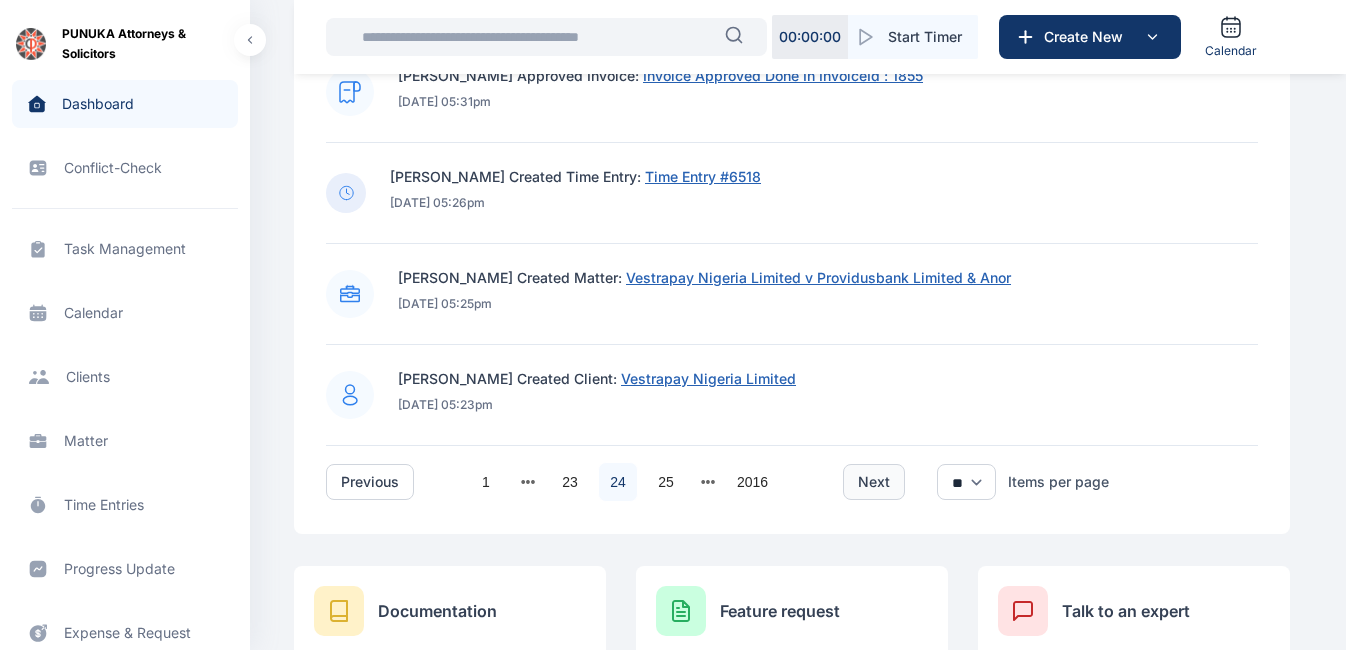 click on "next" at bounding box center [874, 482] 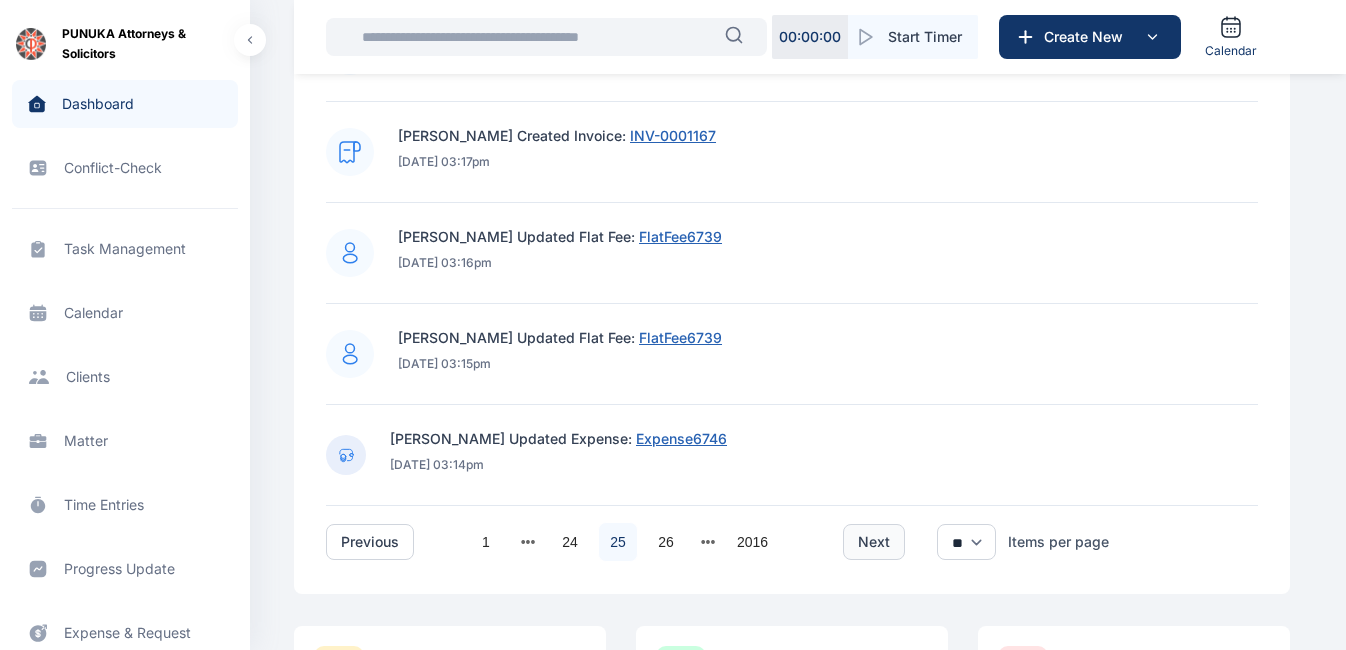 scroll, scrollTop: 1426, scrollLeft: 0, axis: vertical 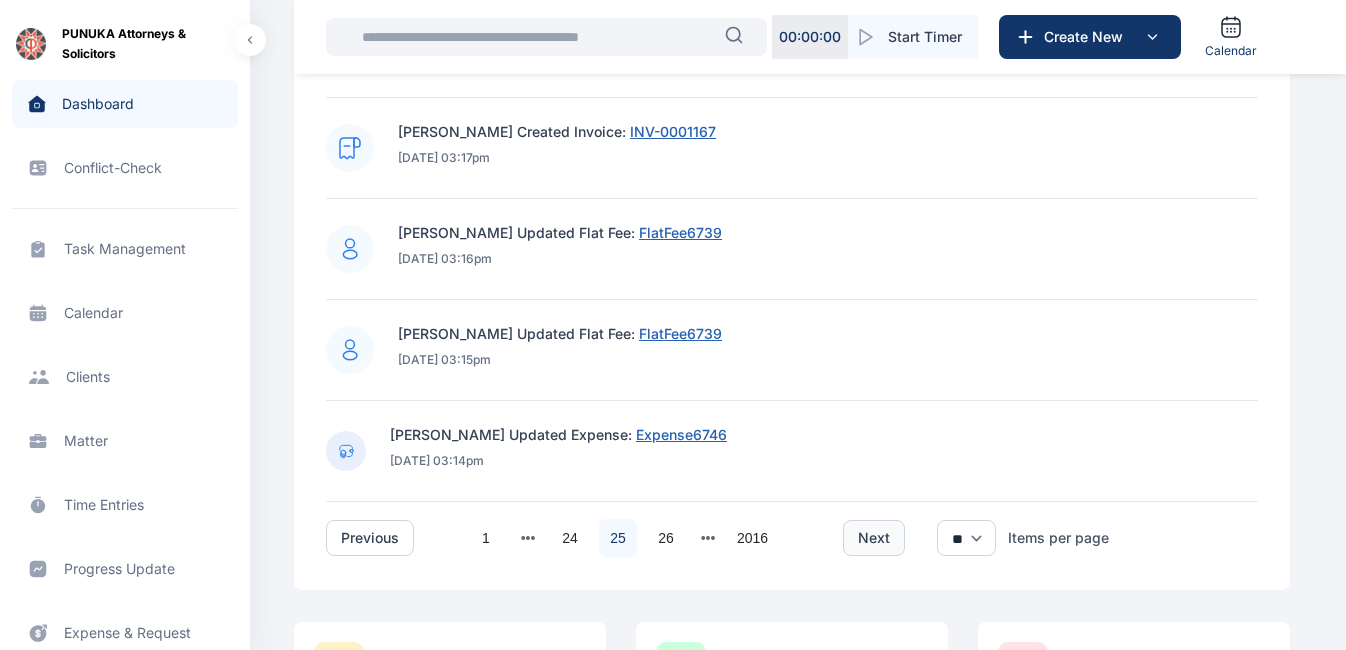 click on "next" at bounding box center [874, 538] 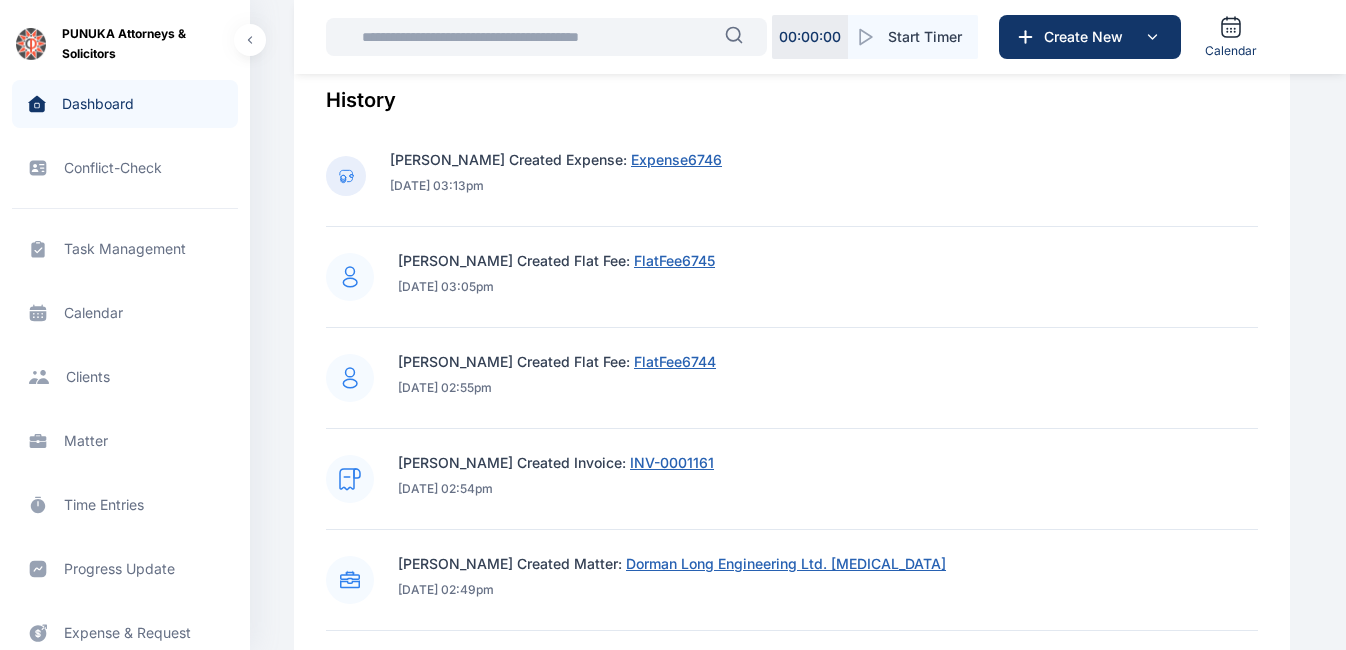 scroll, scrollTop: 796, scrollLeft: 0, axis: vertical 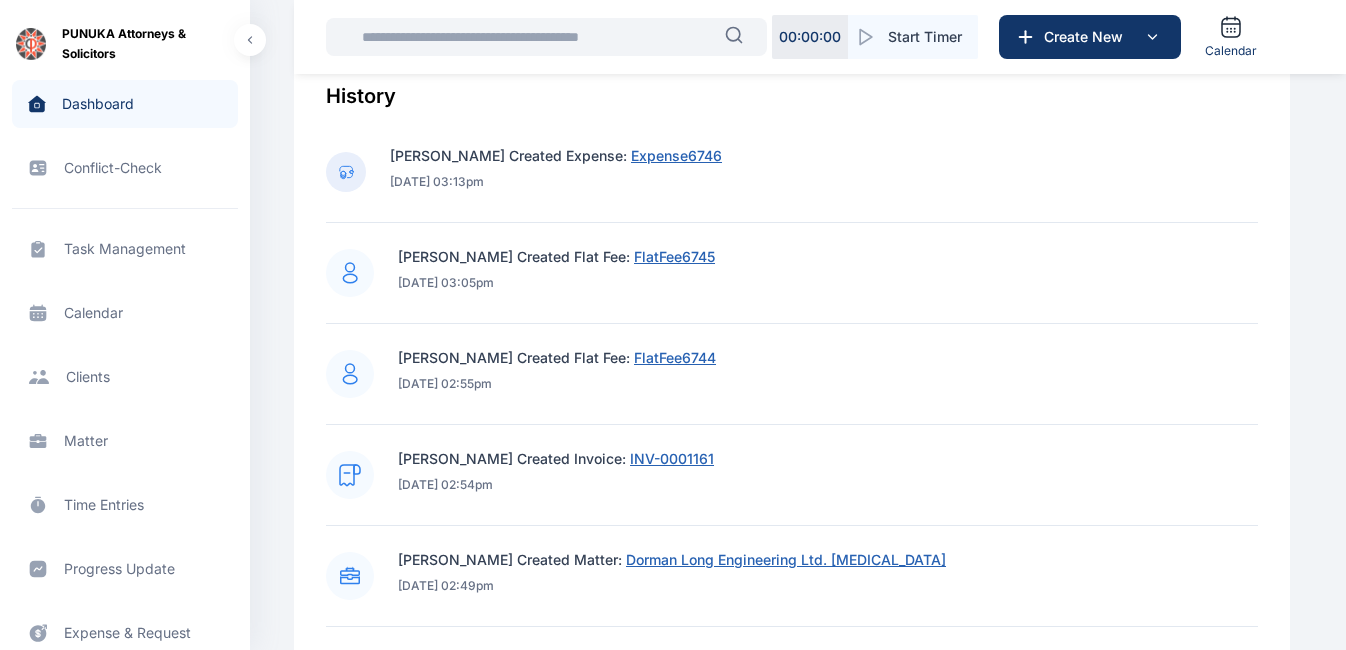 click on "INV-0001161" at bounding box center (672, 458) 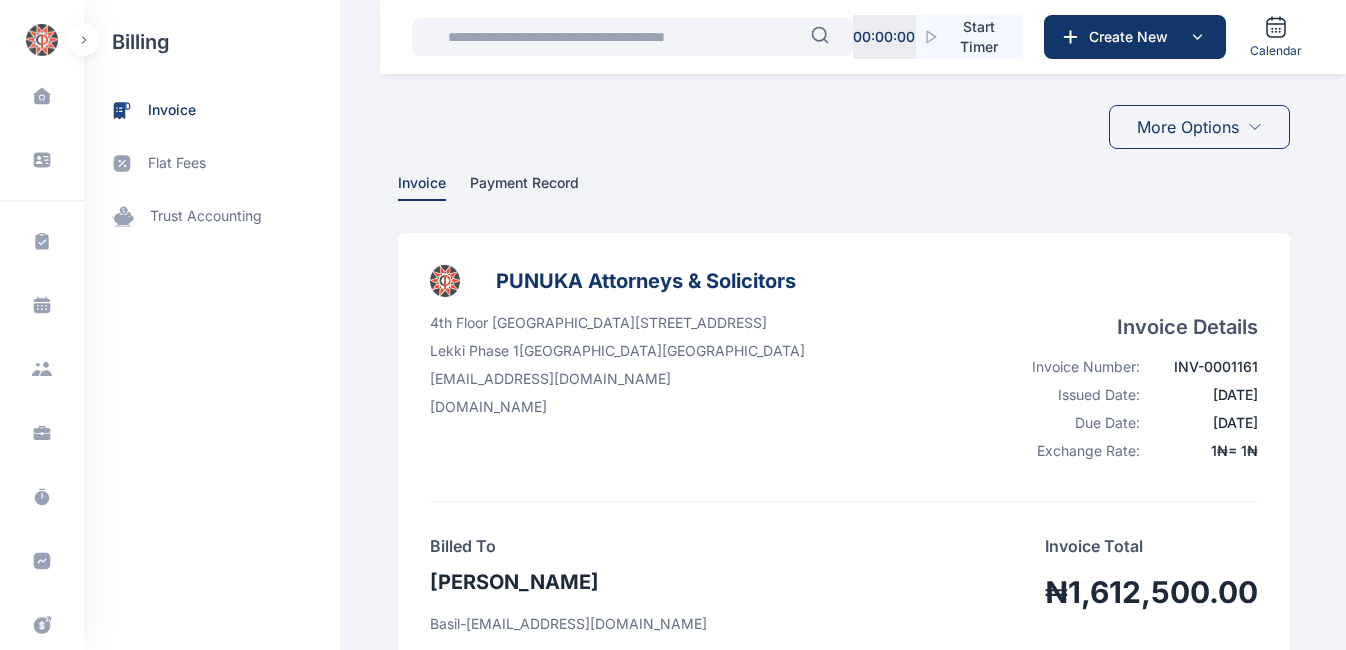 scroll, scrollTop: 0, scrollLeft: 0, axis: both 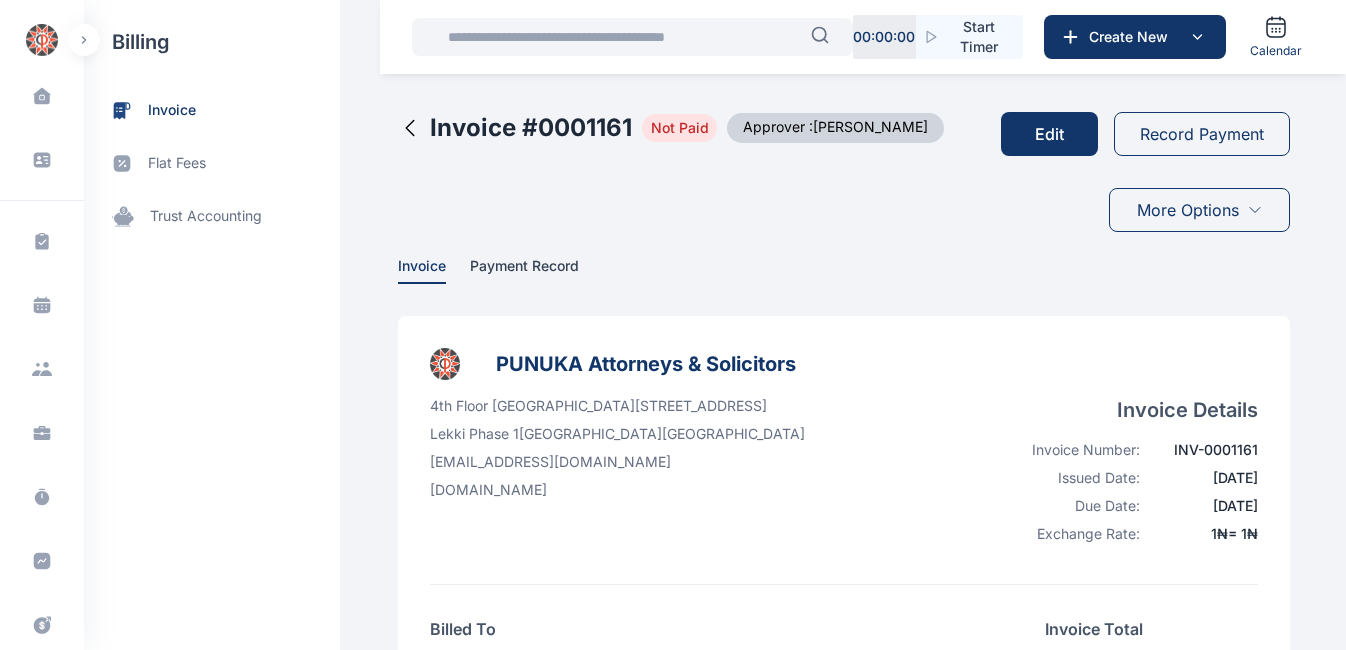 click on "Edit" at bounding box center (1049, 134) 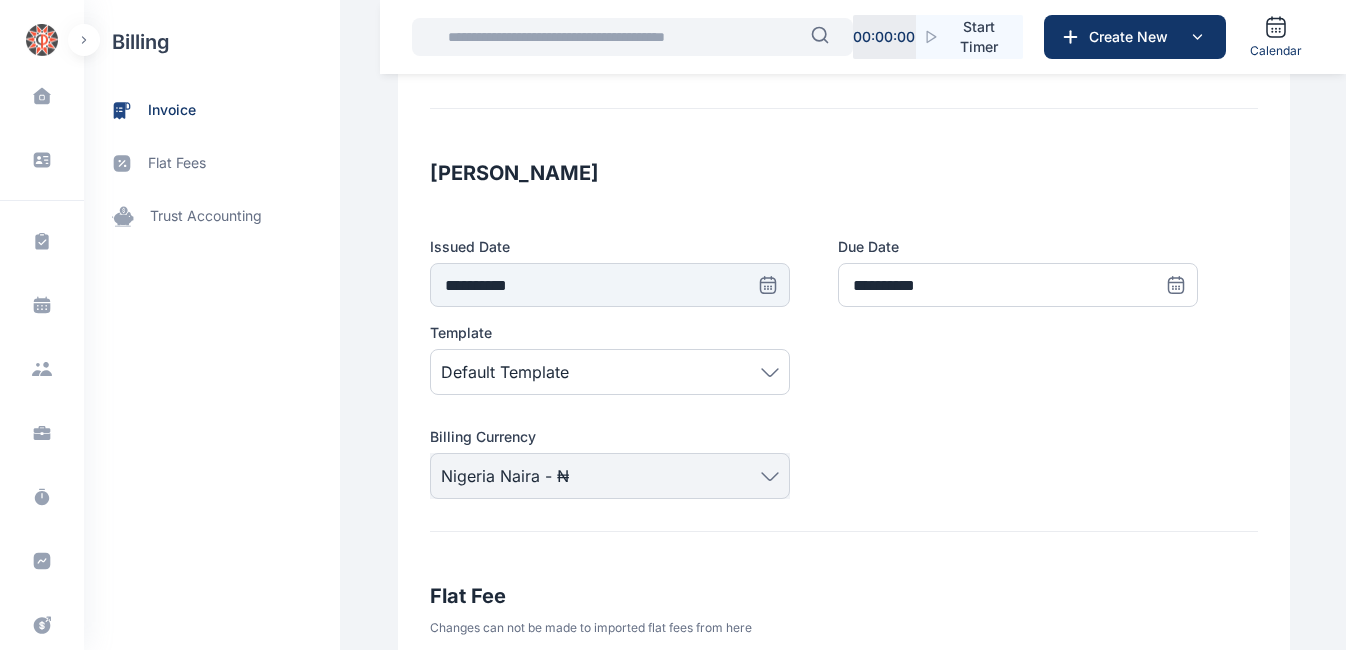 scroll, scrollTop: 363, scrollLeft: 0, axis: vertical 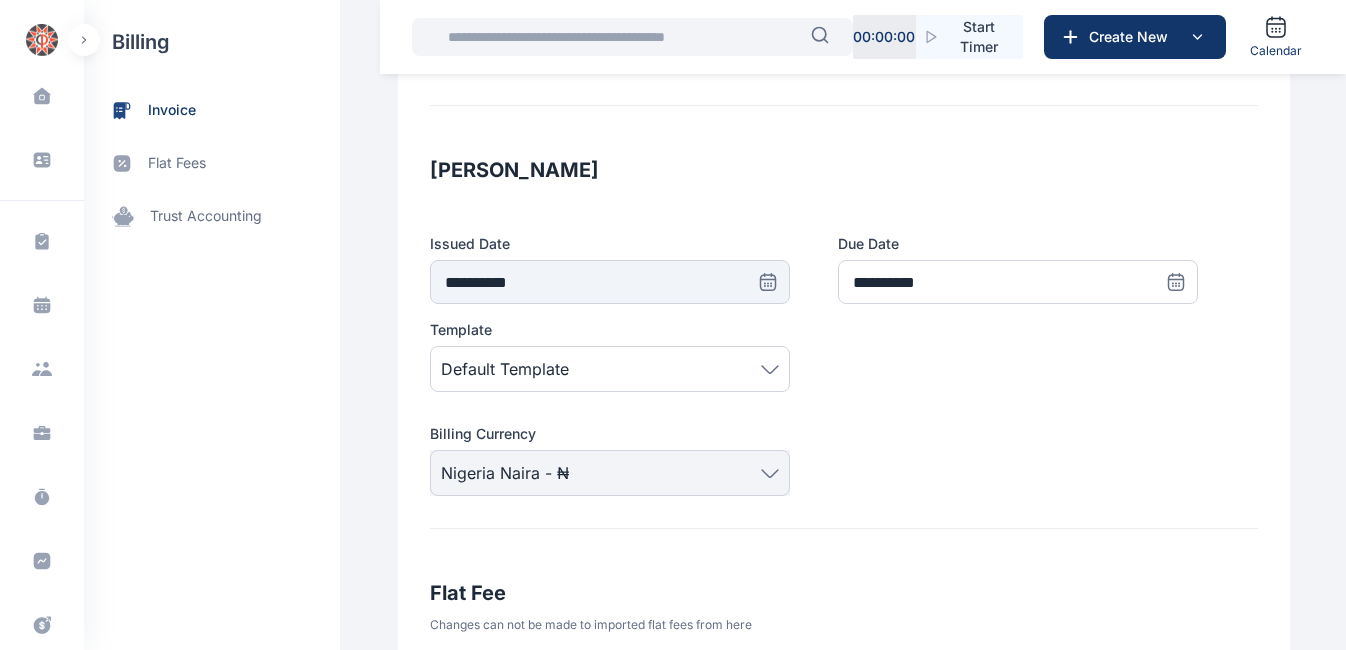 click 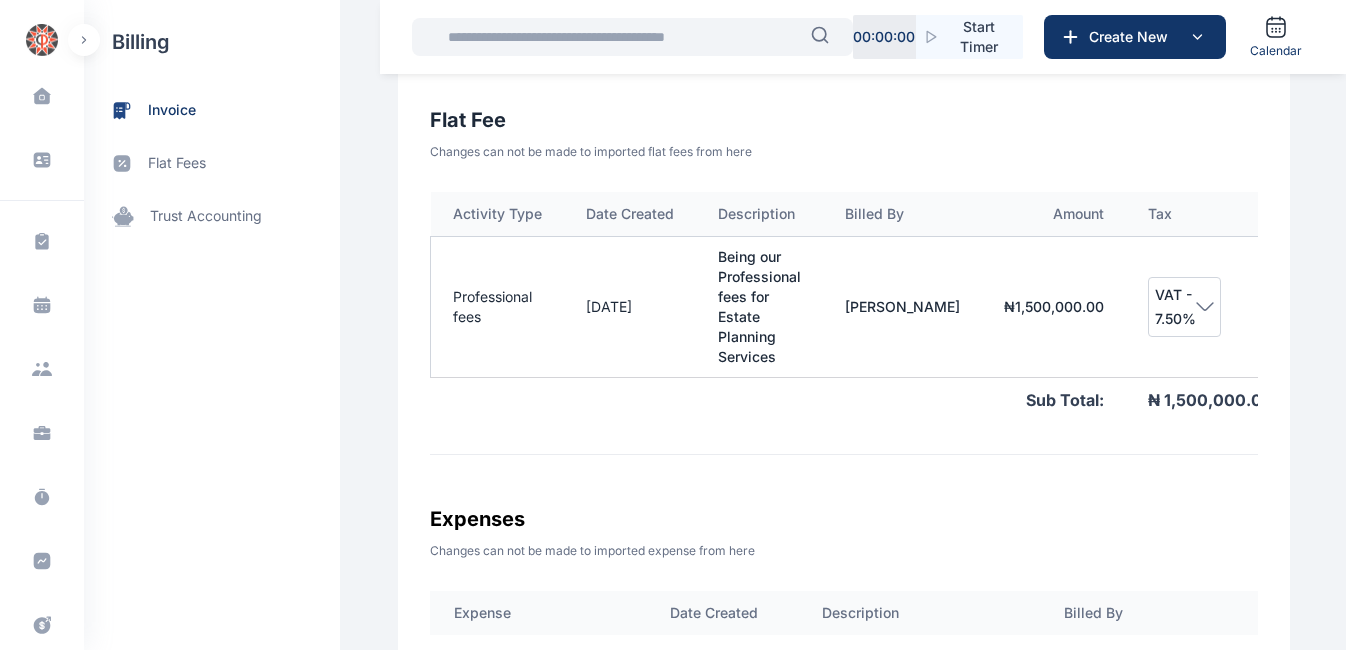 scroll, scrollTop: 837, scrollLeft: 0, axis: vertical 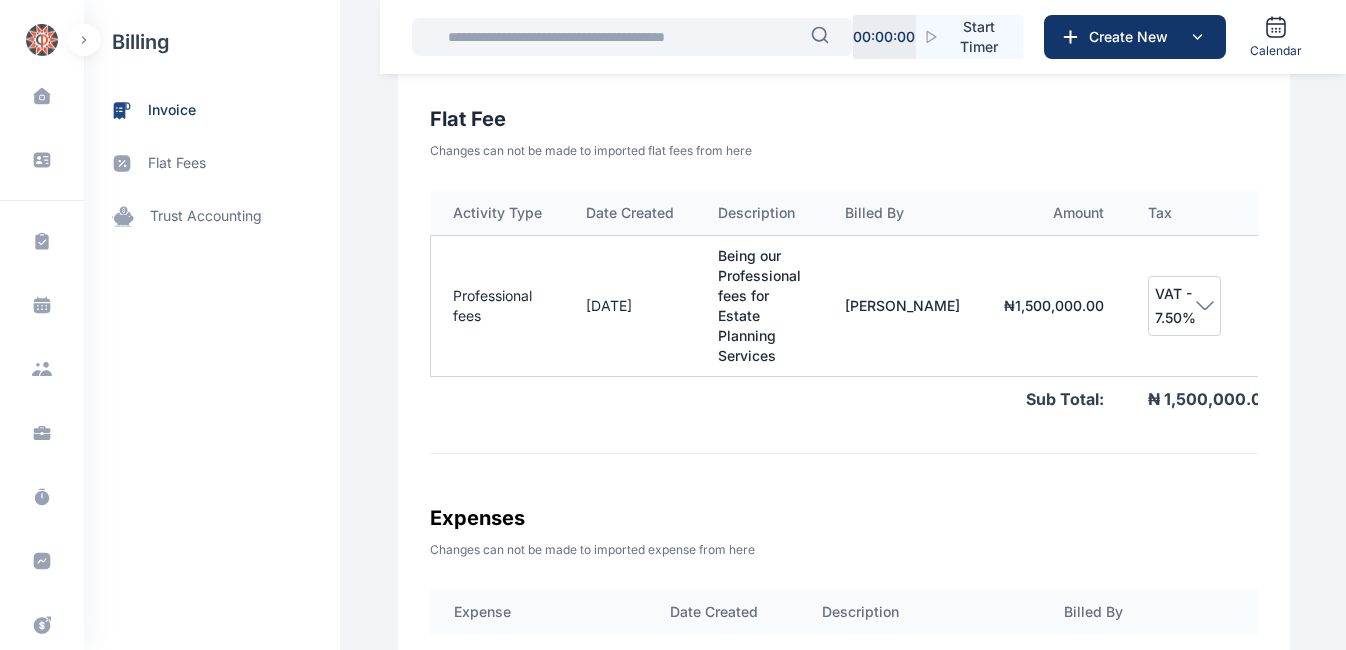 click on "₦ 1,500,000.00" at bounding box center (1054, 305) 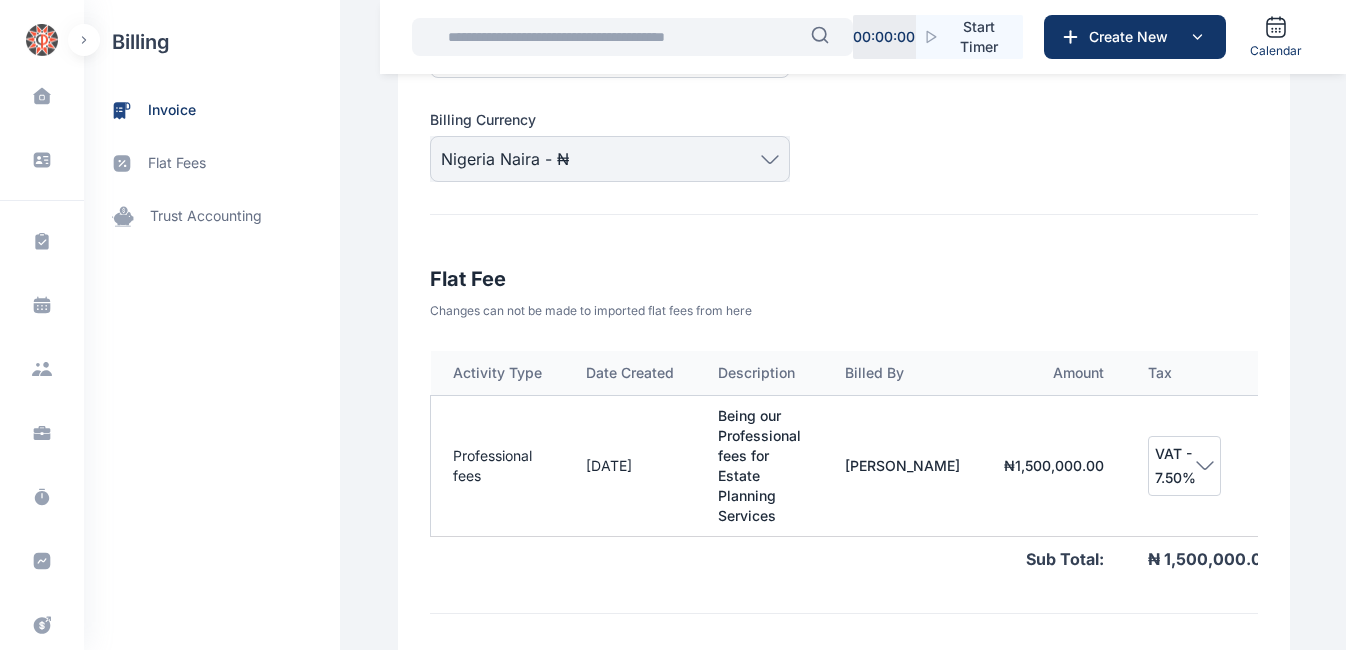 scroll, scrollTop: 678, scrollLeft: 0, axis: vertical 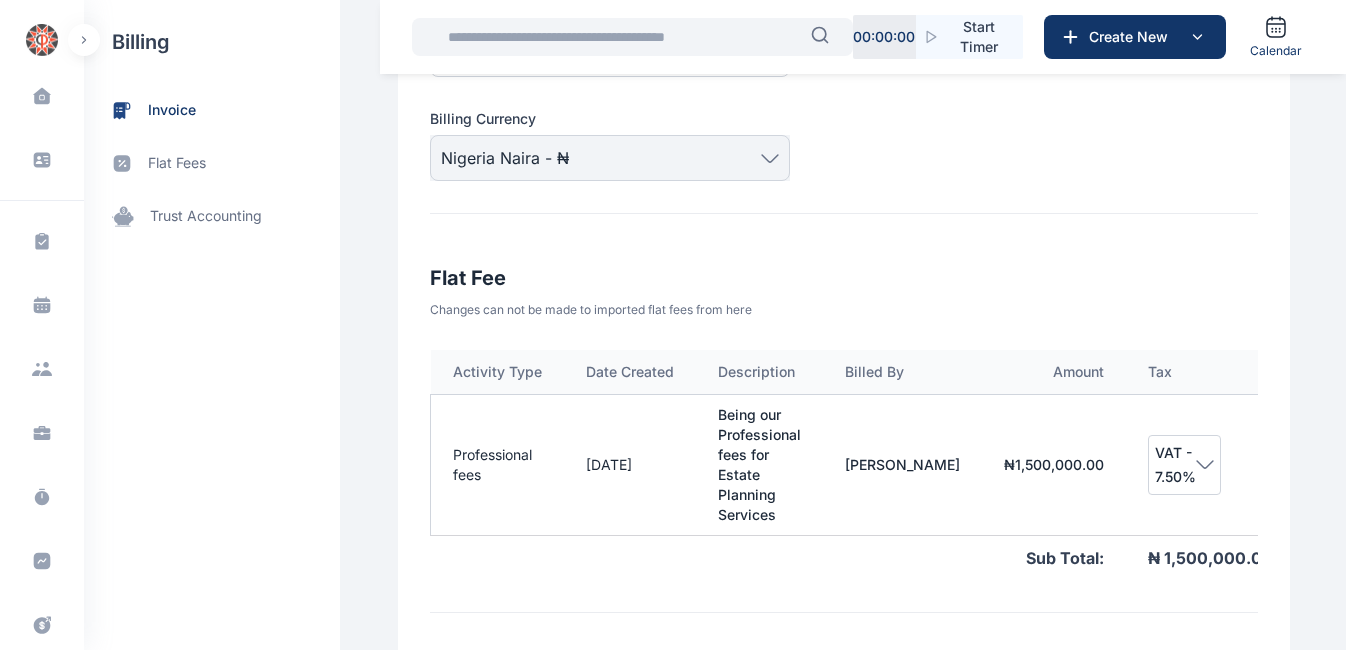 click on "VAT - 7.50%" at bounding box center [1184, 465] 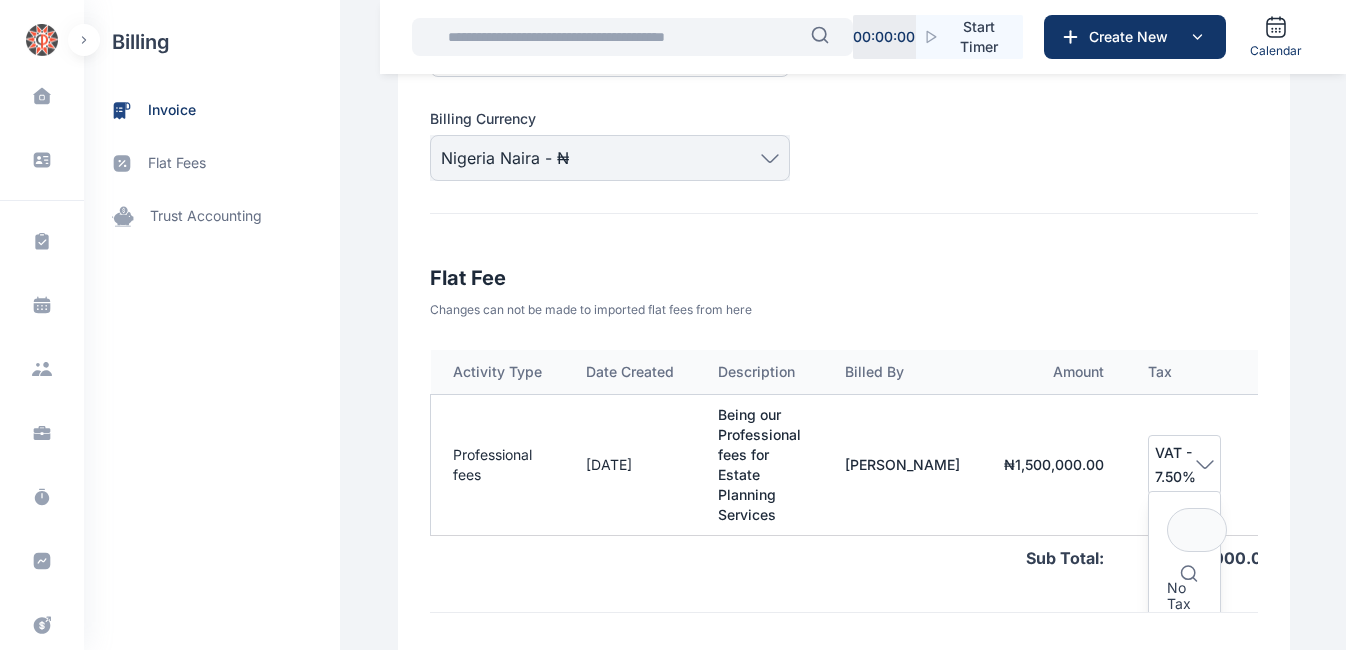 click on "₦ 1,500,000.00" at bounding box center [1054, 464] 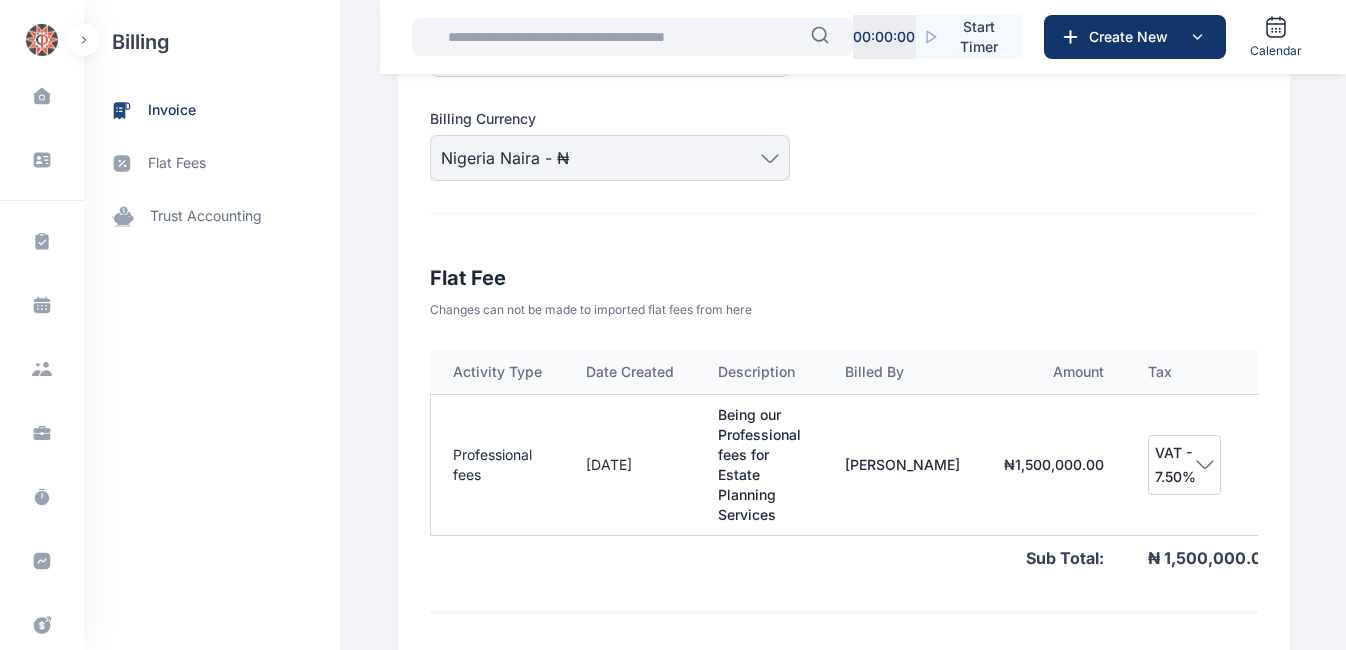 click on "₦ 1,500,000.00" at bounding box center (1054, 464) 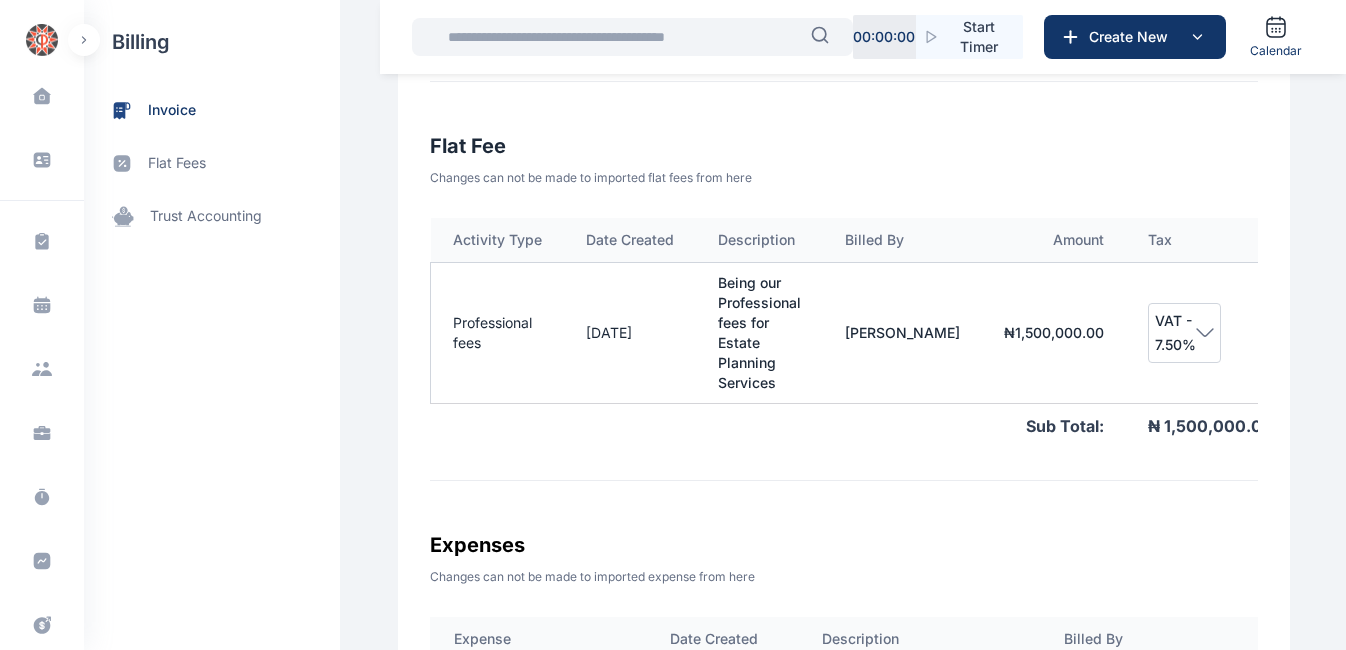 scroll, scrollTop: 813, scrollLeft: 0, axis: vertical 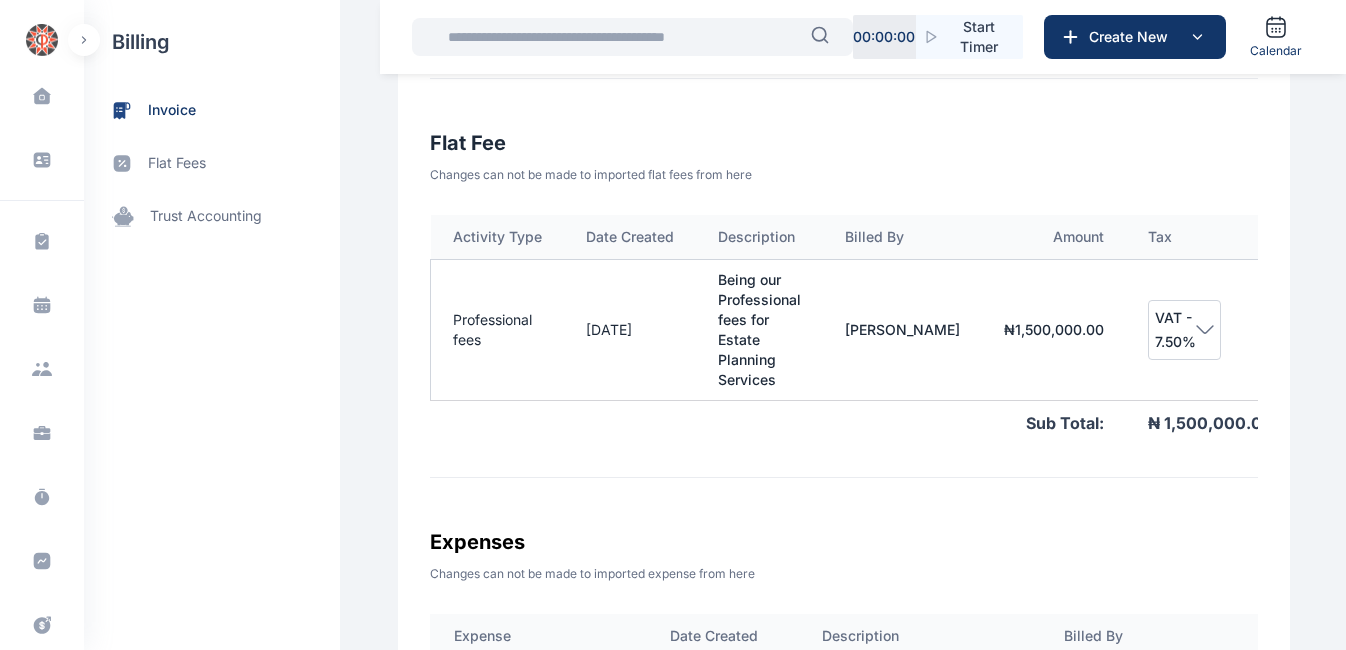 click on "₦   1,500,000.00" at bounding box center (1224, 423) 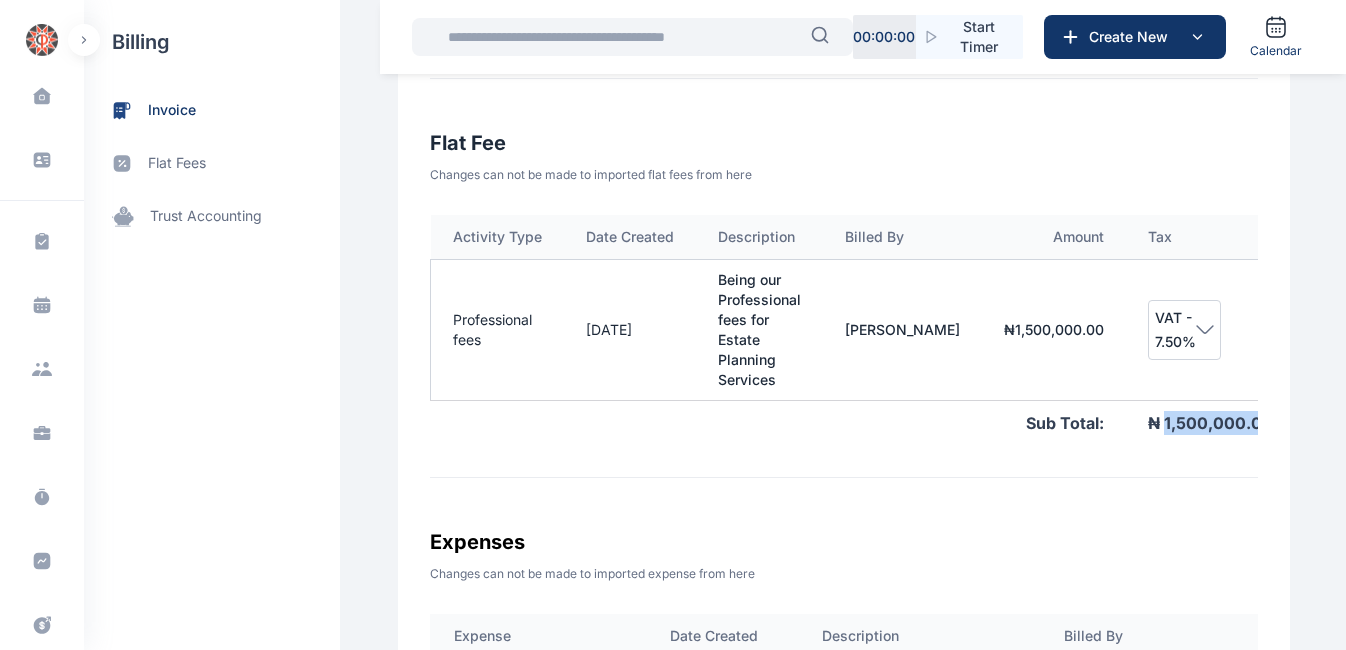 click on "₦   1,500,000.00" at bounding box center [1224, 423] 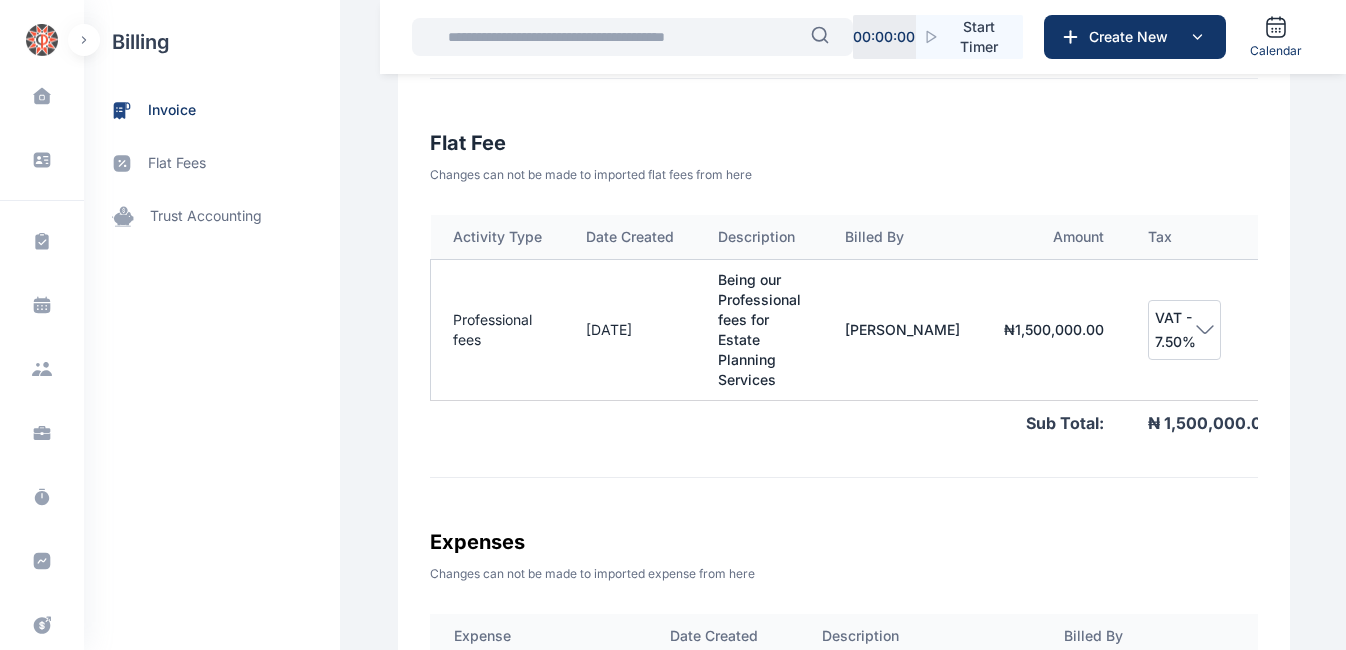 drag, startPoint x: 1123, startPoint y: 424, endPoint x: 1095, endPoint y: 340, distance: 88.54378 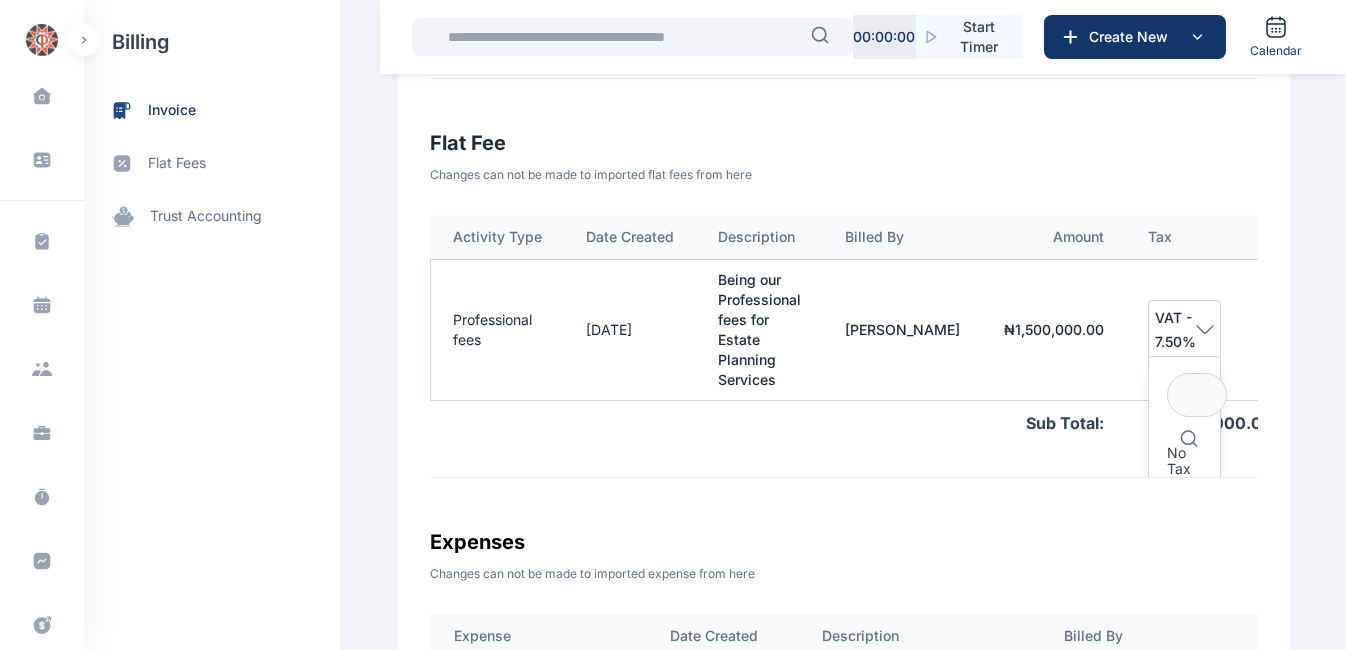 click on "₦ 1,500,000.00" at bounding box center [1054, 329] 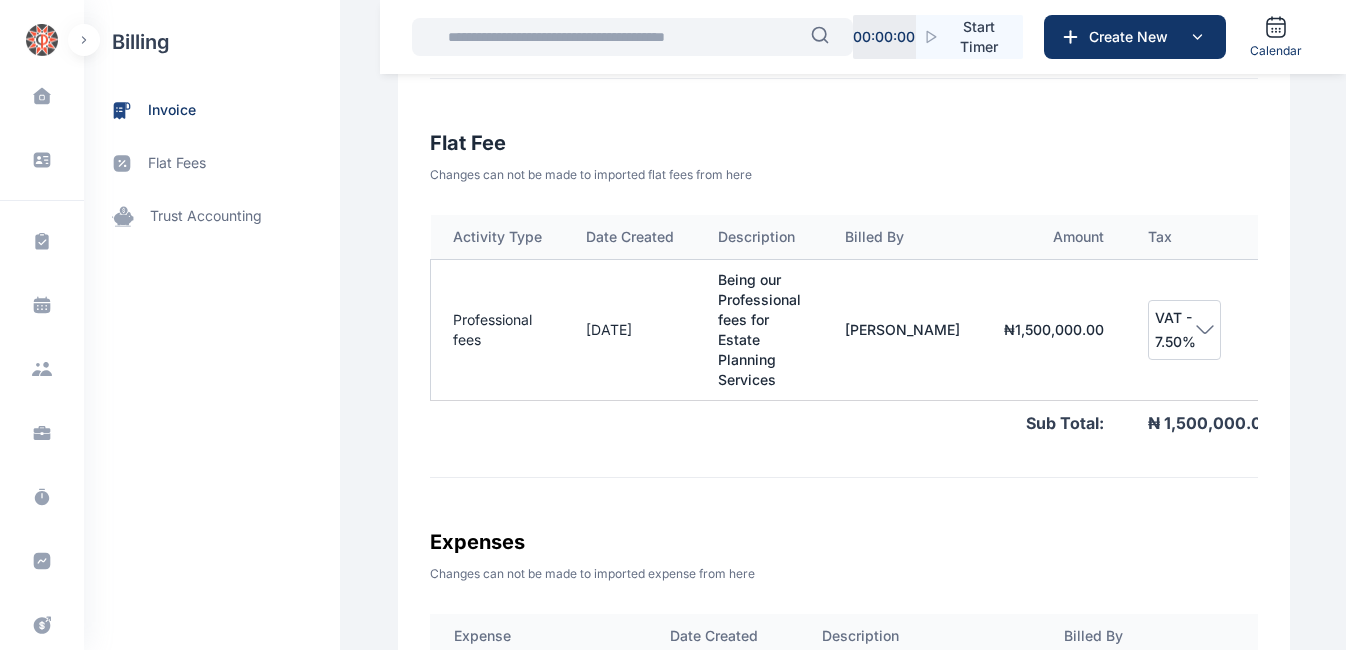 click on "Amount" at bounding box center [1054, 237] 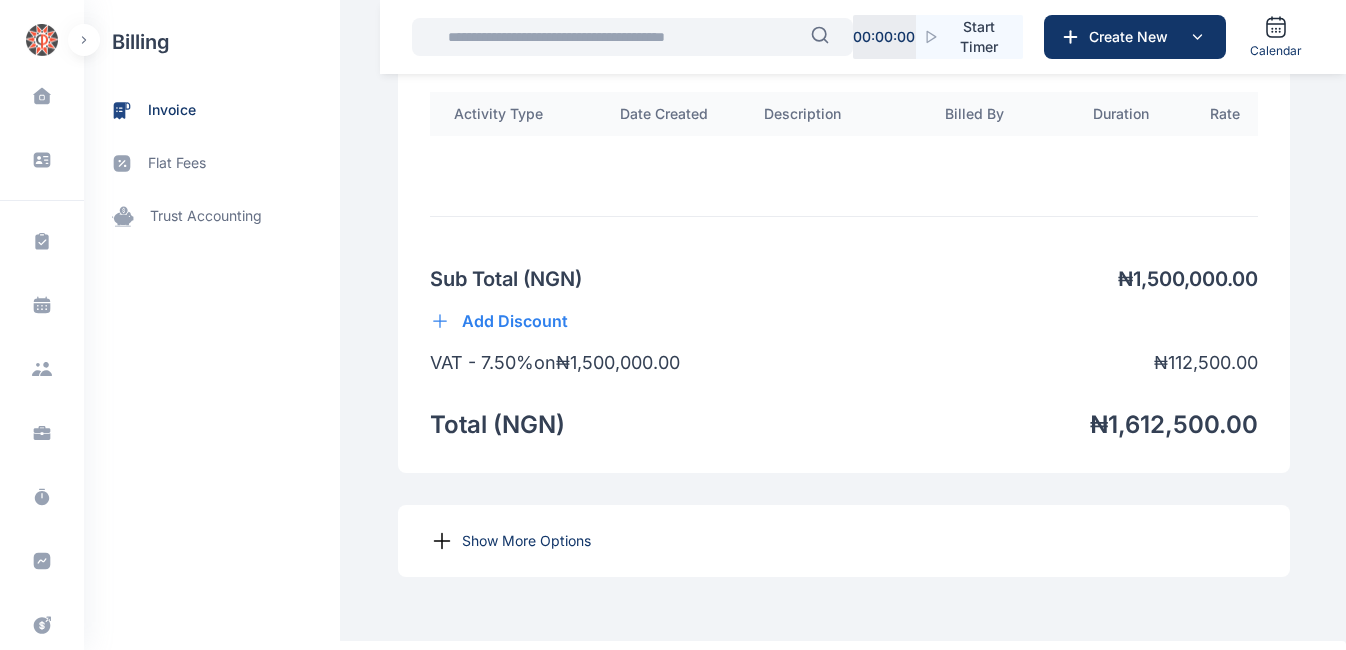 scroll, scrollTop: 1667, scrollLeft: 0, axis: vertical 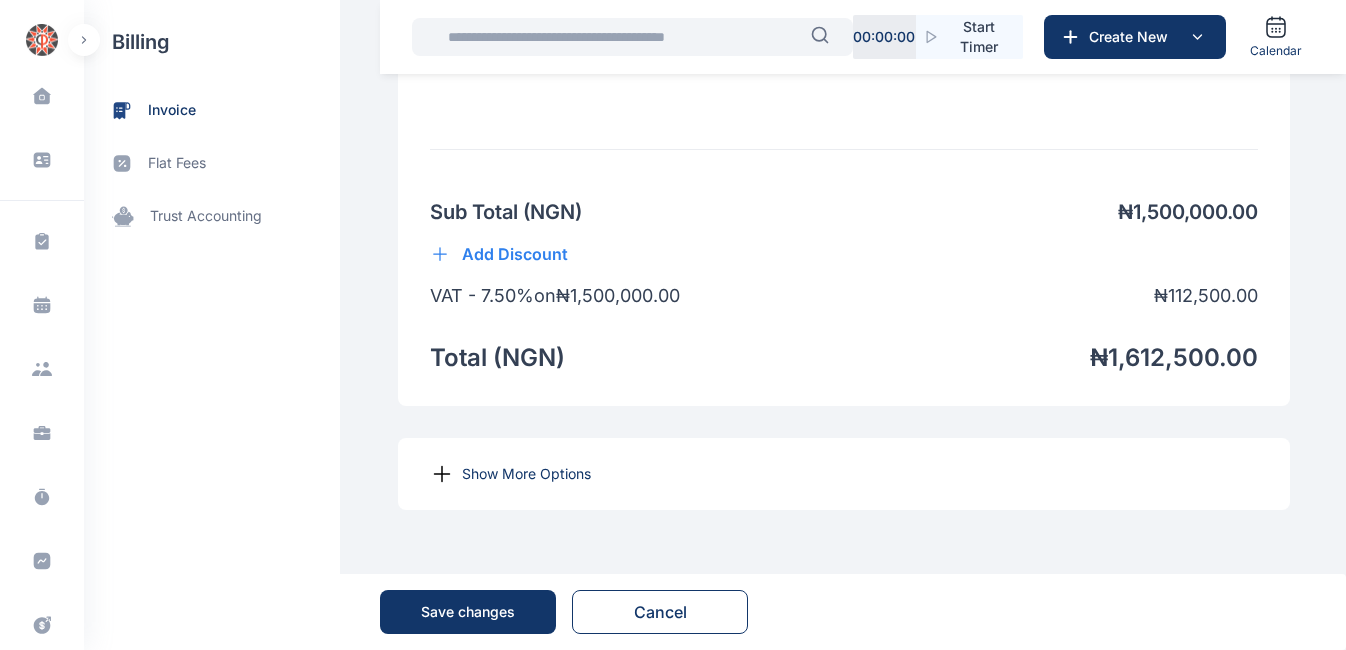 click on "Show More Options" at bounding box center [526, 474] 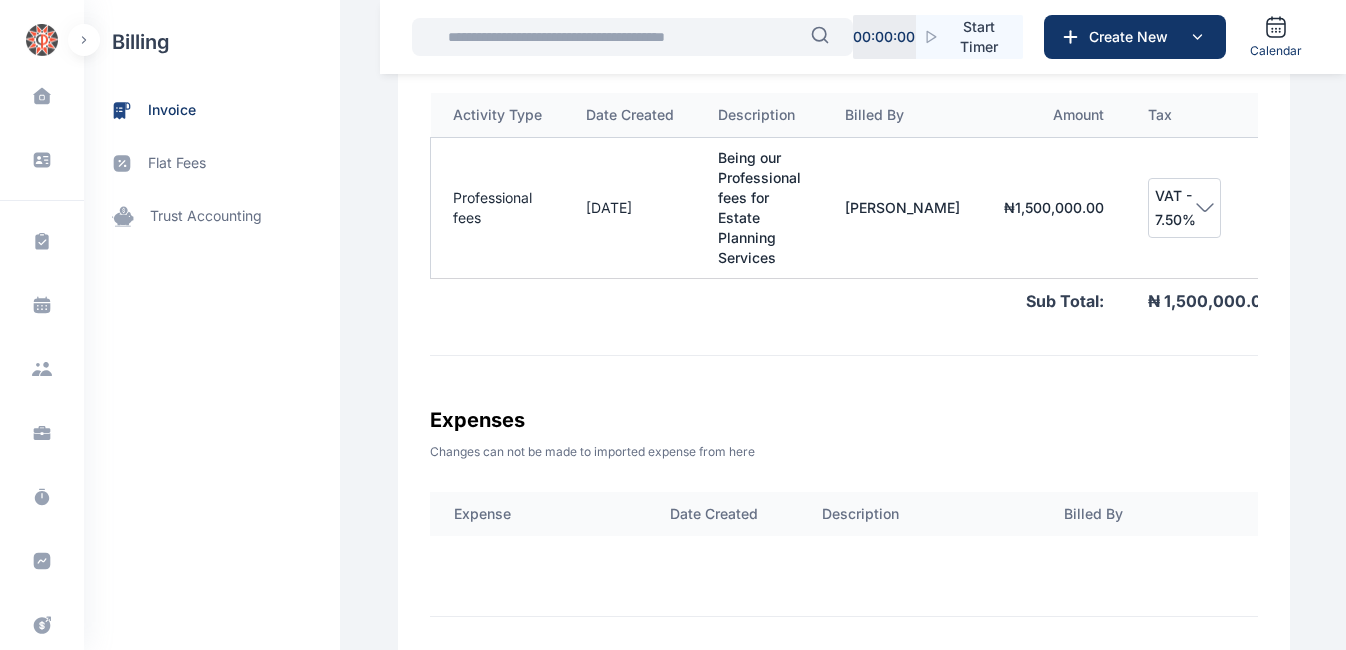 scroll, scrollTop: 936, scrollLeft: 0, axis: vertical 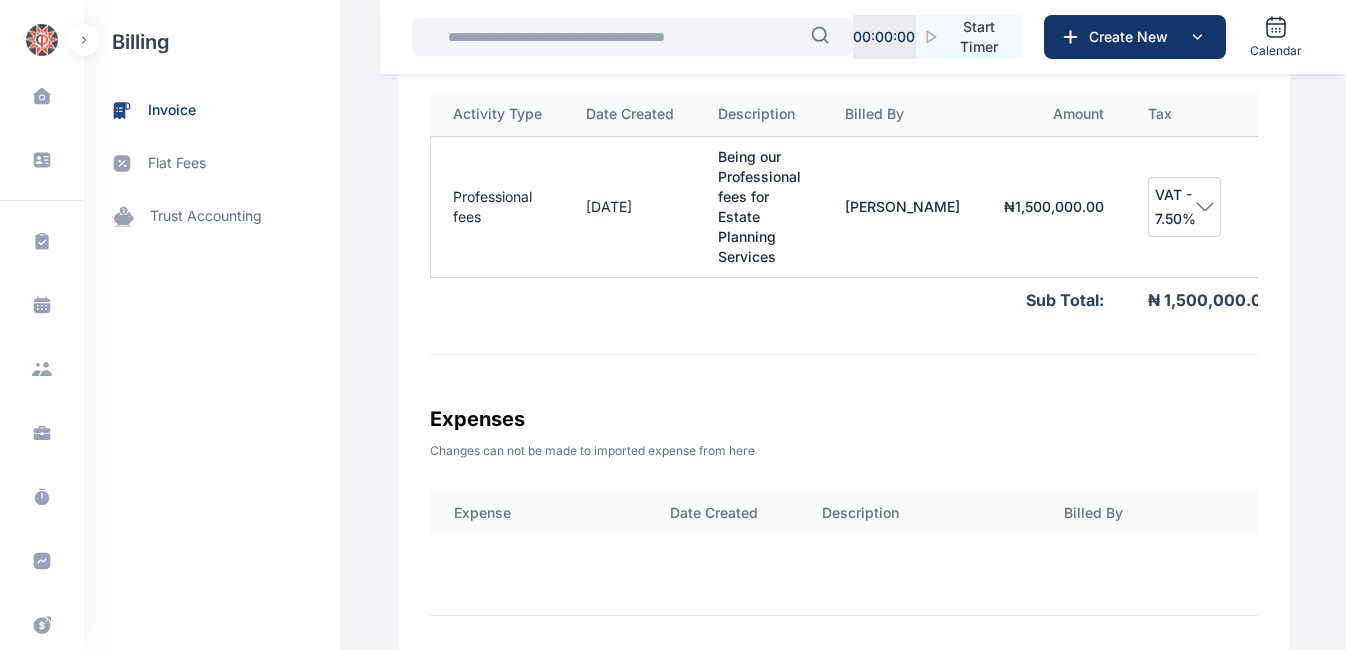 click on "Expense" at bounding box center [538, 513] 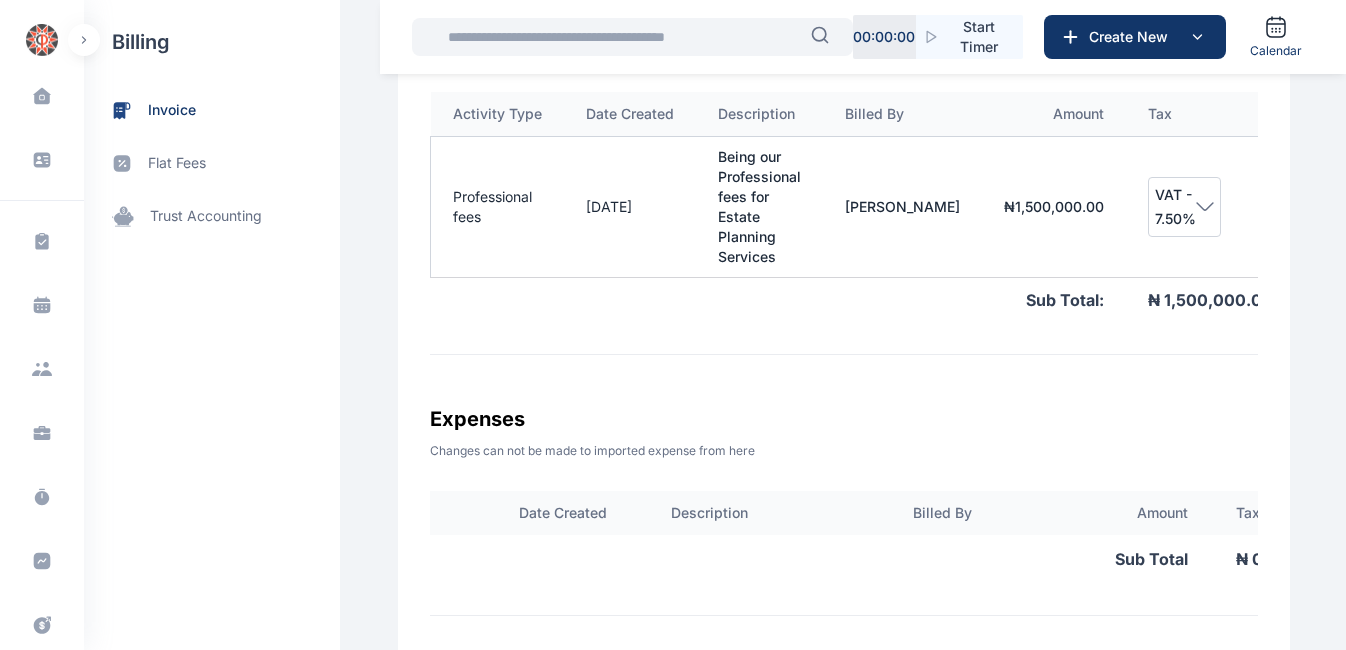 scroll, scrollTop: 0, scrollLeft: 152, axis: horizontal 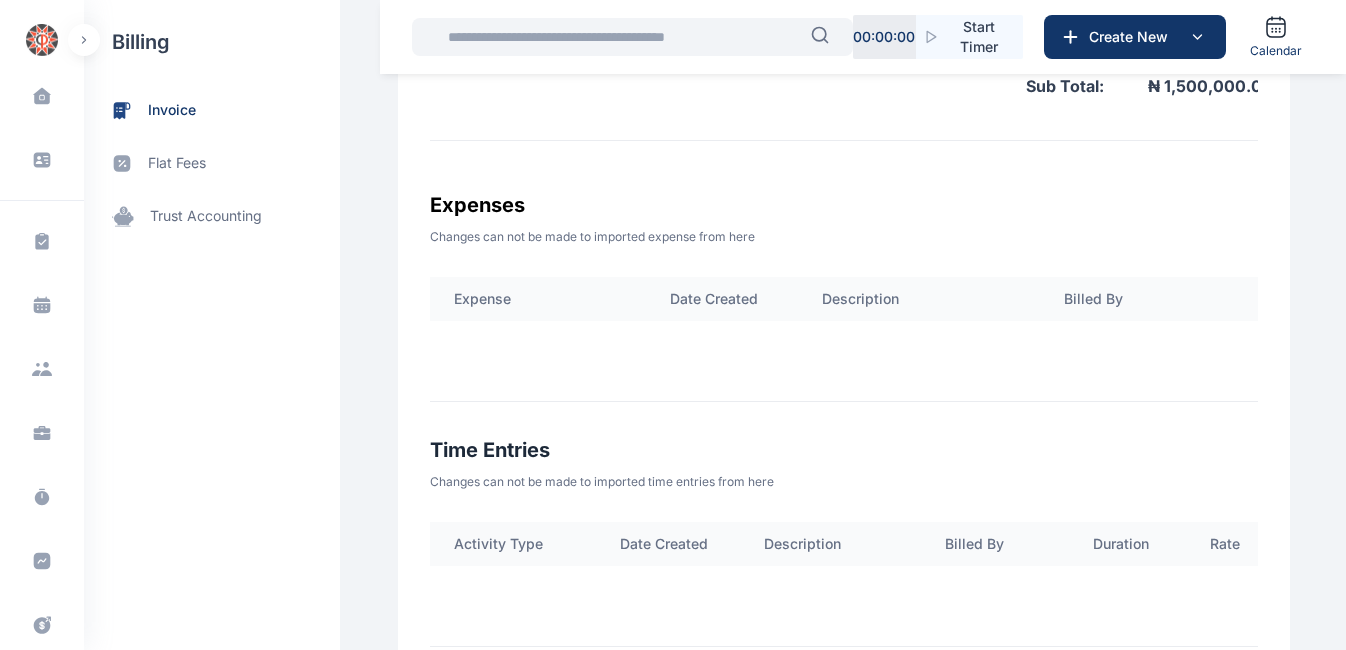 click on "Expense" at bounding box center [538, 299] 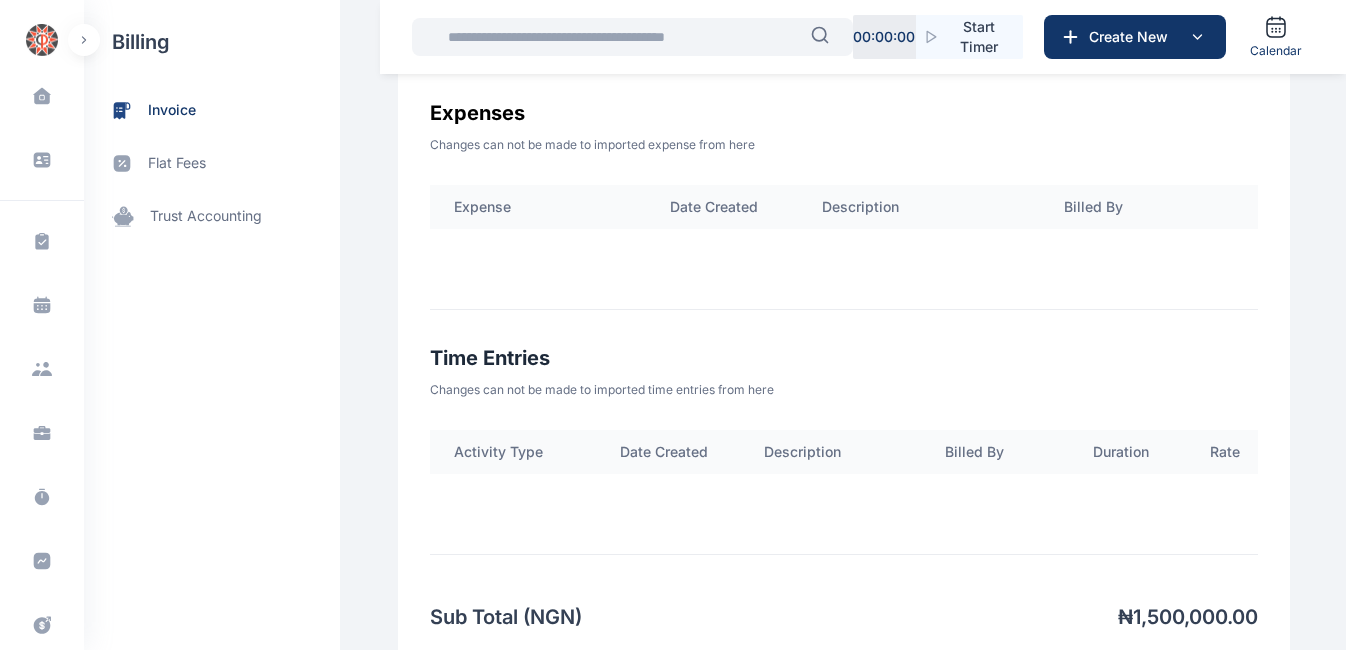 scroll, scrollTop: 1248, scrollLeft: 0, axis: vertical 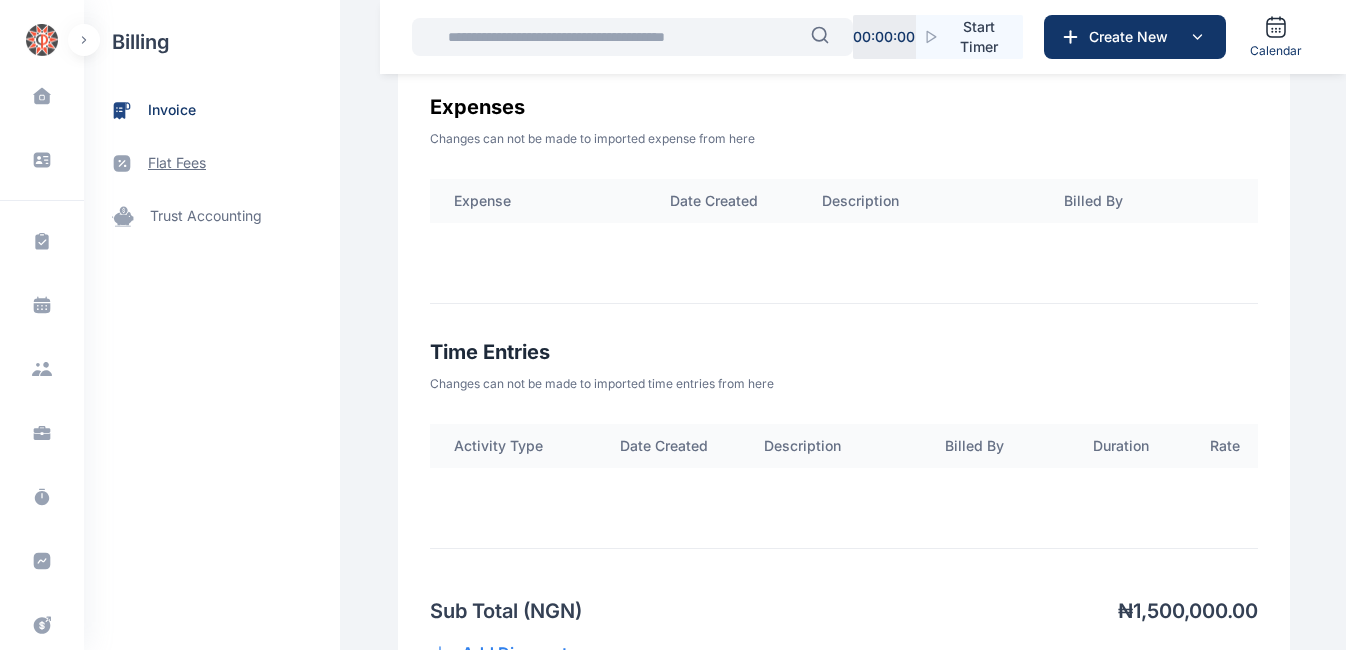 click on "flat fees" at bounding box center (177, 163) 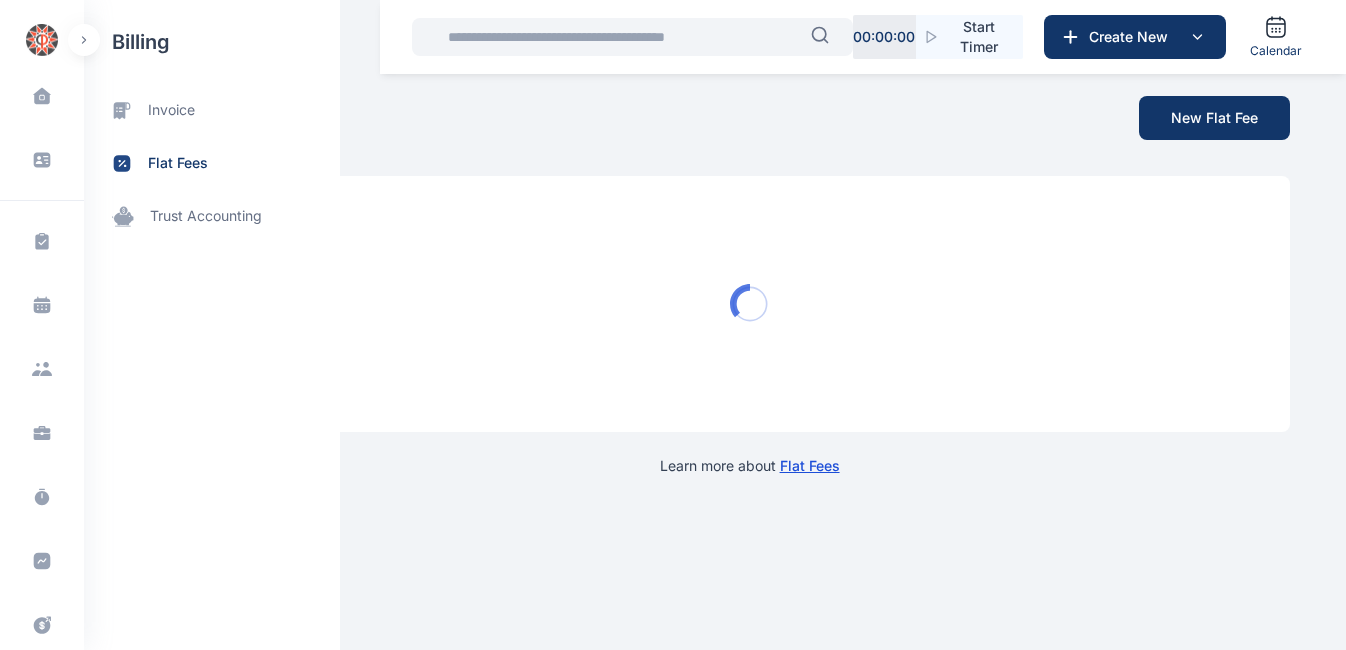 scroll, scrollTop: 0, scrollLeft: 0, axis: both 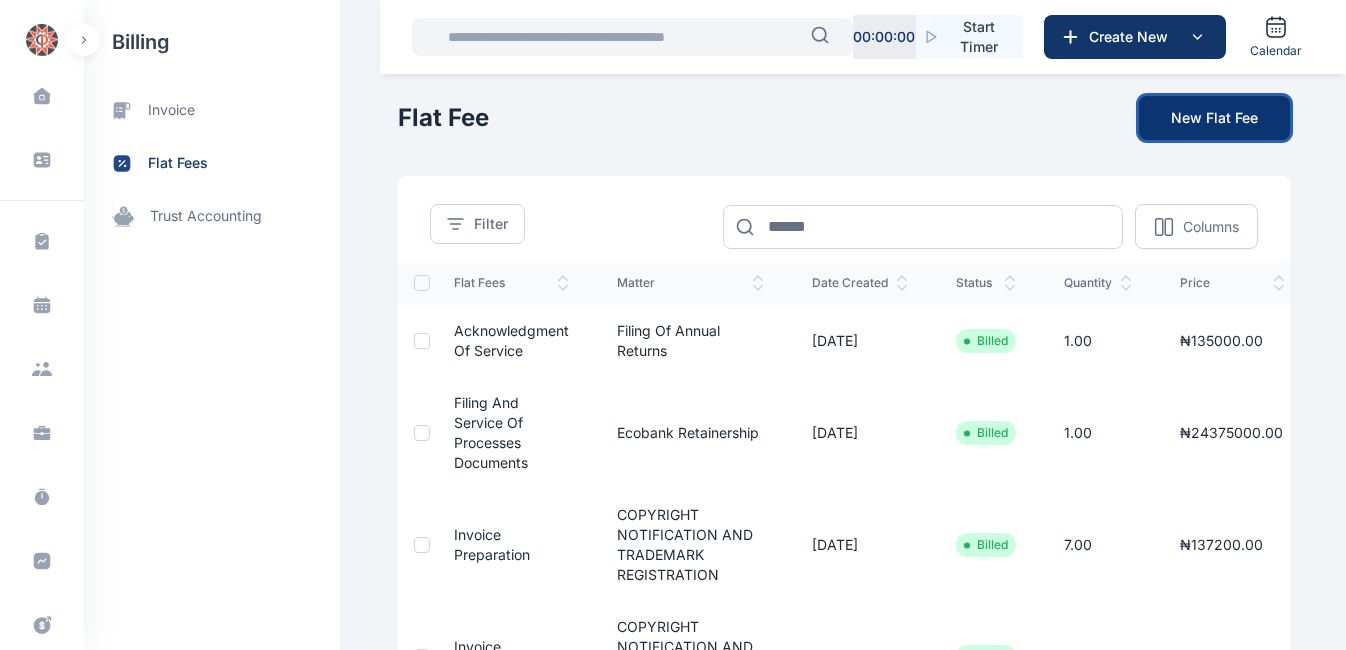 click on "New Flat Fee" at bounding box center [1214, 118] 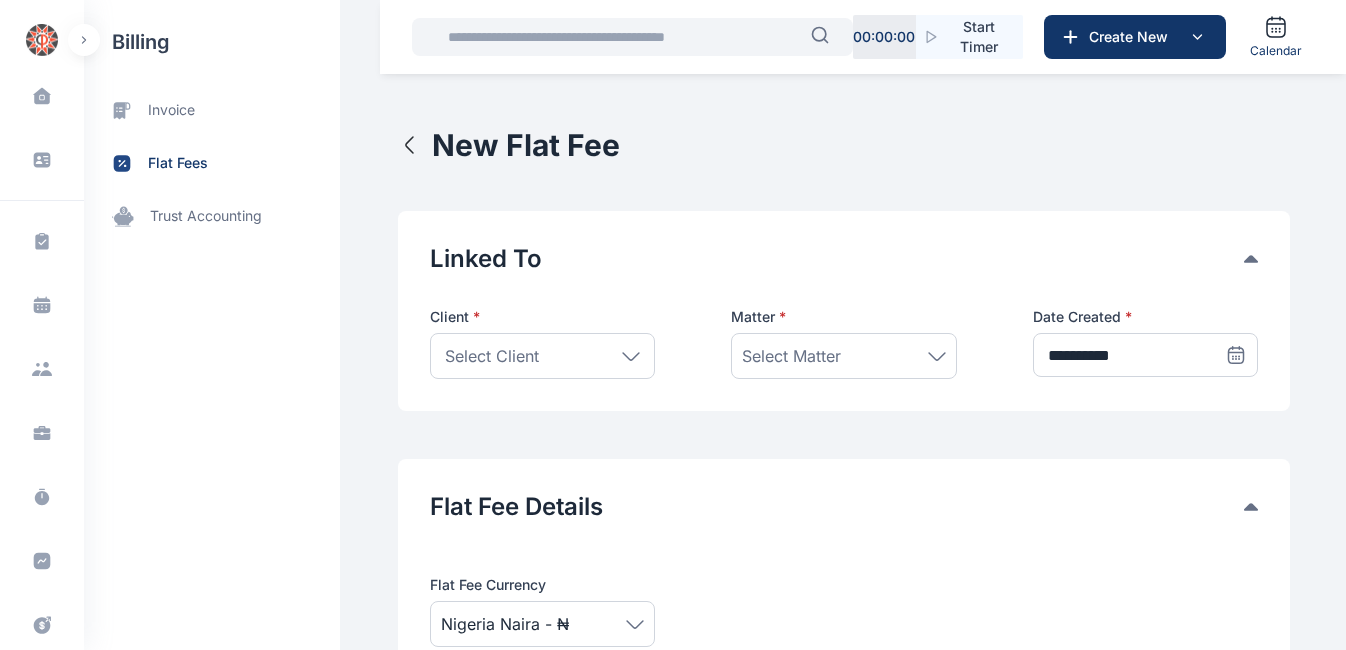 scroll, scrollTop: 0, scrollLeft: 0, axis: both 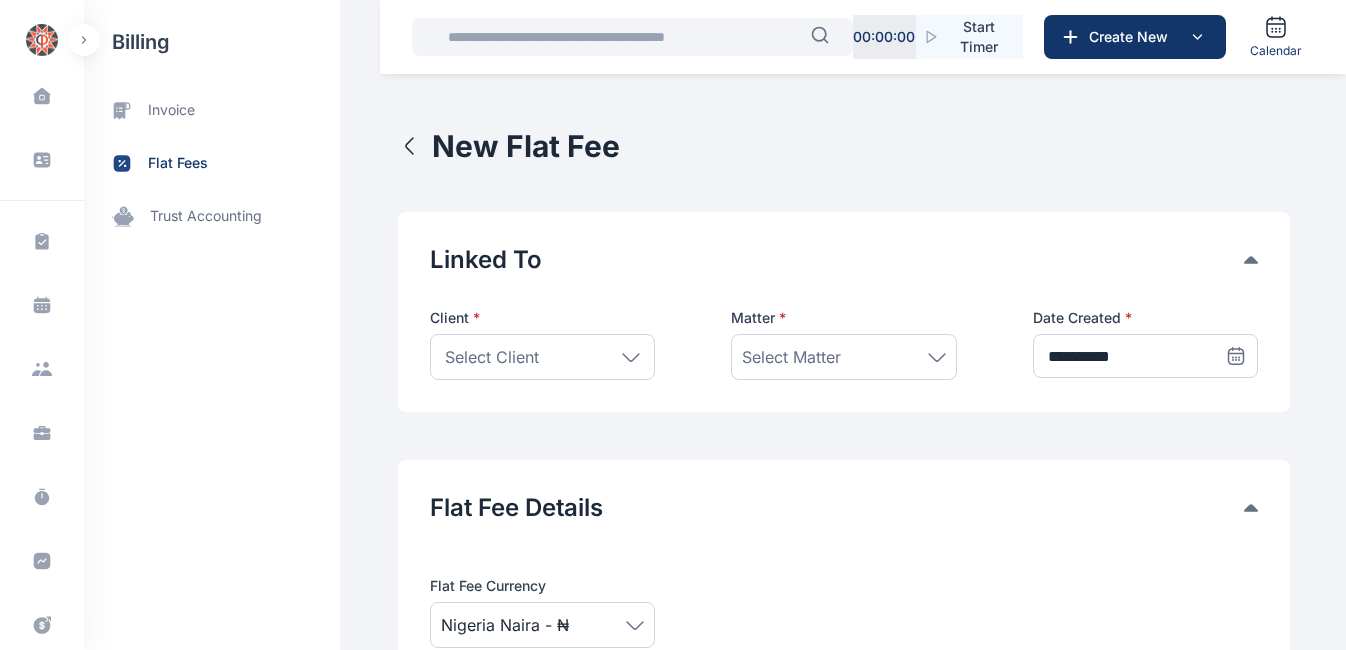 click 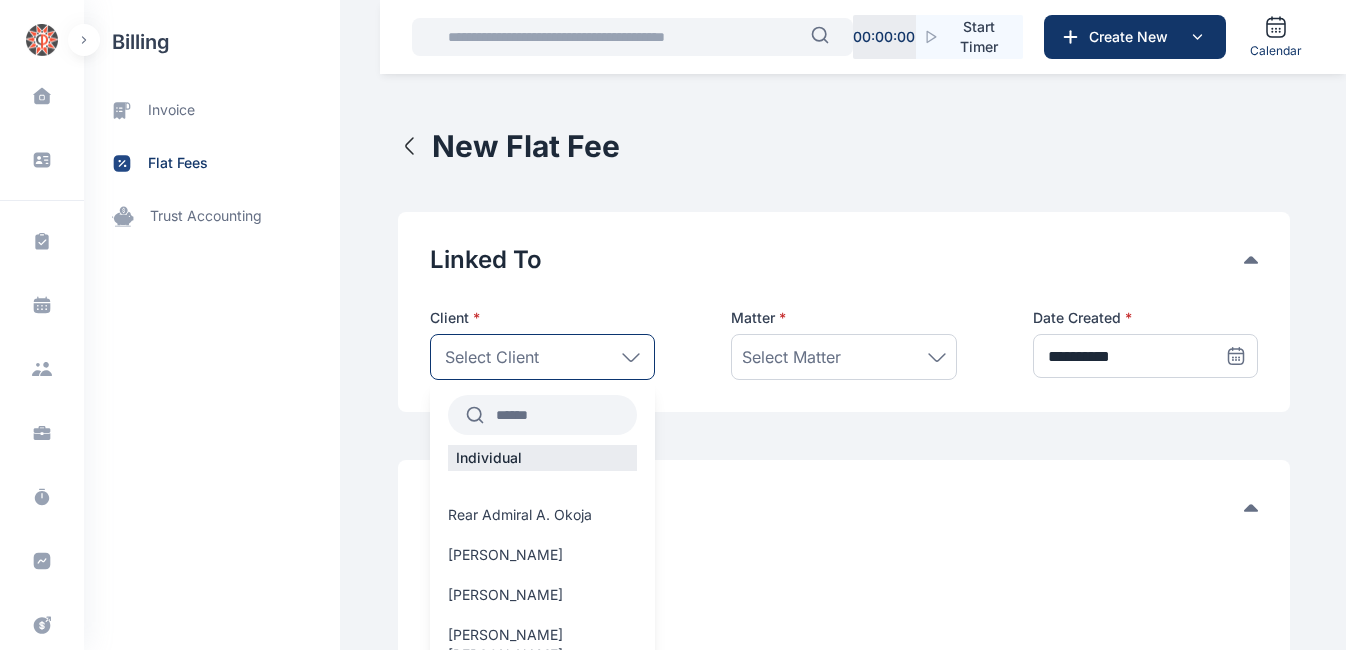 click at bounding box center (560, 415) 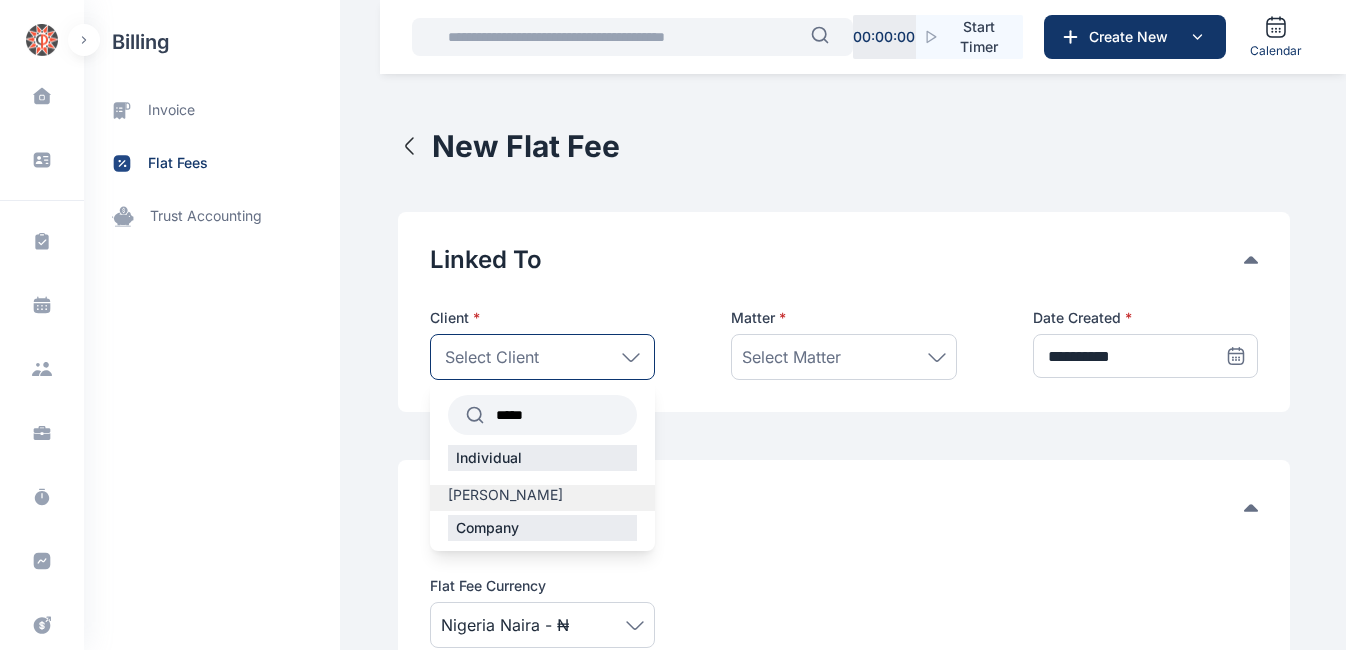 type on "*****" 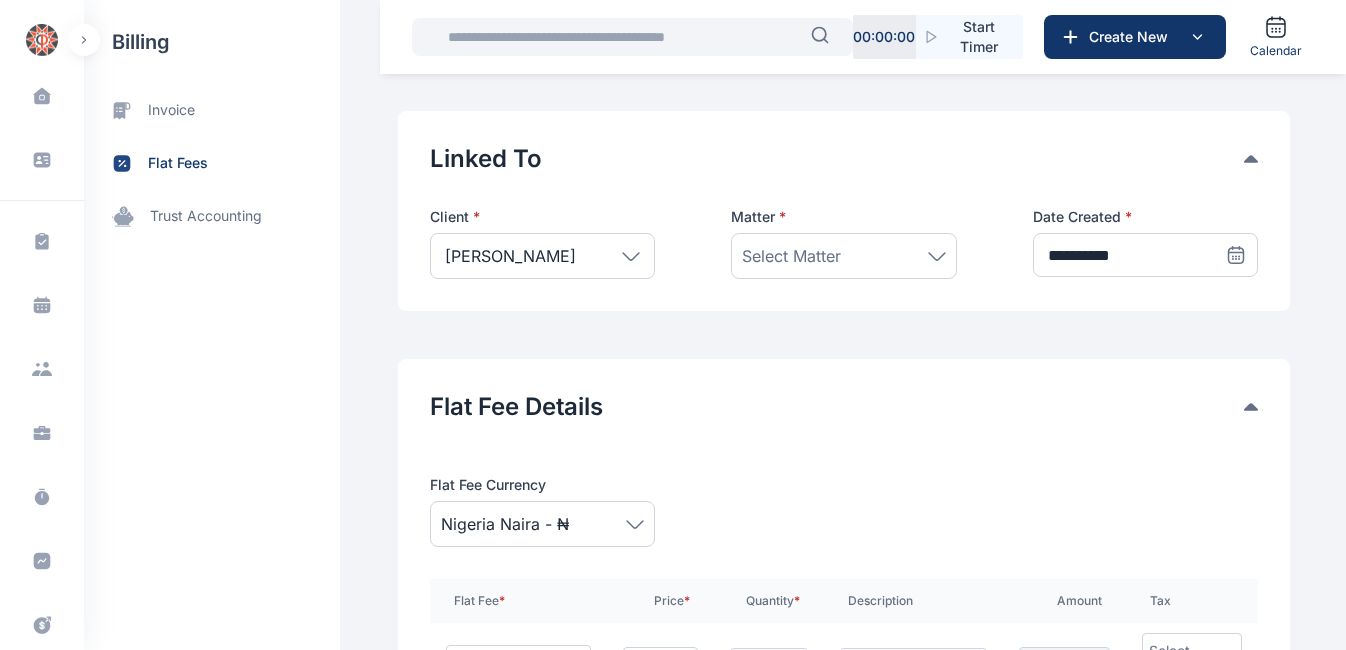 scroll, scrollTop: 106, scrollLeft: 0, axis: vertical 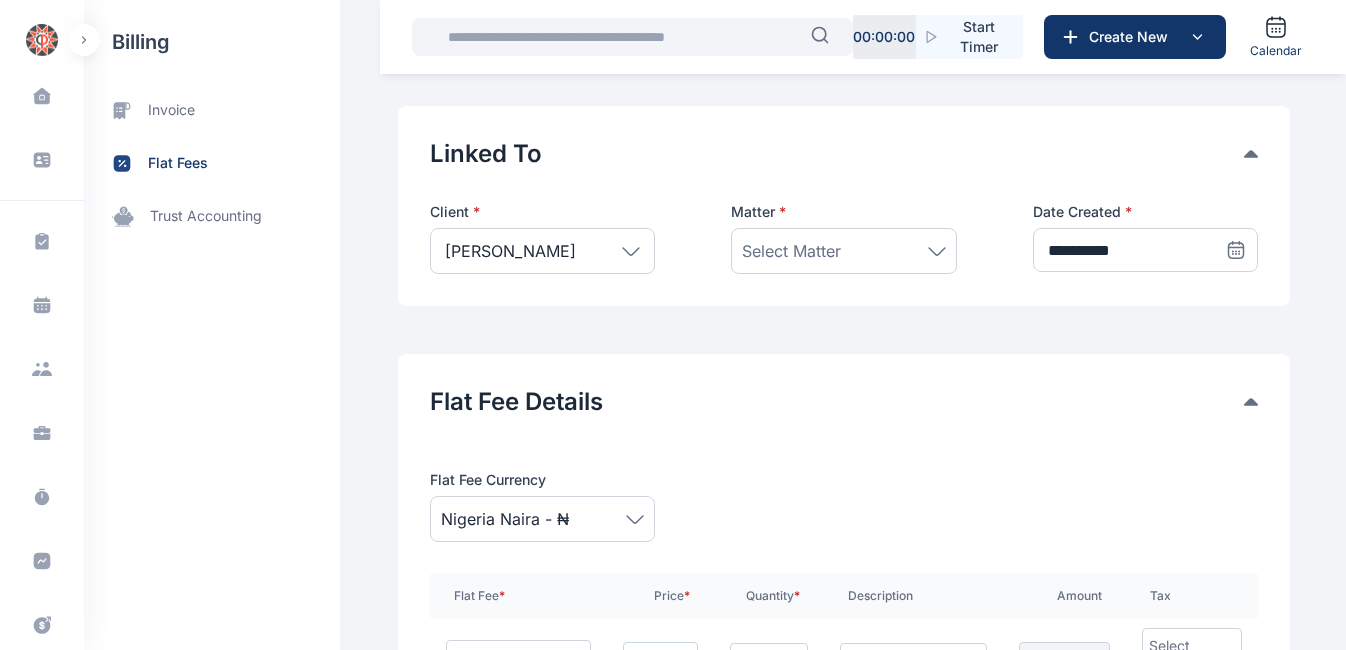 click 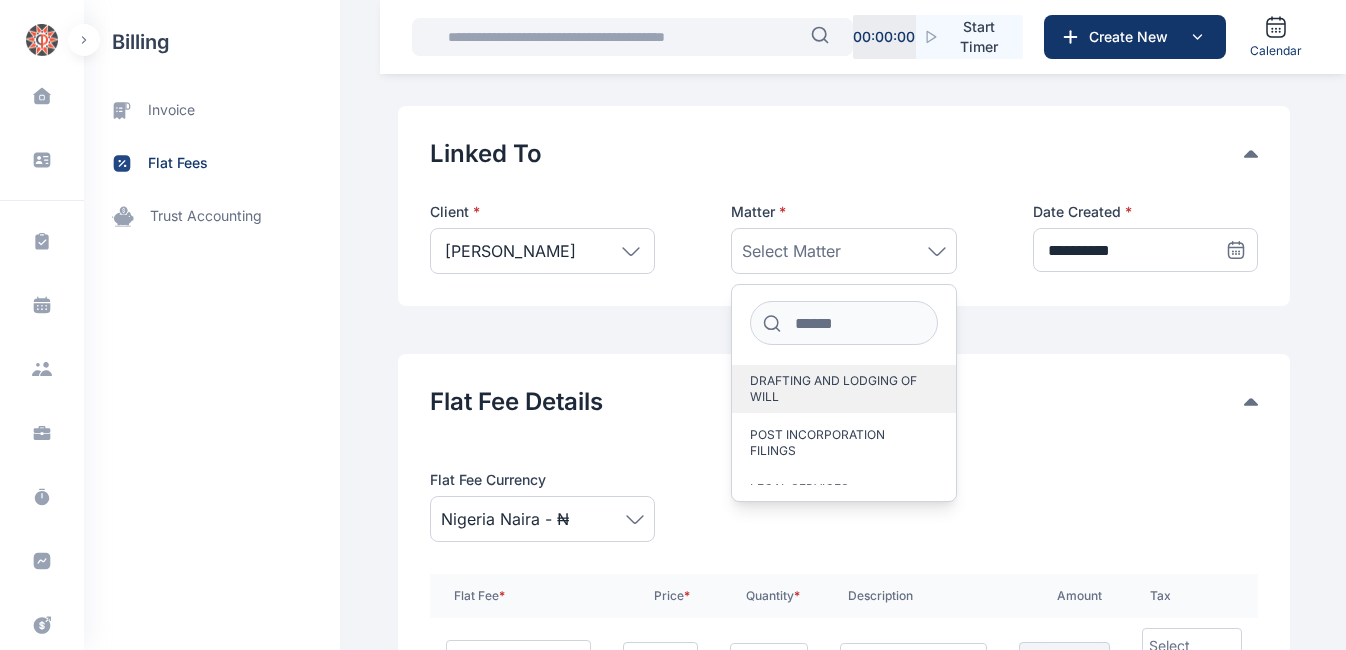 click on "DRAFTING AND LODGING OF WILL" at bounding box center (835, 389) 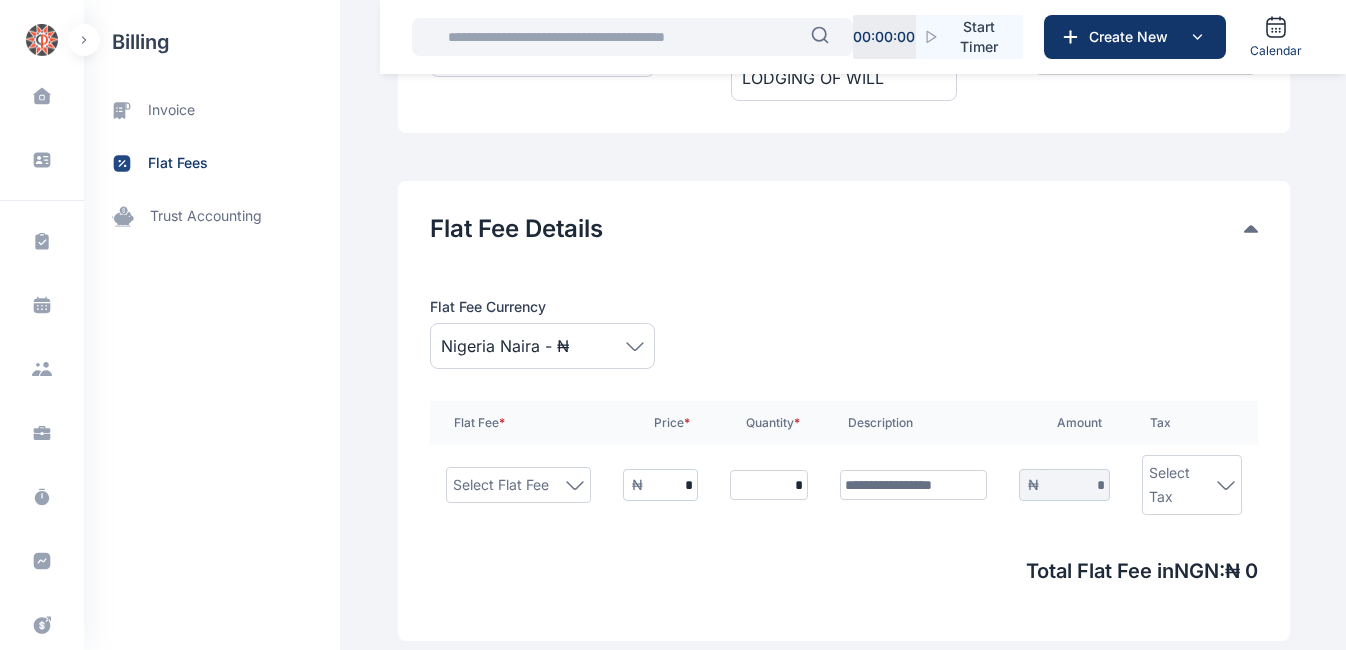 scroll, scrollTop: 307, scrollLeft: 0, axis: vertical 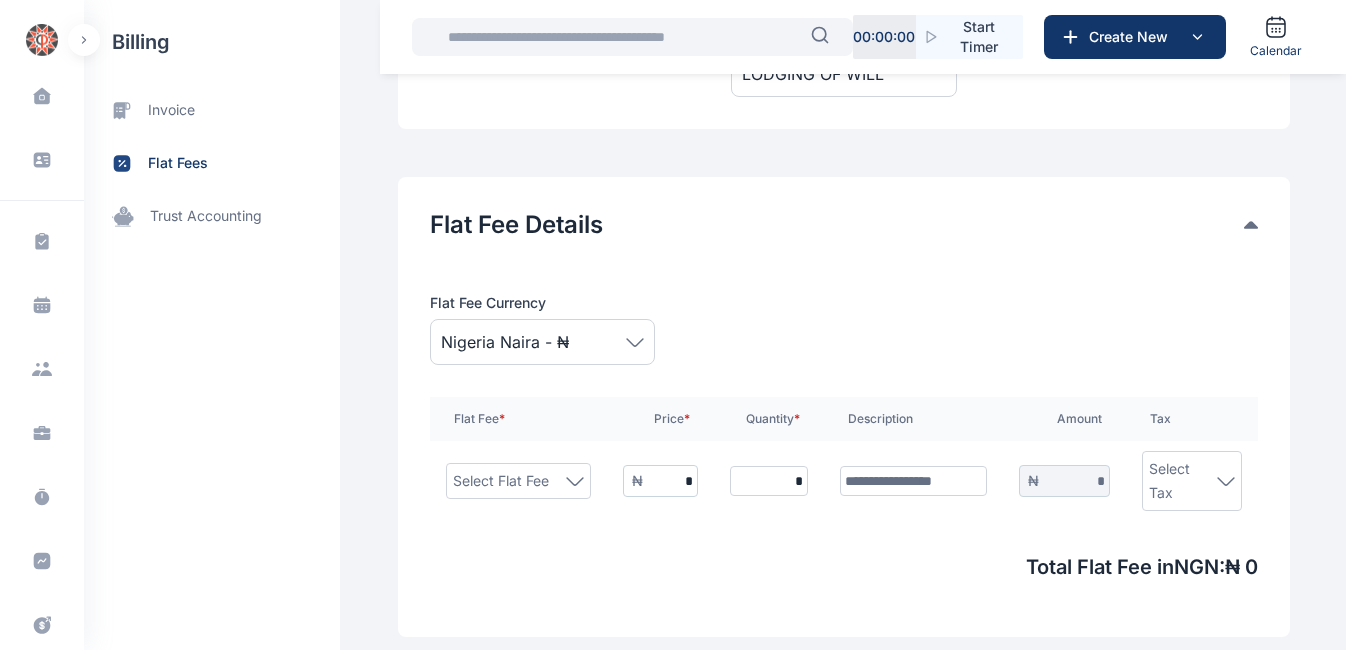 click on "*" at bounding box center [670, 481] 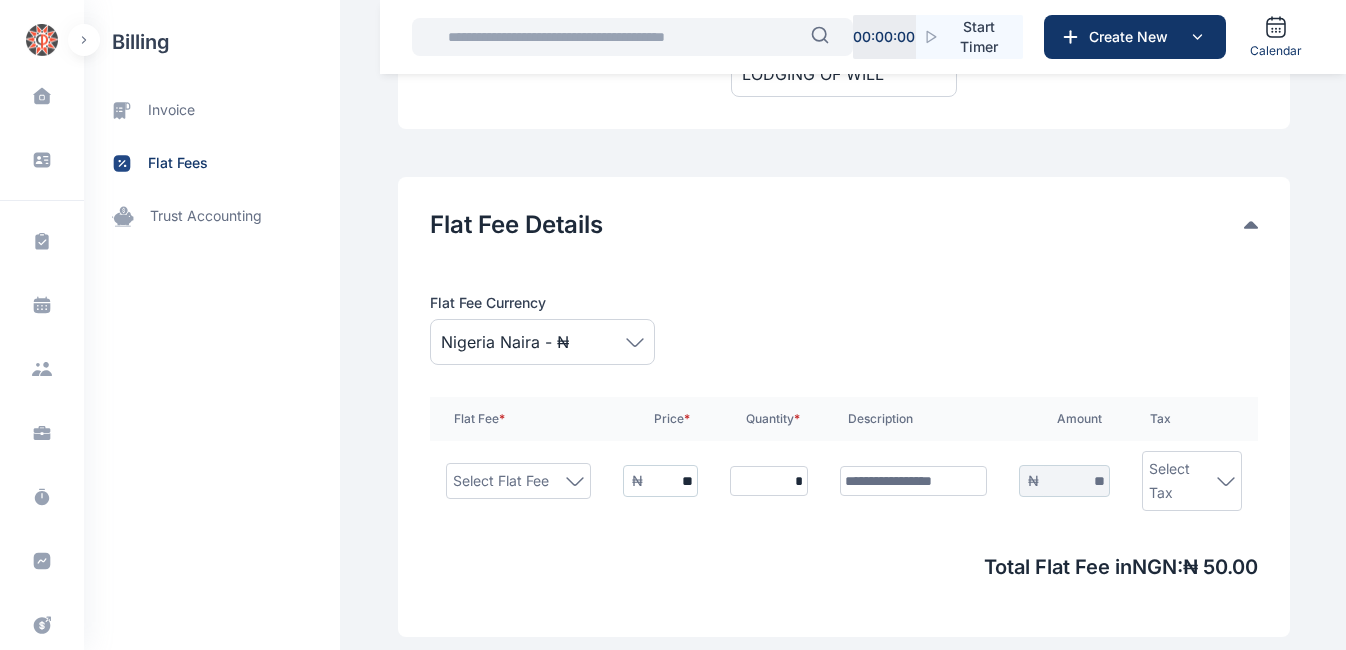 type on "**" 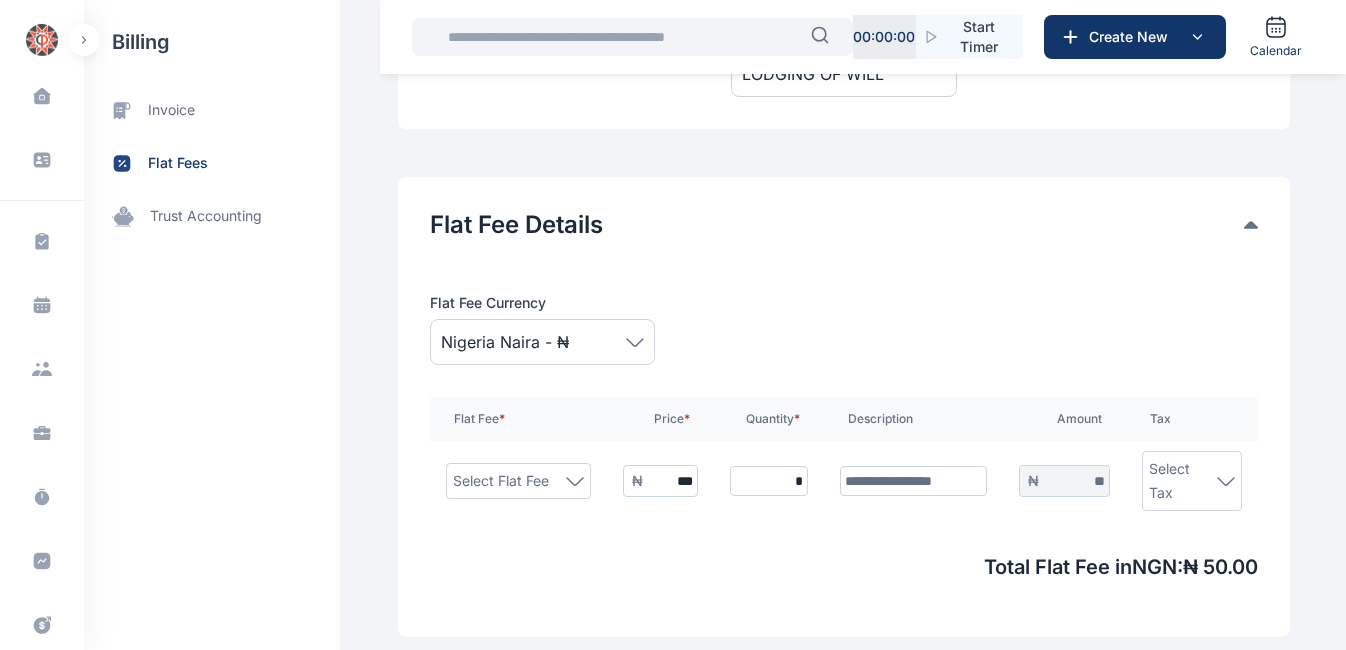 type on "***" 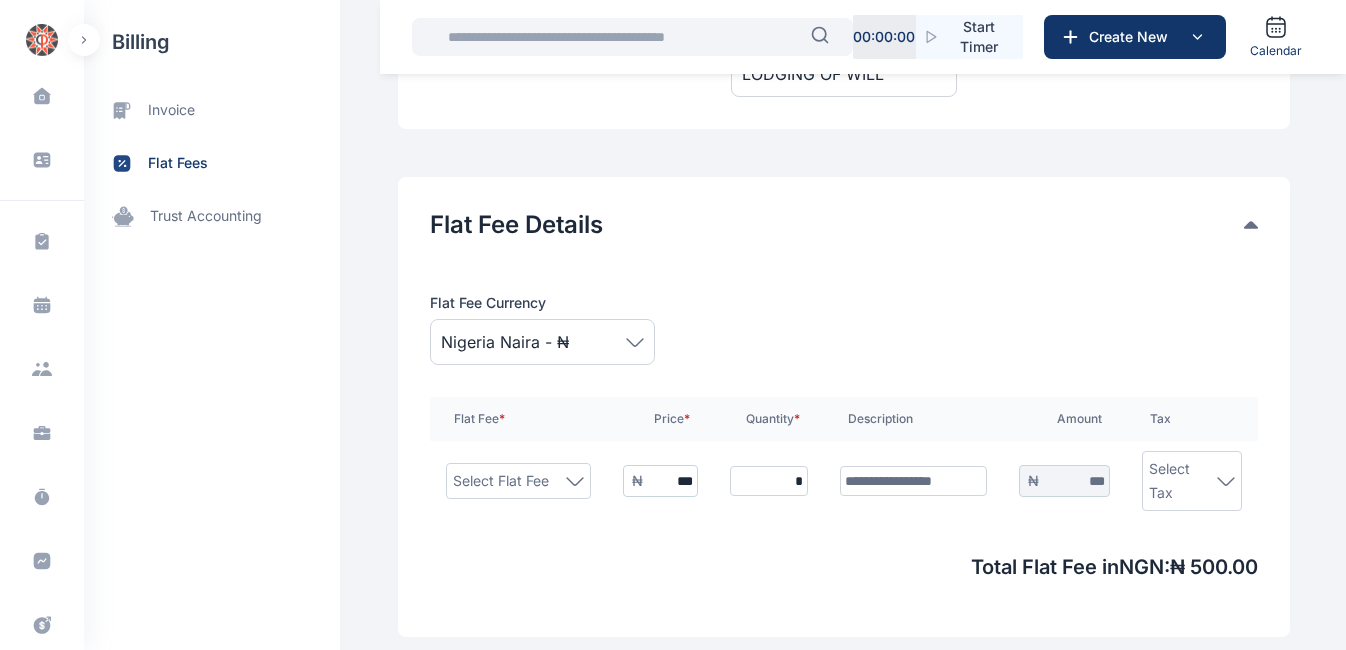 type on "*****" 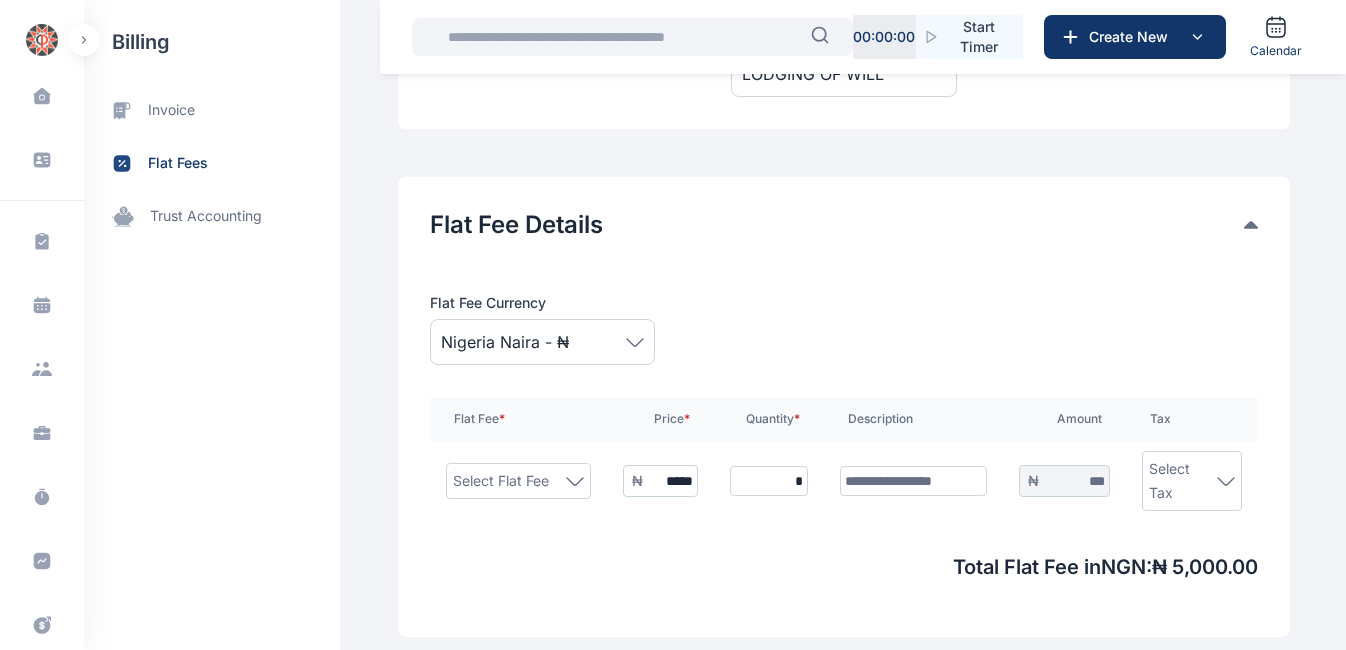 type on "*****" 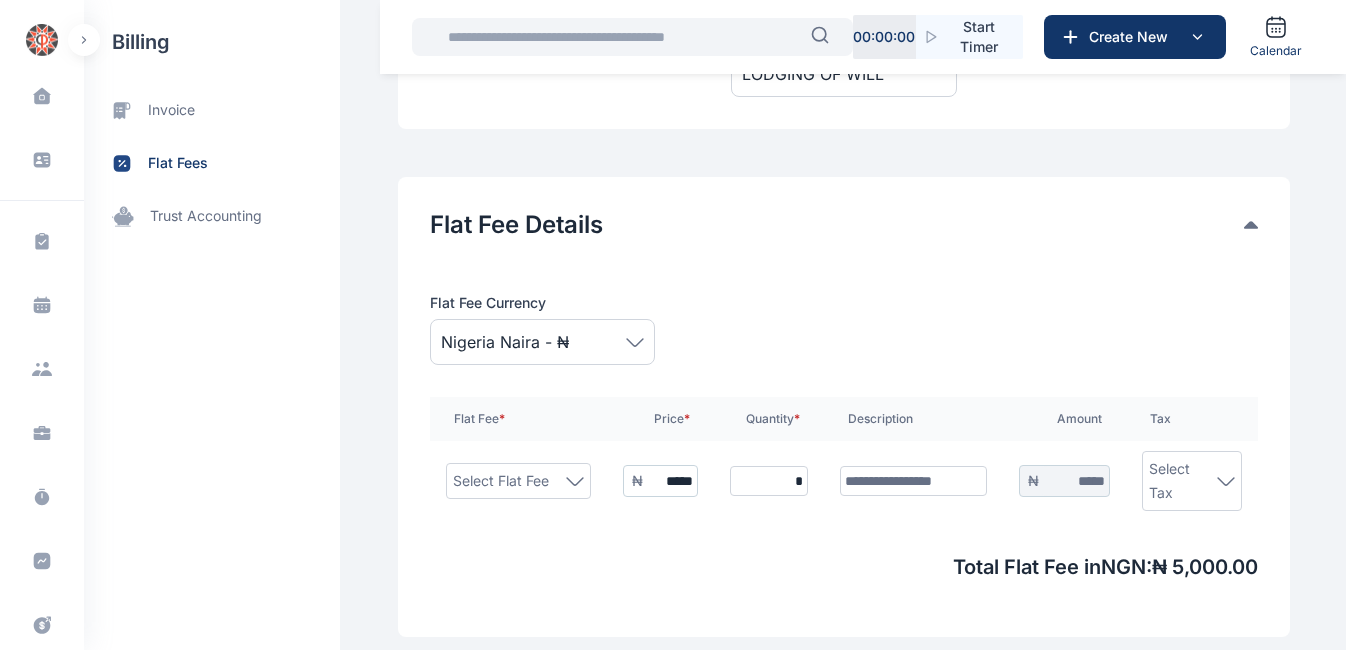 type on "******" 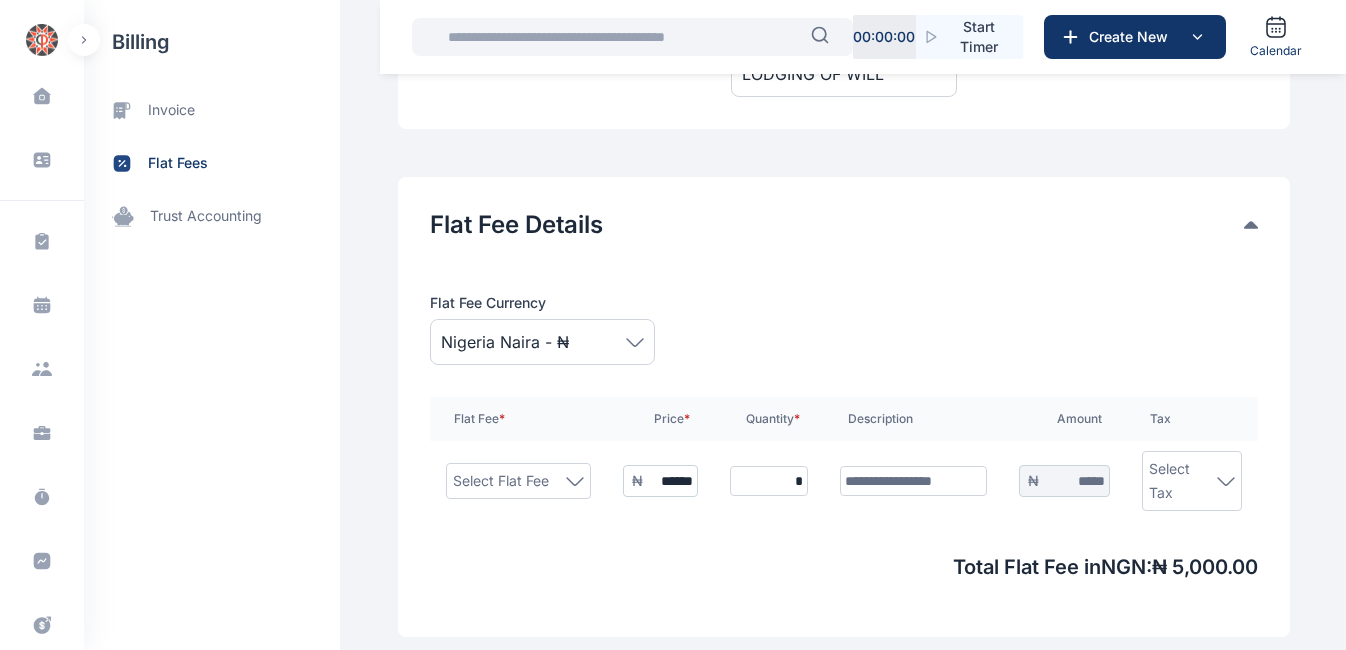 type on "******" 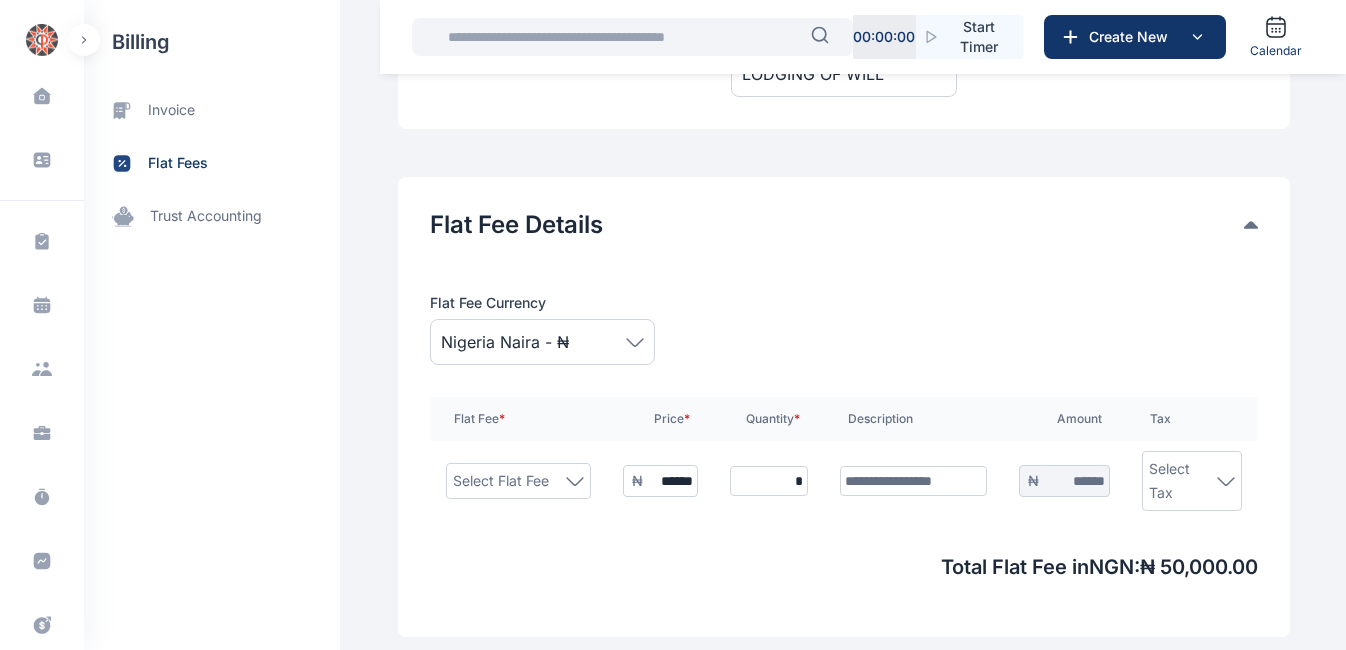type on "*******" 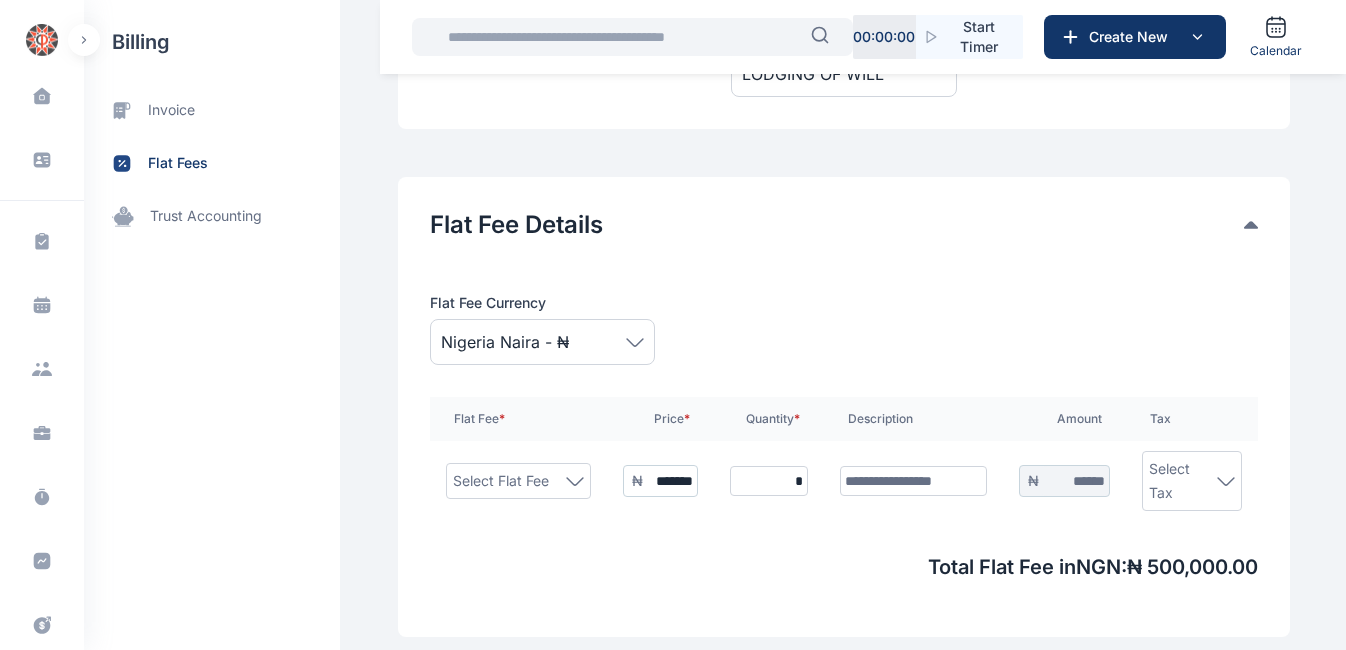 type on "*******" 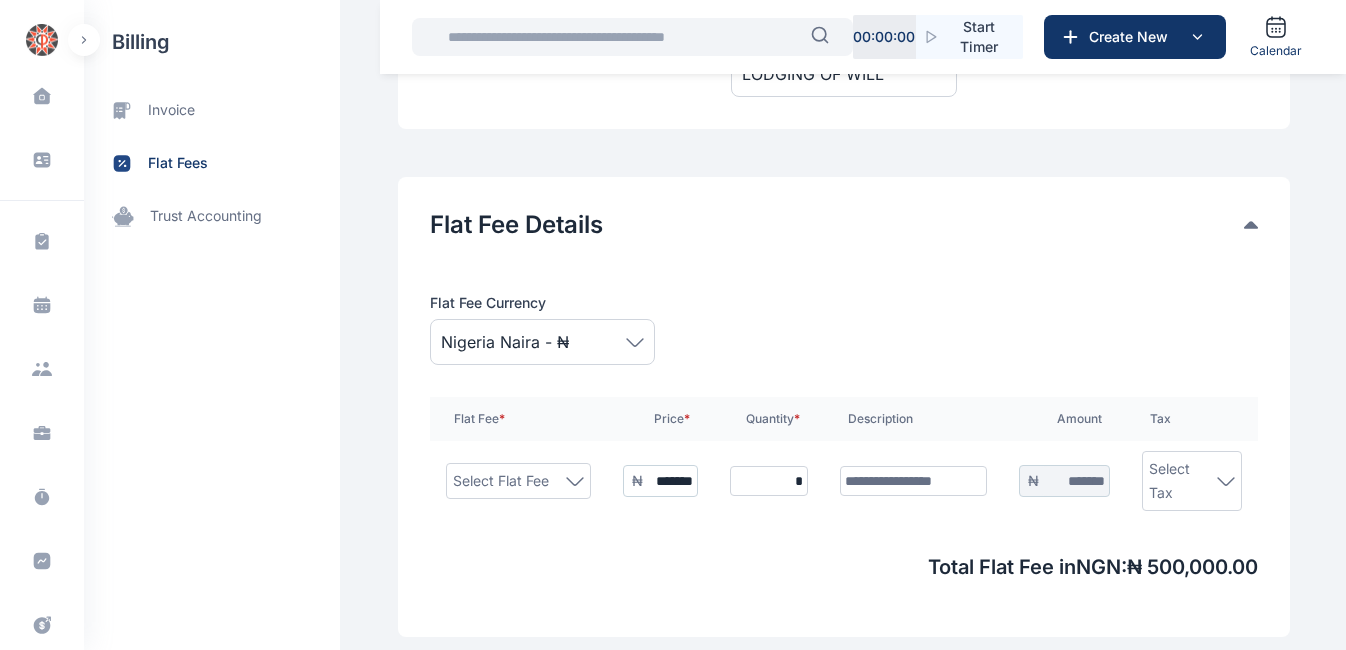 scroll, scrollTop: 0, scrollLeft: 7, axis: horizontal 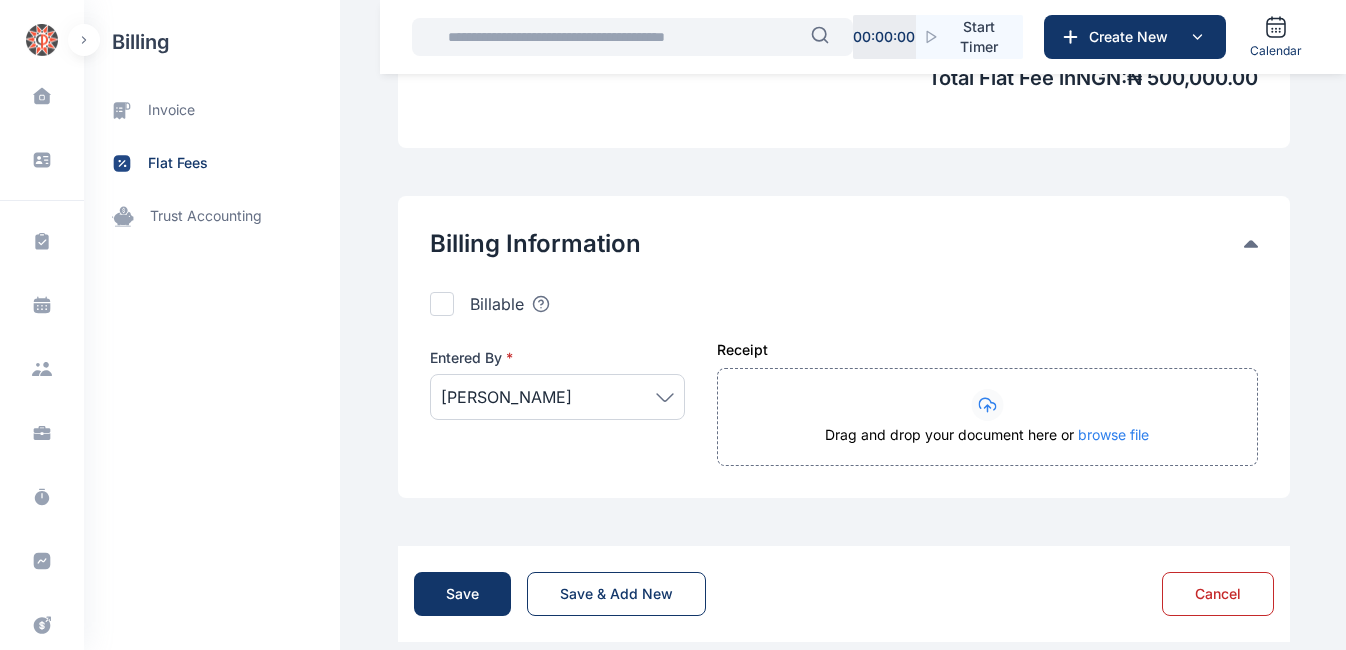 type on "*******" 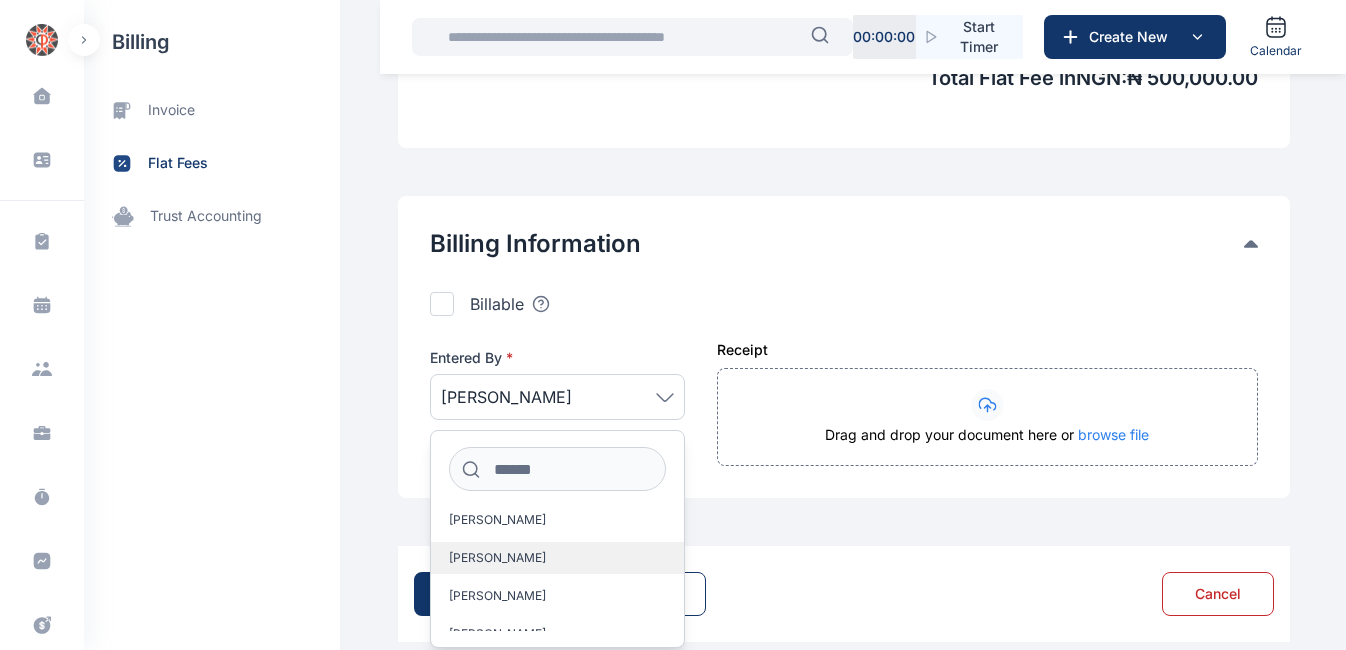 scroll, scrollTop: 237, scrollLeft: 0, axis: vertical 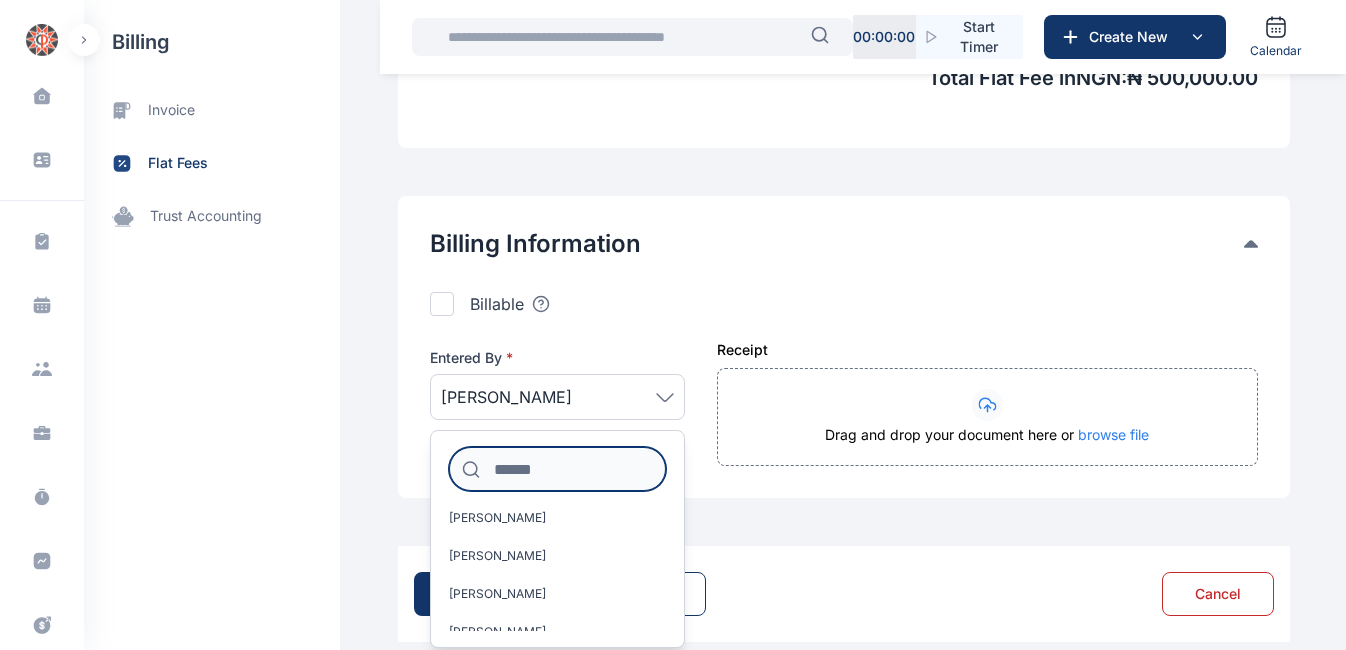 click at bounding box center (557, 469) 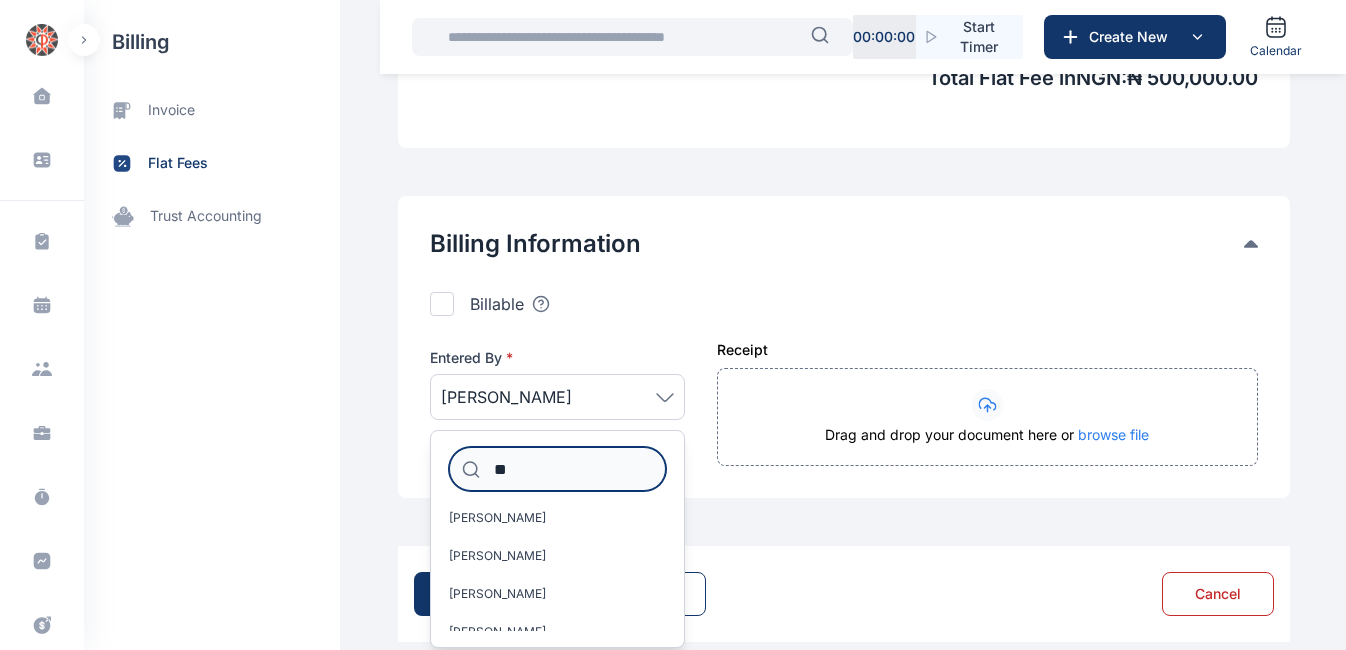 scroll, scrollTop: 0, scrollLeft: 0, axis: both 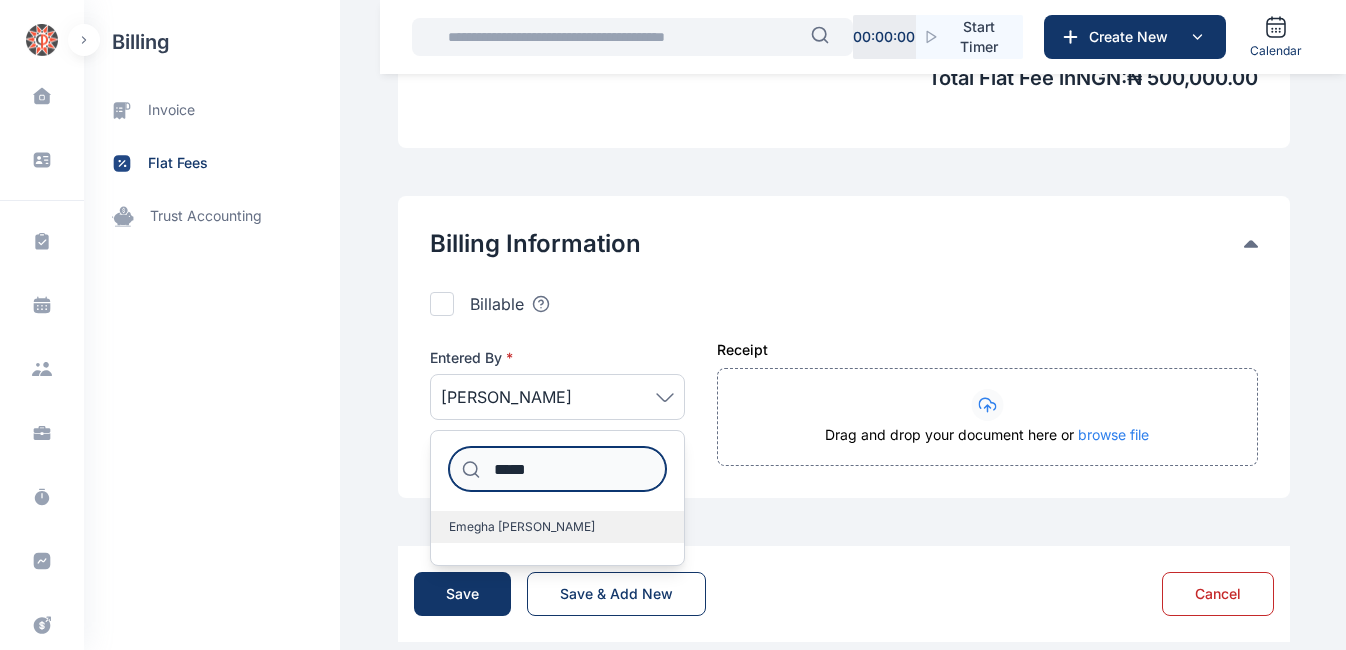 type on "*****" 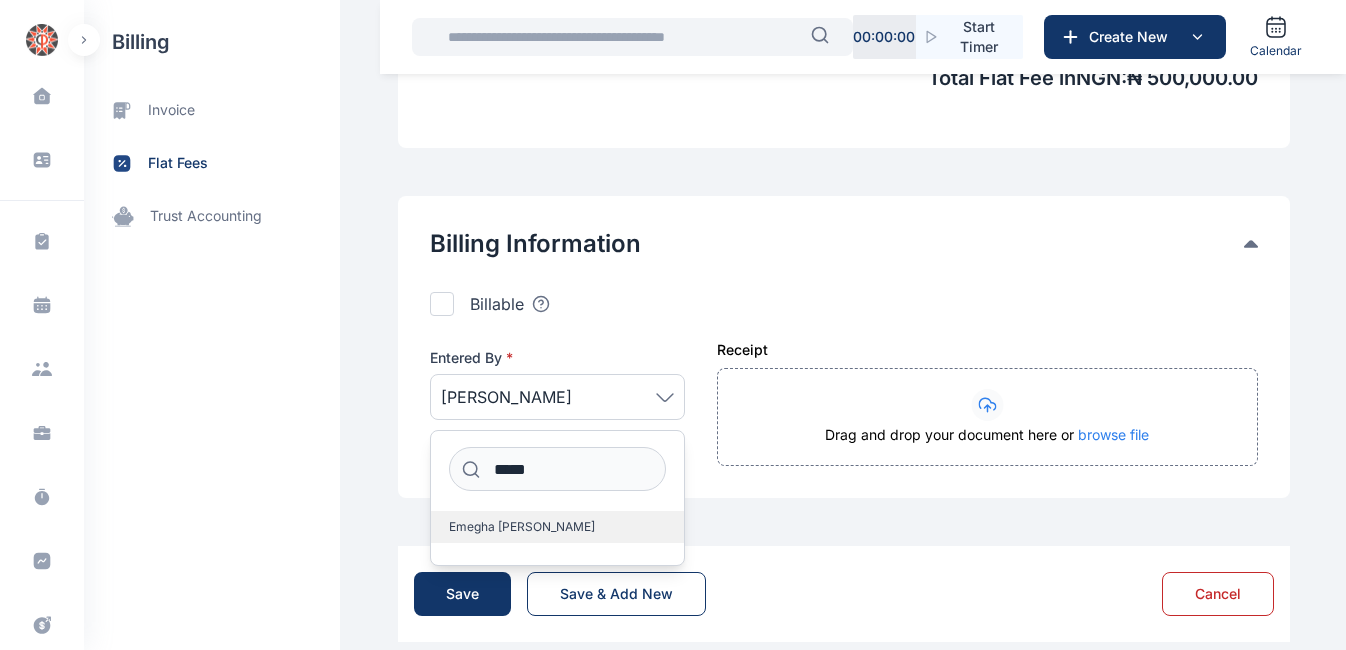 click on "Emegha [PERSON_NAME]" at bounding box center (557, 527) 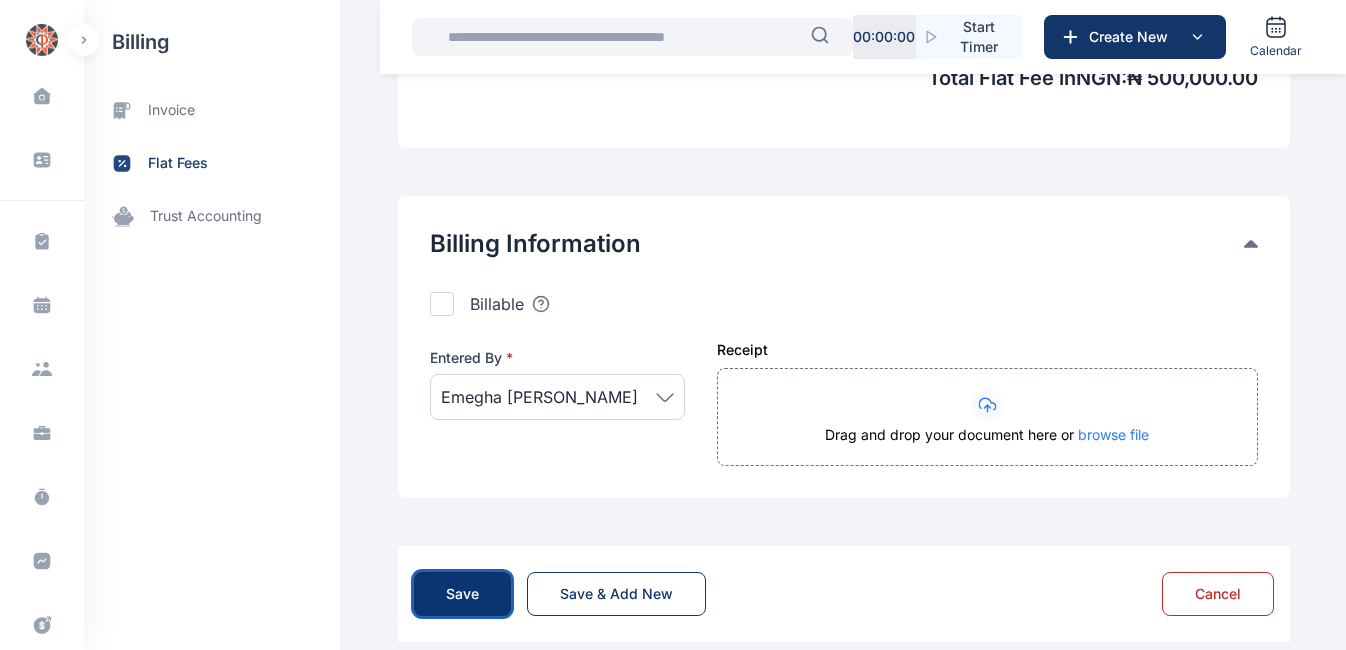 click on "Save" at bounding box center (462, 594) 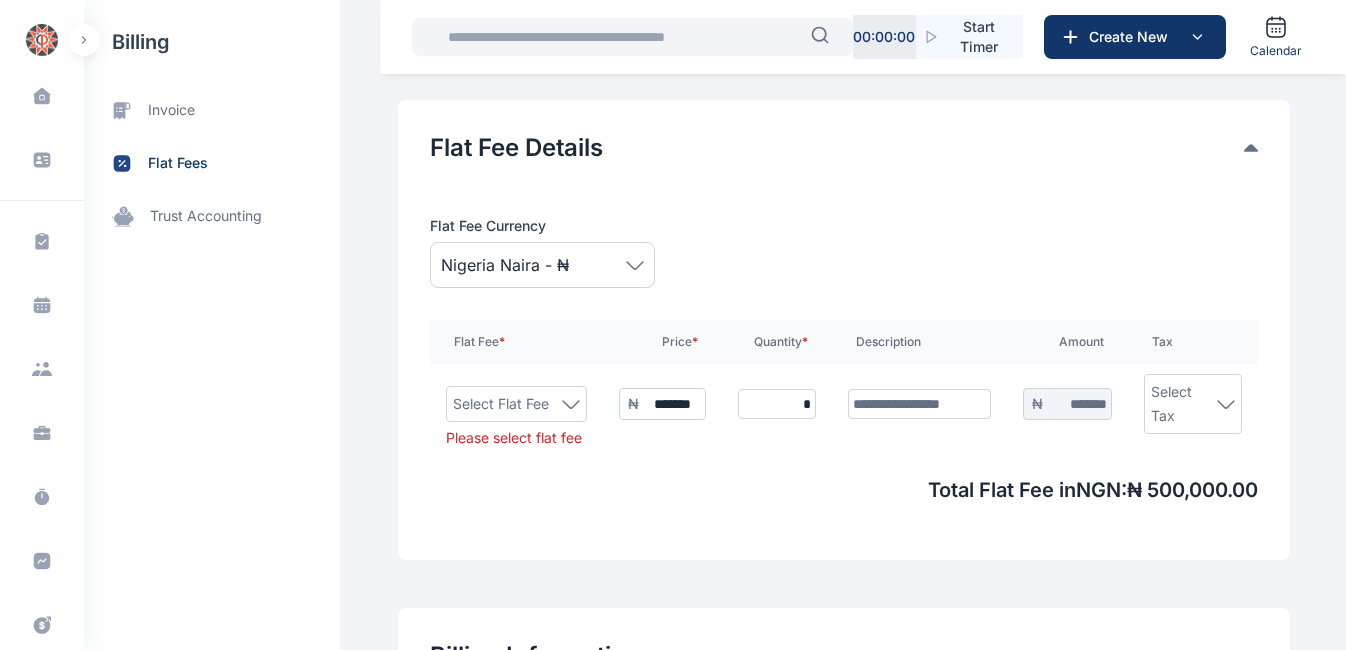 scroll, scrollTop: 385, scrollLeft: 0, axis: vertical 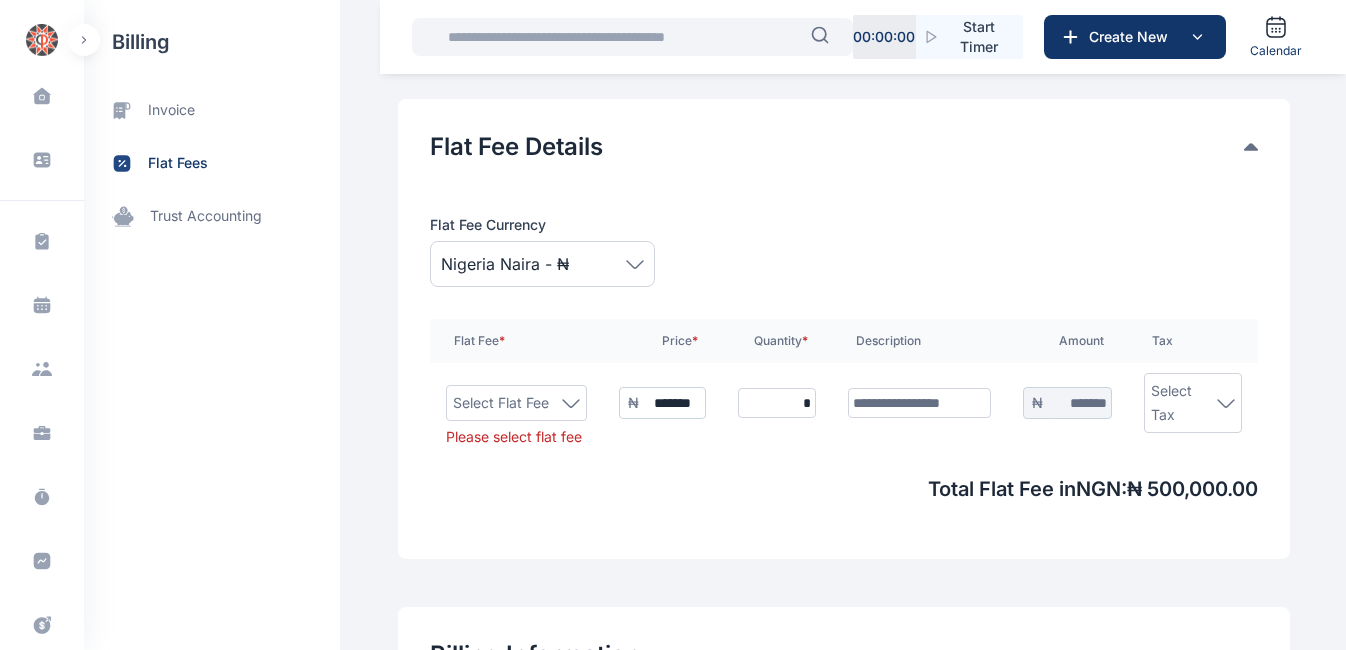 click 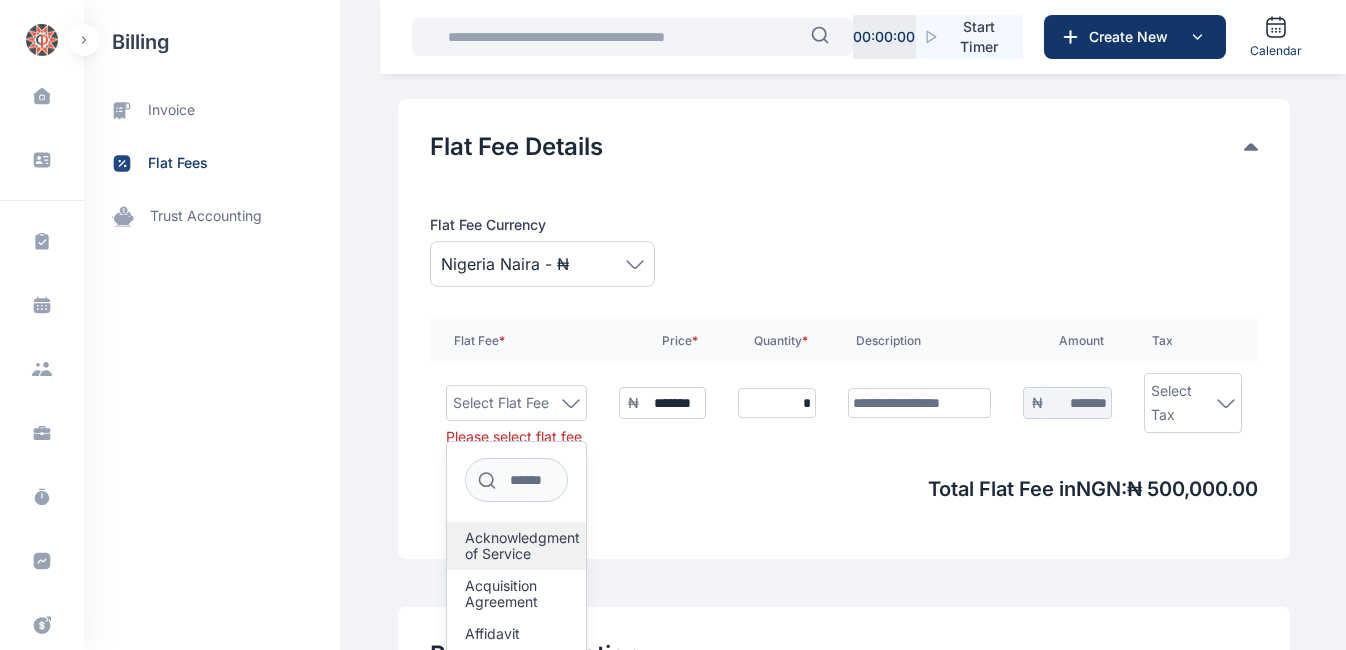 scroll, scrollTop: 140, scrollLeft: 0, axis: vertical 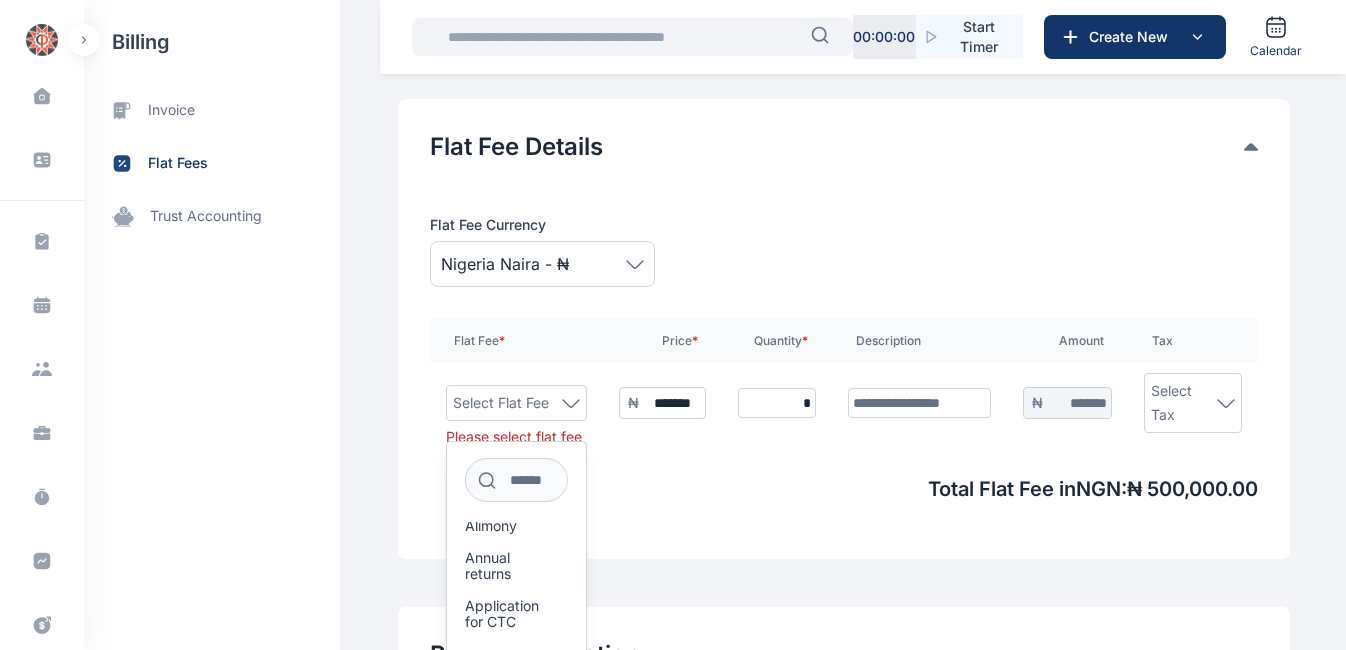 click at bounding box center [516, 480] 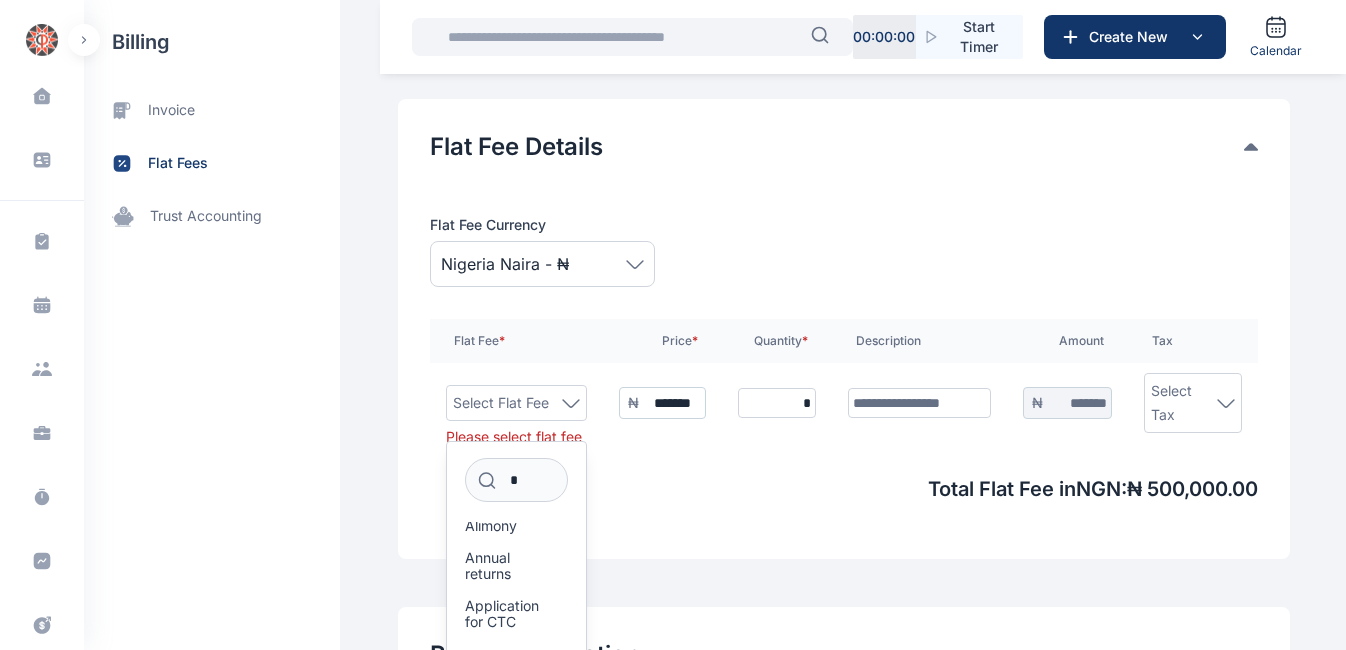 scroll, scrollTop: 0, scrollLeft: 0, axis: both 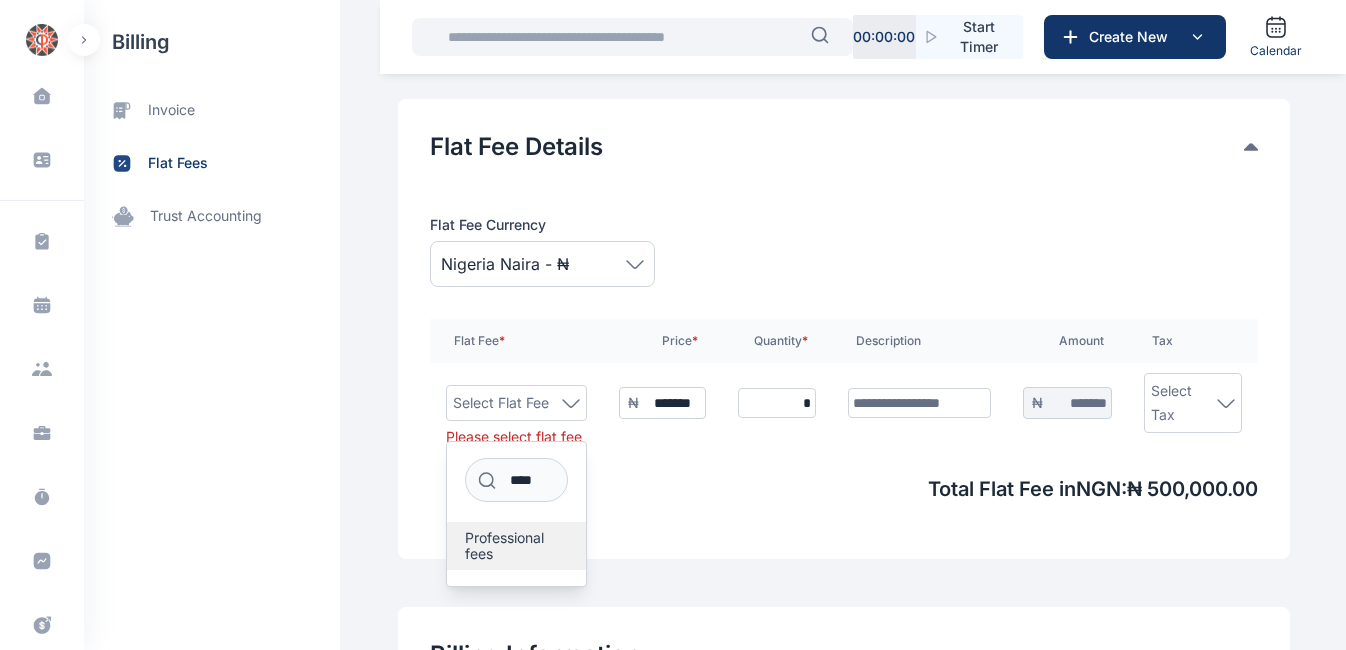 type on "****" 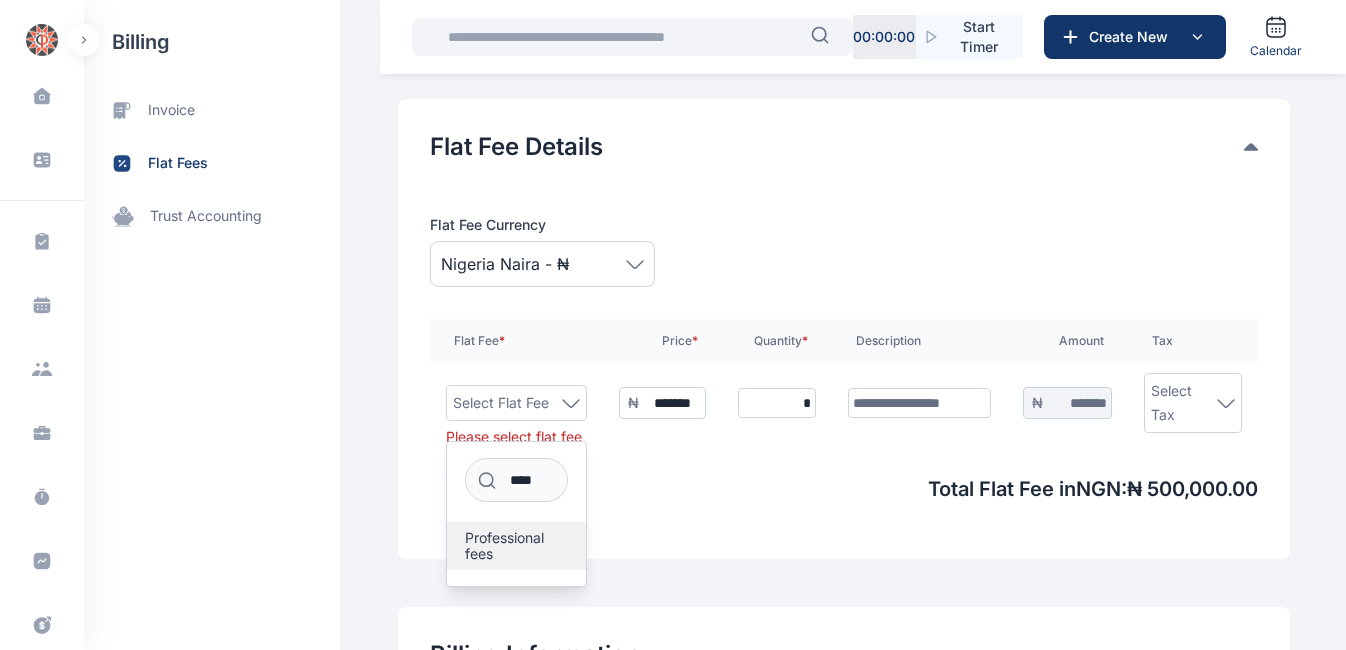 click on "Professional fees" at bounding box center [508, 546] 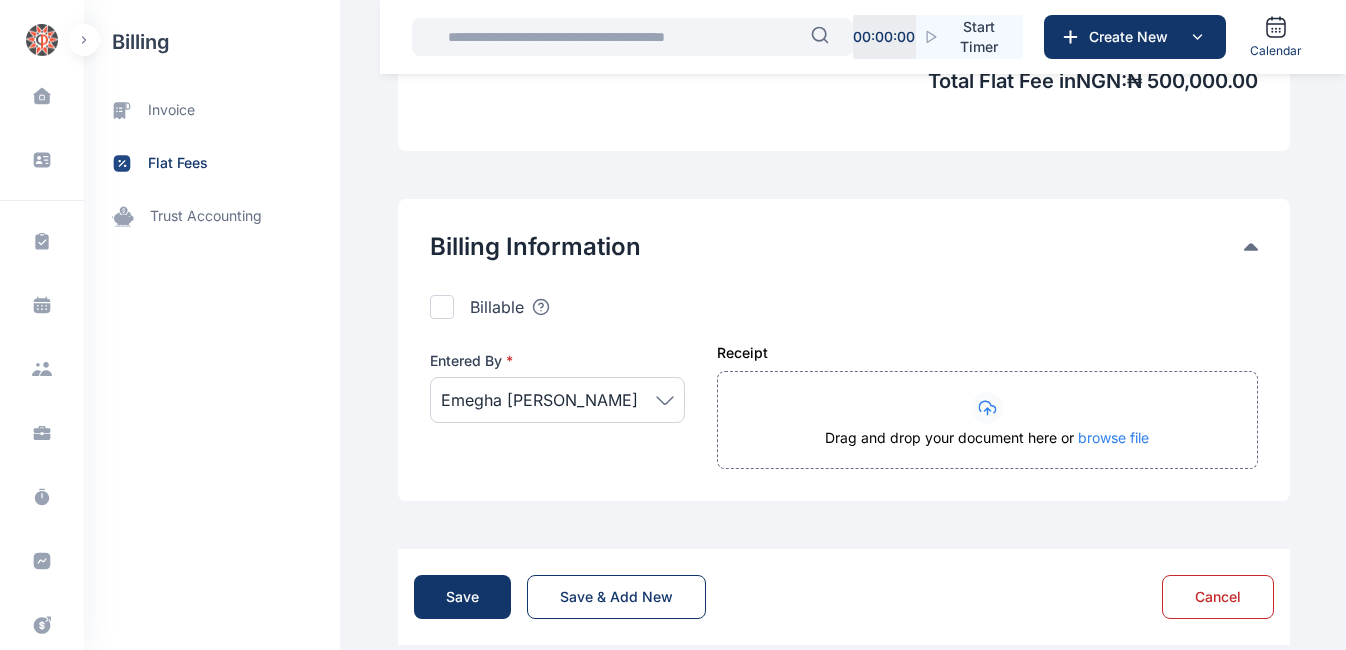 scroll, scrollTop: 820, scrollLeft: 0, axis: vertical 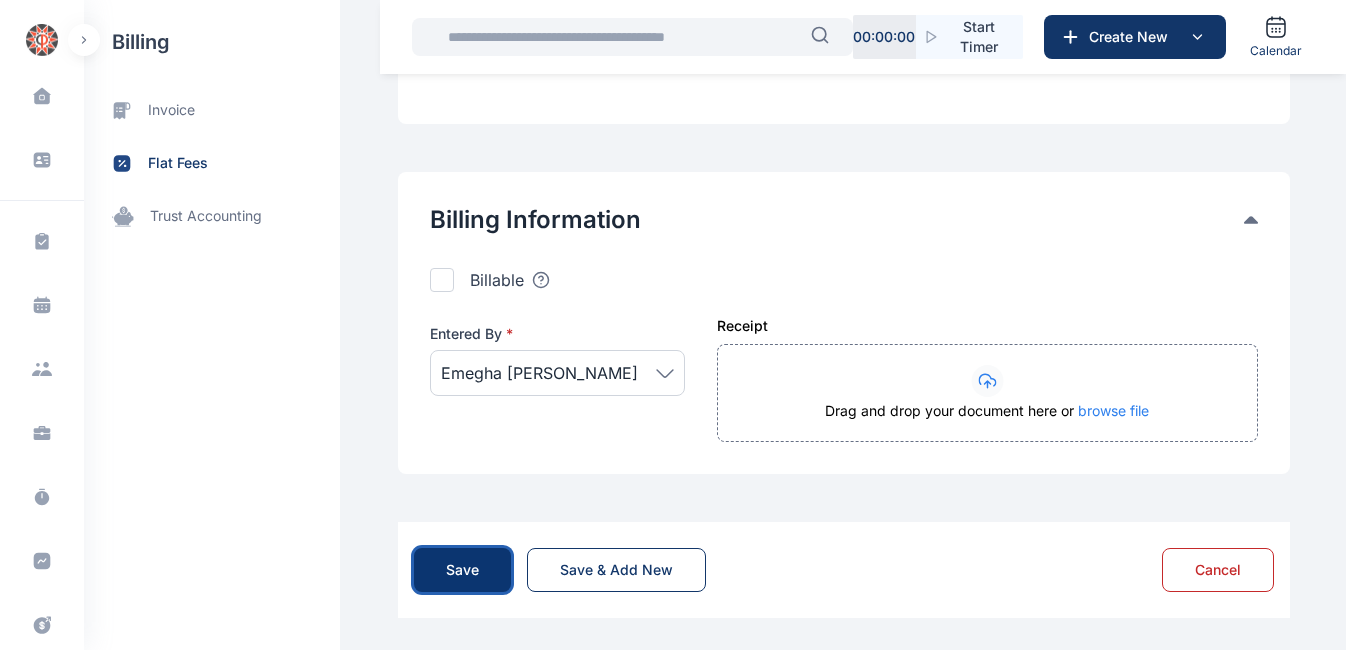 click on "Save" at bounding box center [462, 570] 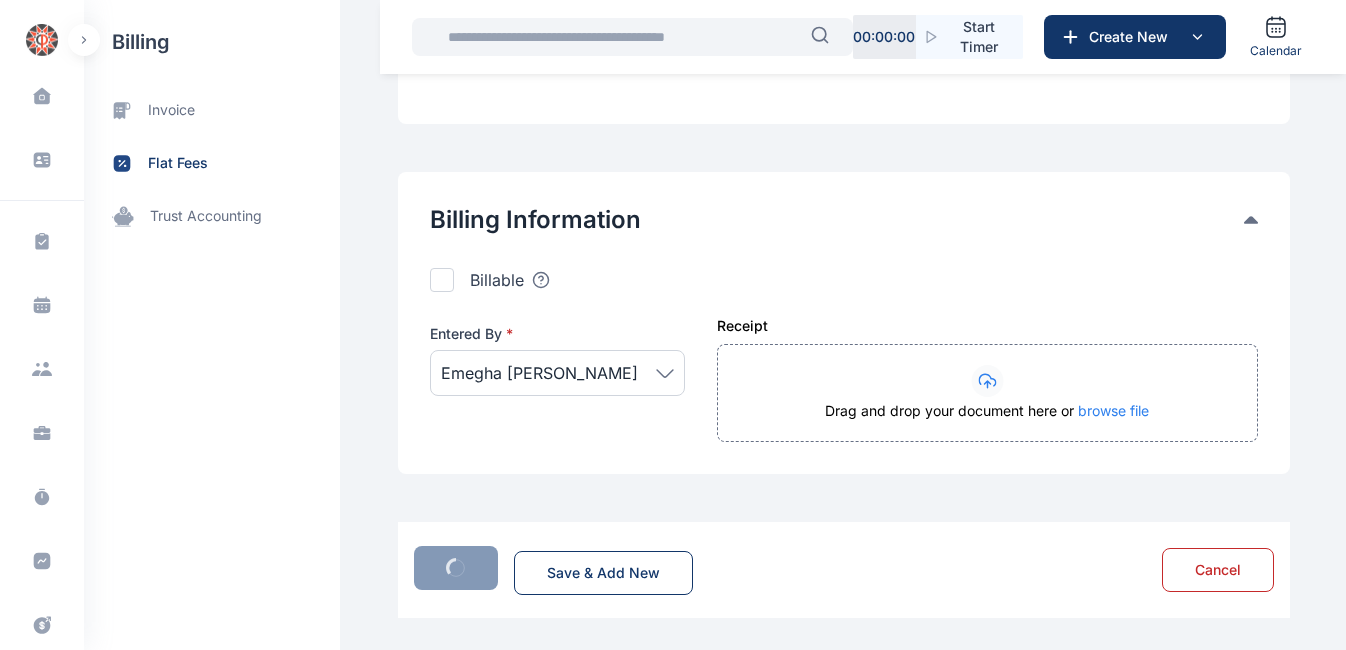 scroll, scrollTop: 0, scrollLeft: 0, axis: both 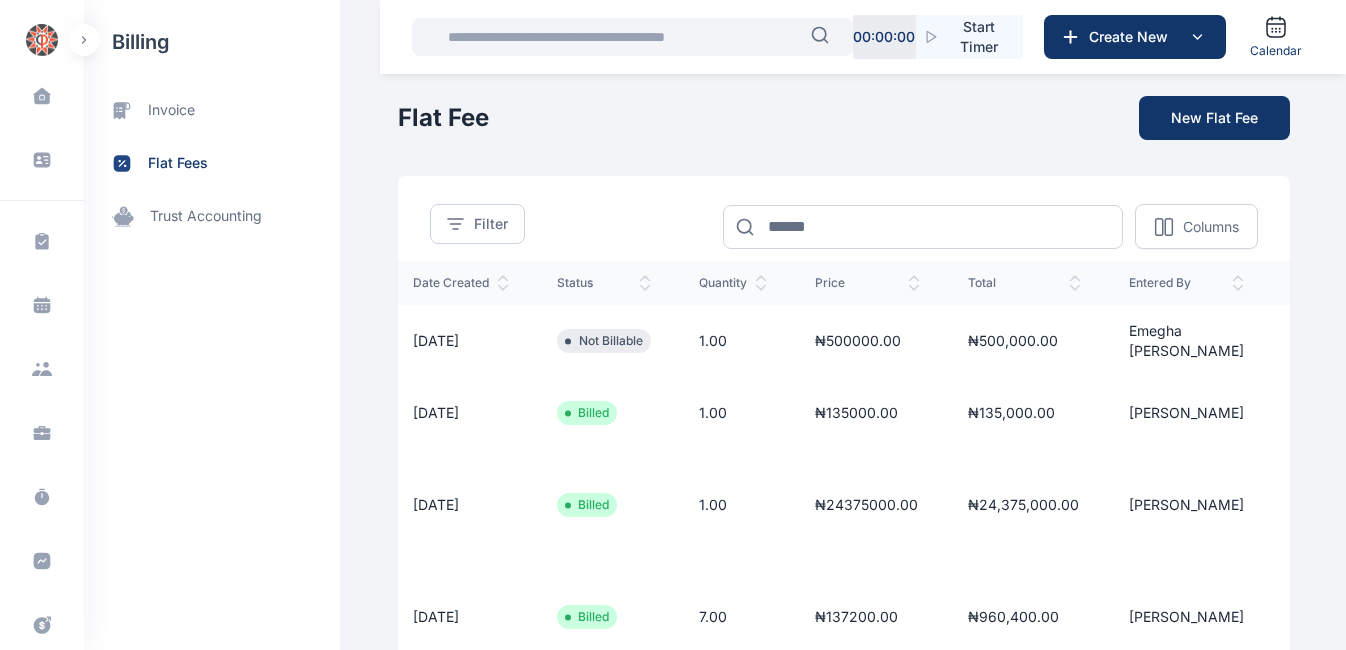 click 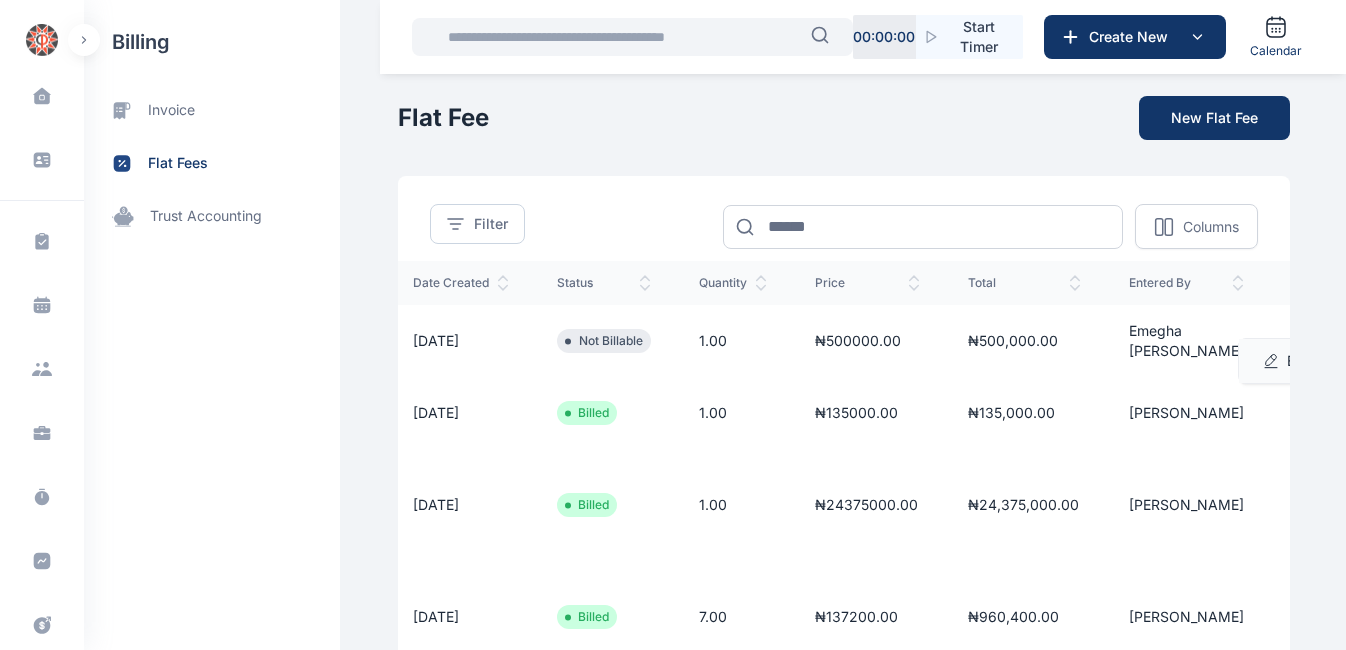 click on "Edit" at bounding box center [1299, 361] 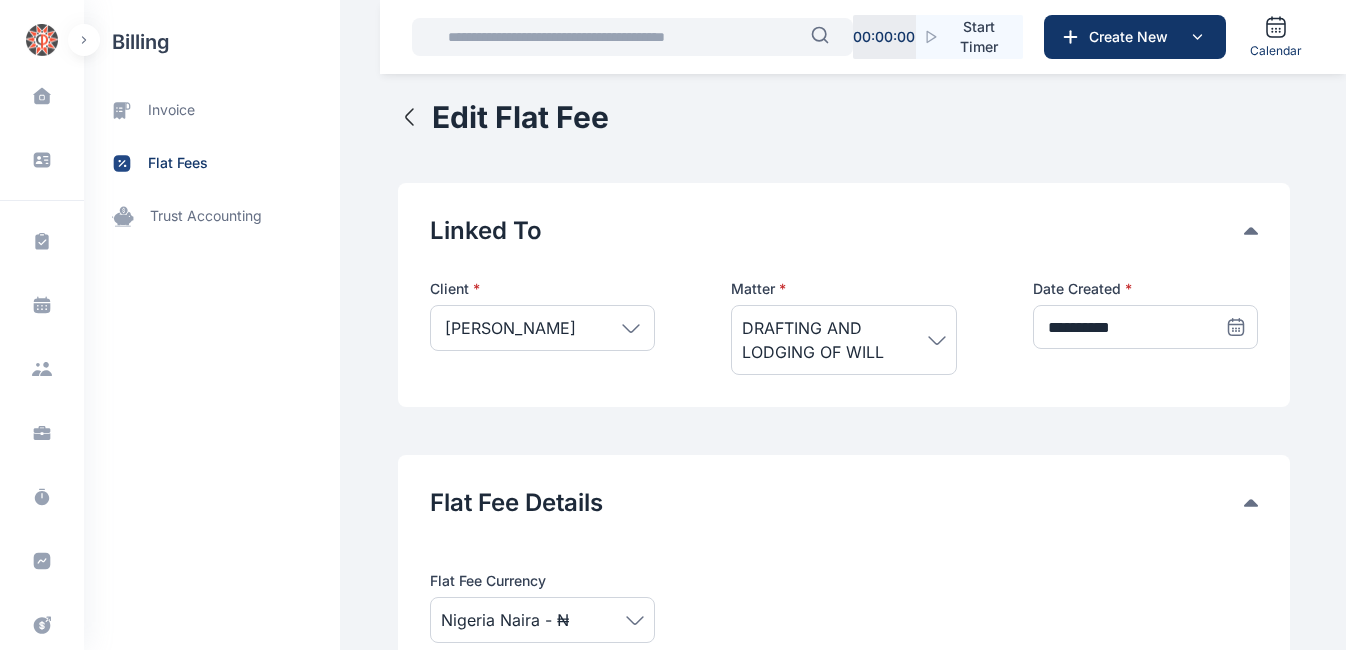 scroll, scrollTop: 0, scrollLeft: 0, axis: both 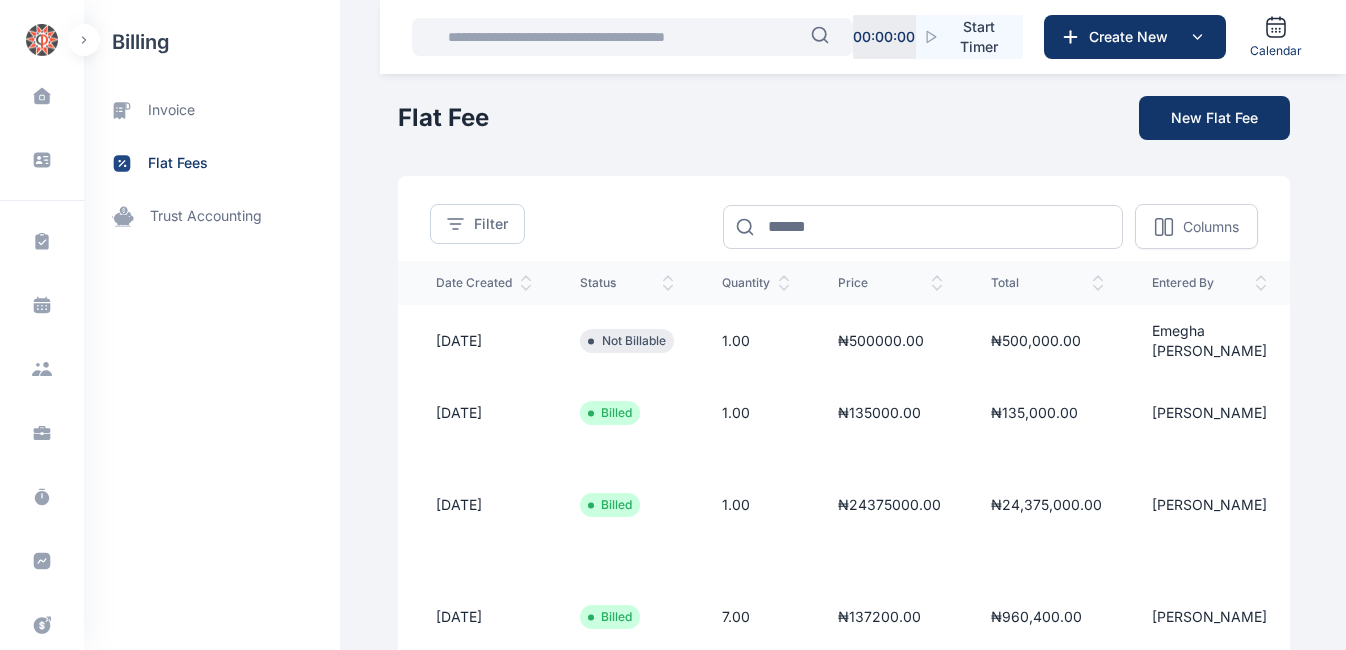 click 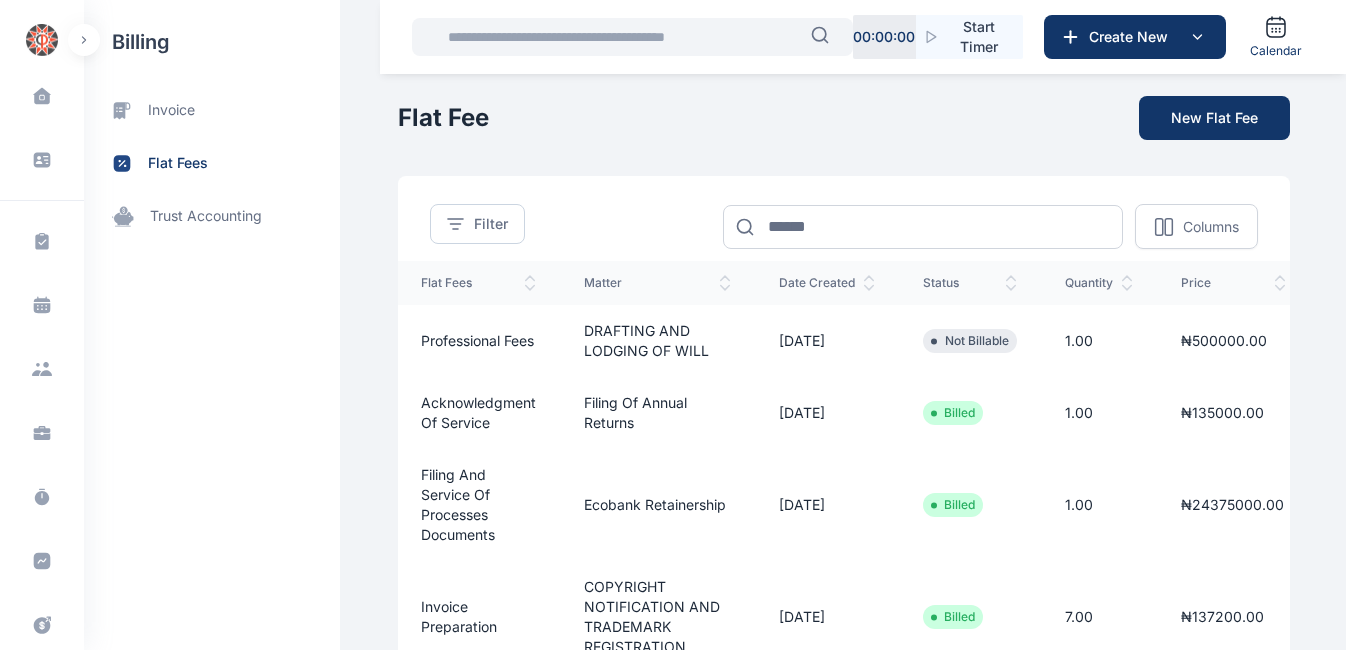 scroll, scrollTop: 0, scrollLeft: 0, axis: both 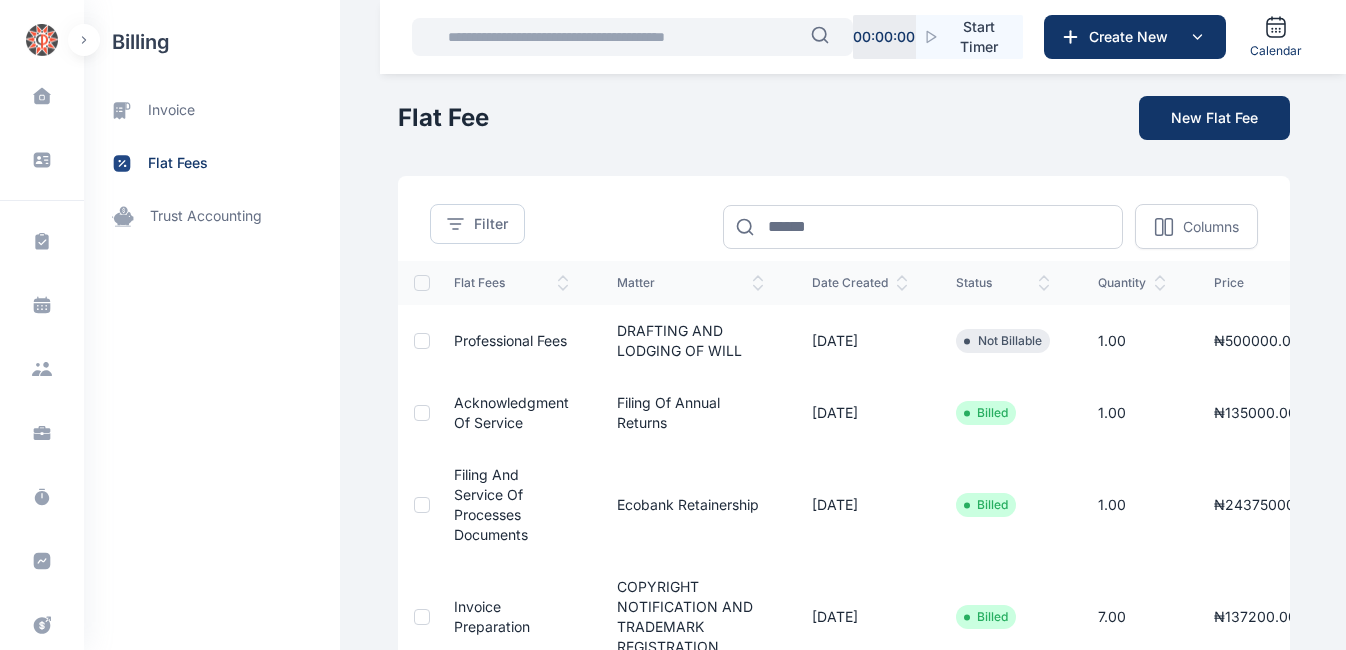 drag, startPoint x: 1245, startPoint y: 353, endPoint x: 678, endPoint y: 214, distance: 583.78937 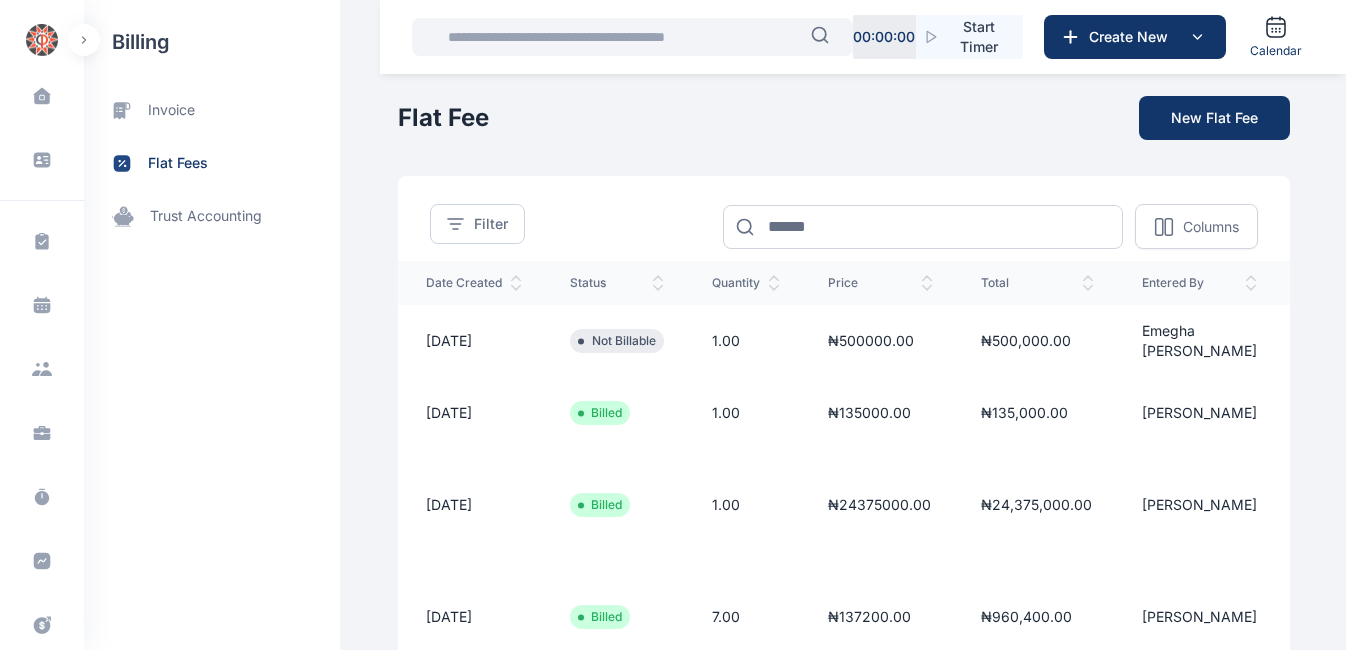 scroll, scrollTop: 0, scrollLeft: 393, axis: horizontal 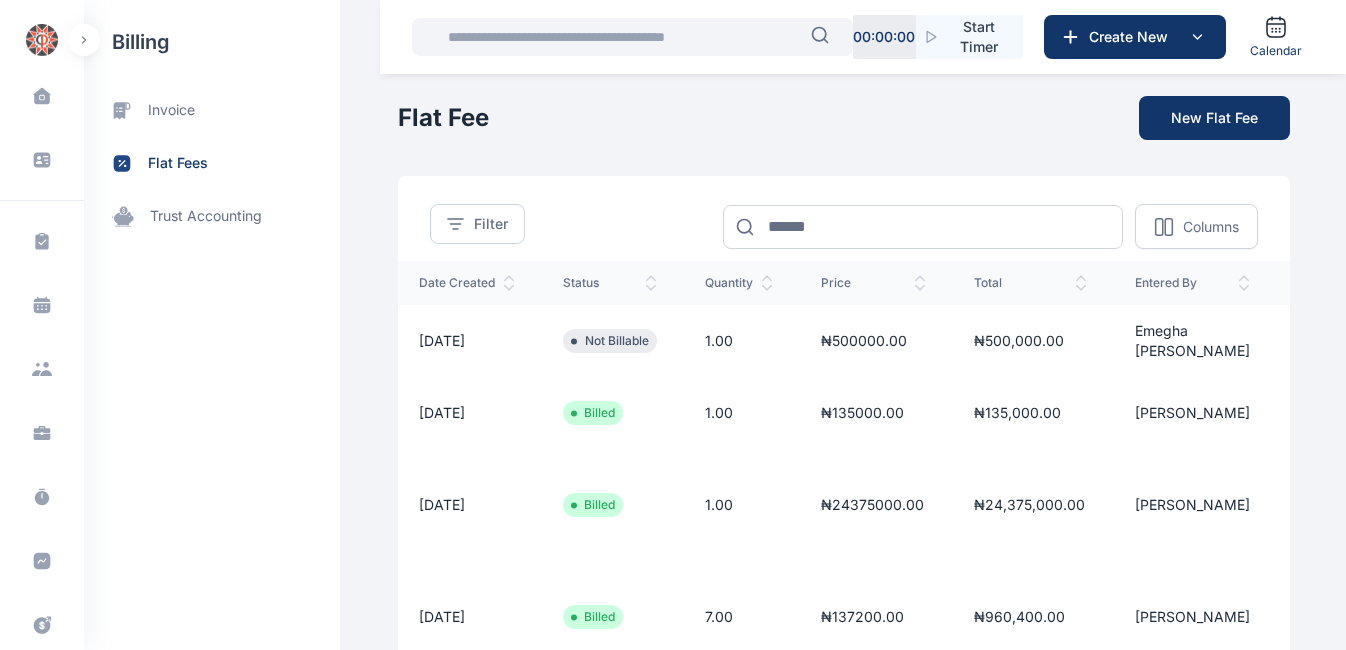 click 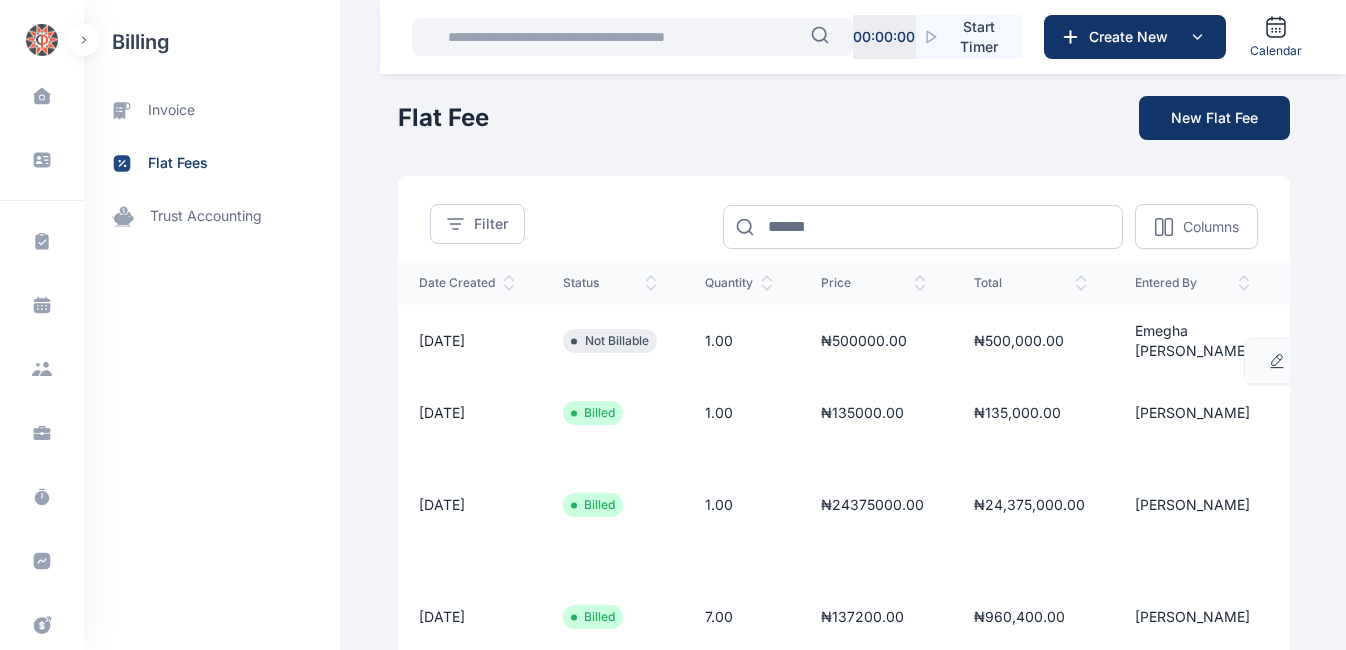 click on "Edit" at bounding box center [1305, 361] 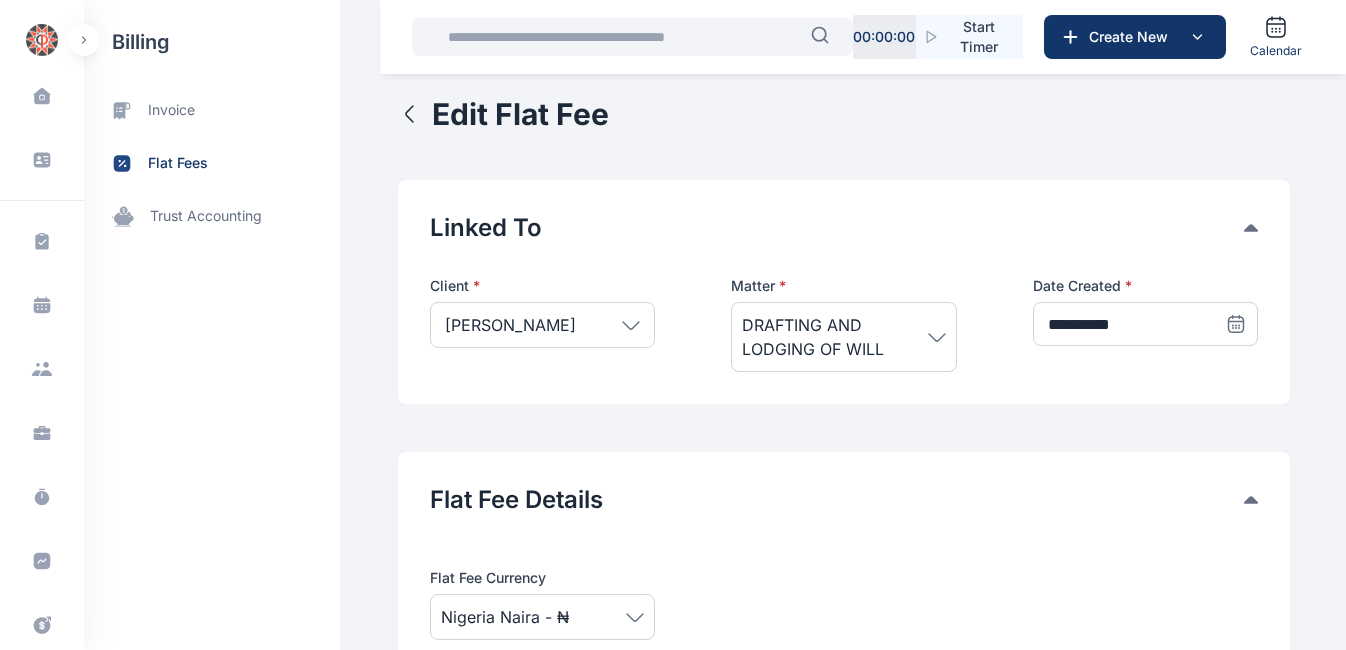 scroll, scrollTop: 0, scrollLeft: 0, axis: both 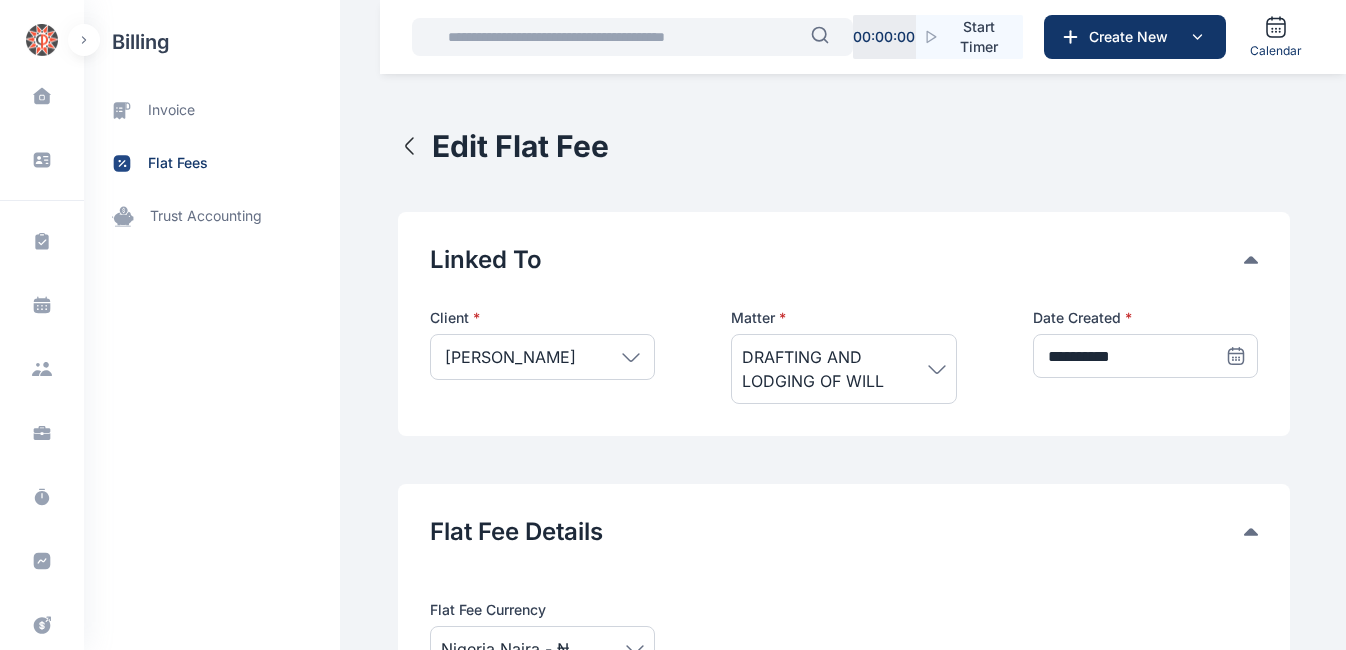 click 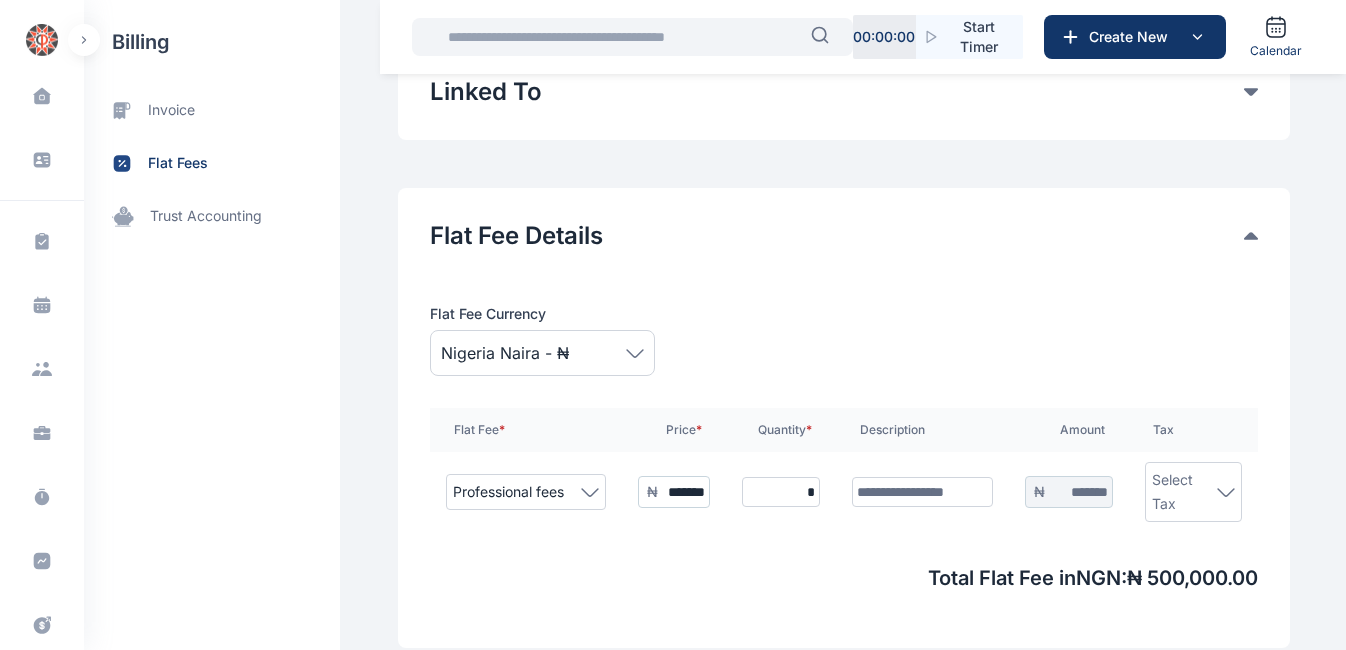 scroll, scrollTop: 169, scrollLeft: 0, axis: vertical 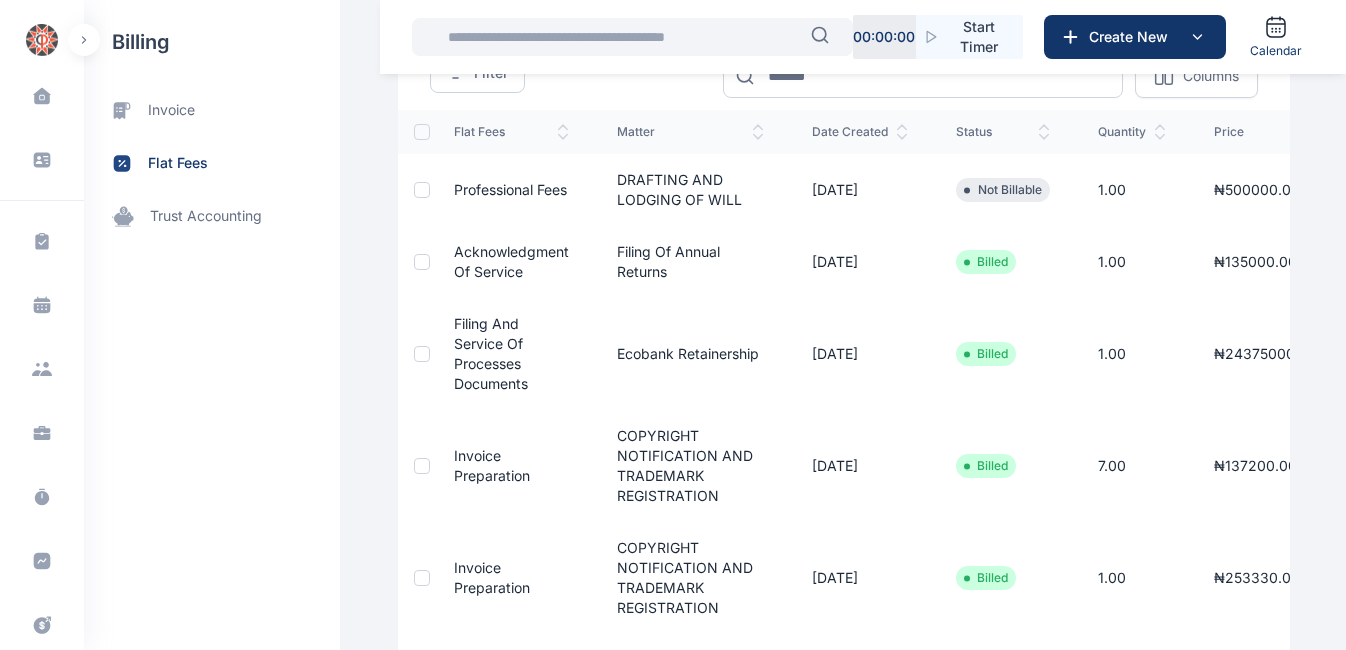 click at bounding box center [422, 190] 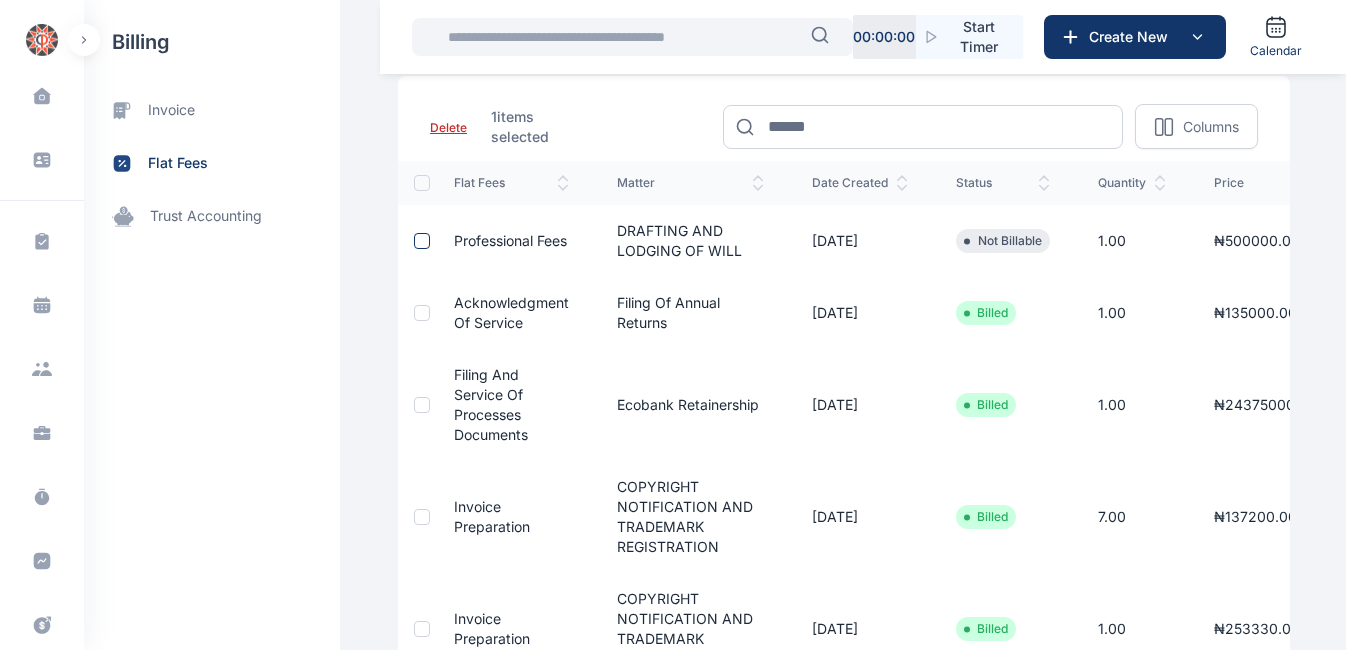 scroll, scrollTop: 94, scrollLeft: 0, axis: vertical 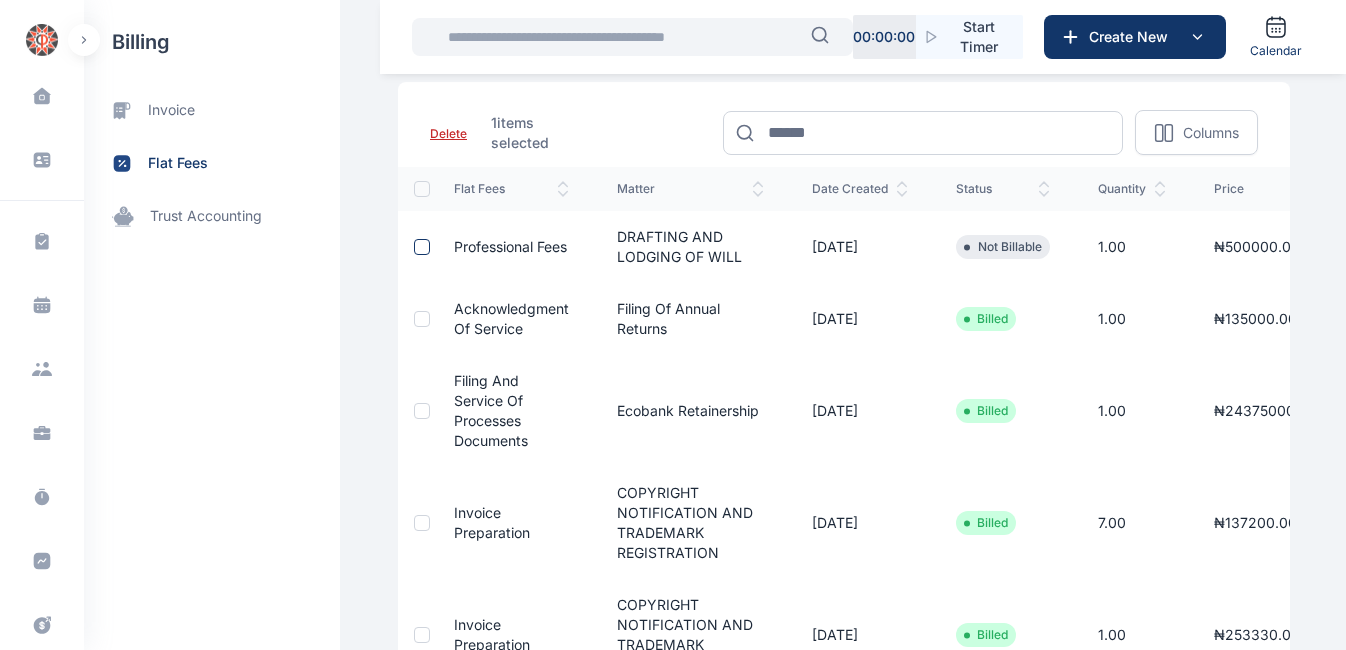 click on "Delete" at bounding box center (448, 134) 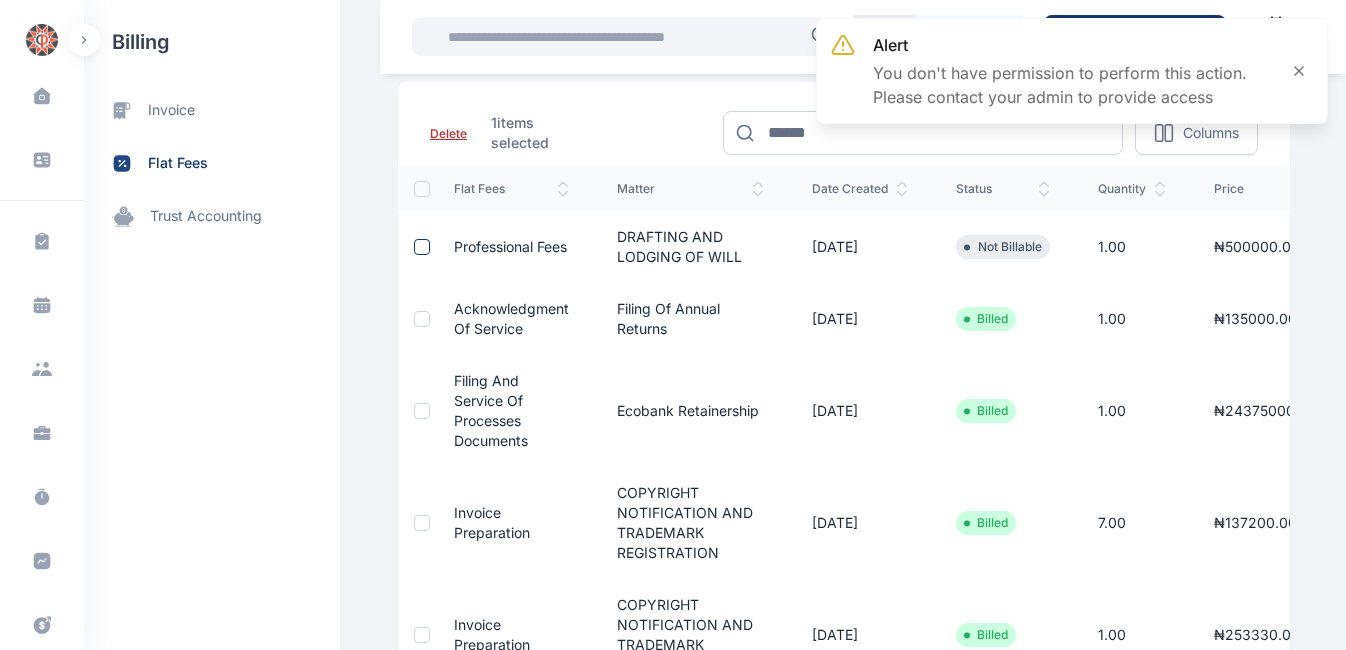 click 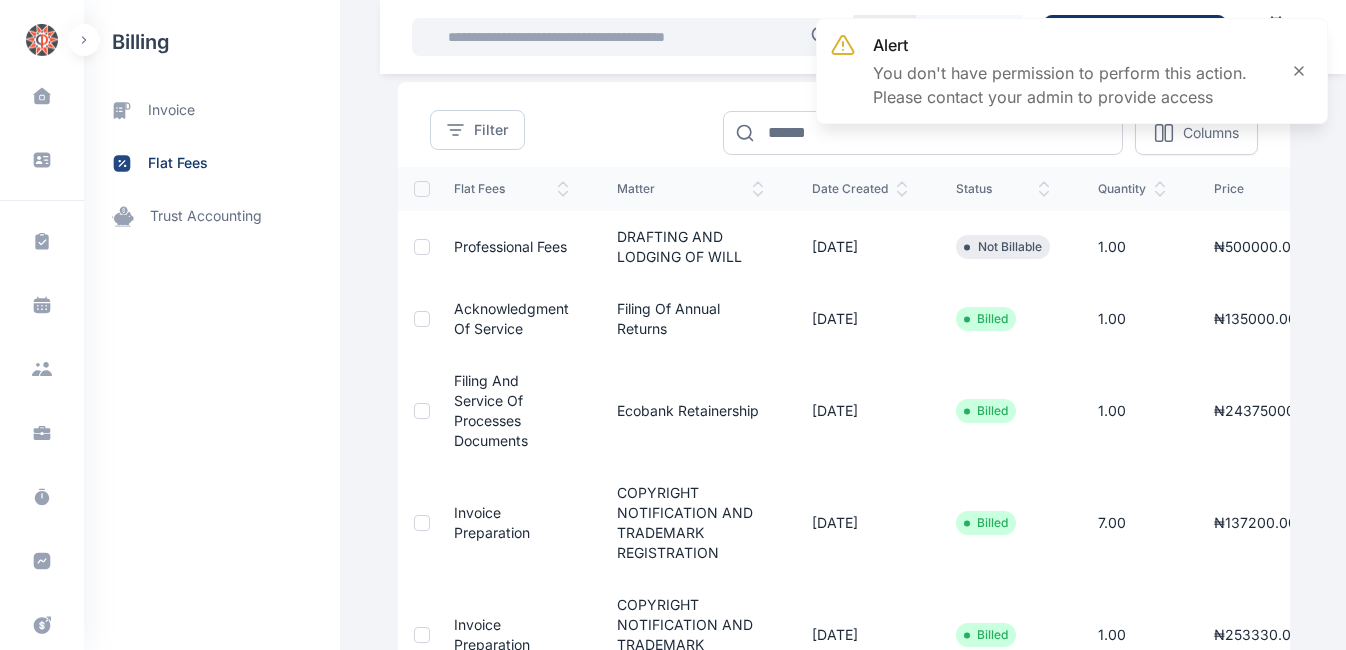click at bounding box center (422, 247) 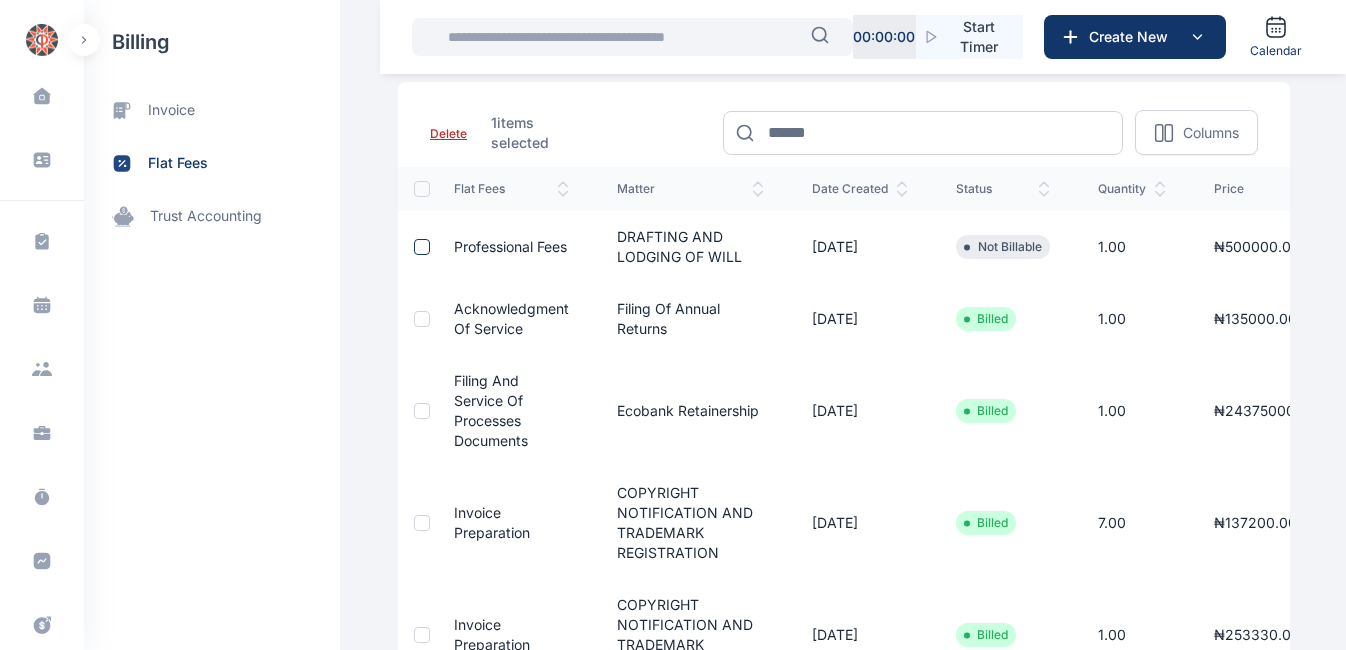 click on "Delete" at bounding box center [448, 134] 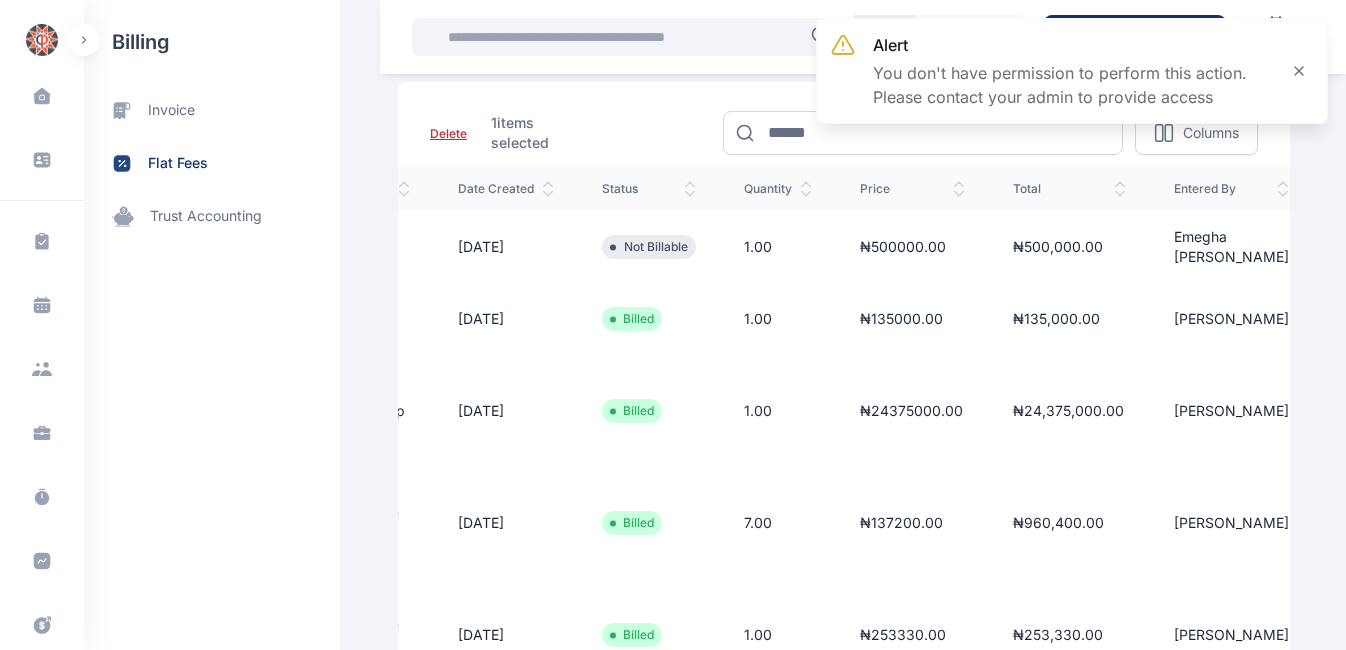 scroll, scrollTop: 0, scrollLeft: 399, axis: horizontal 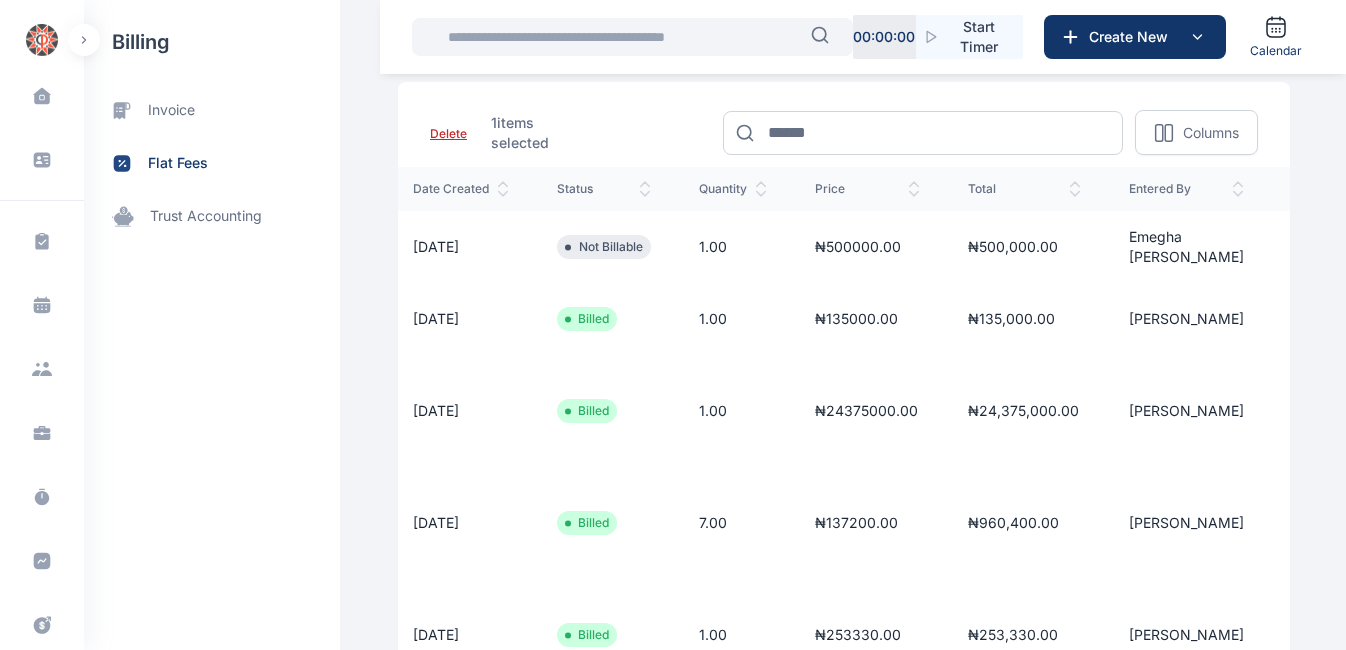 click 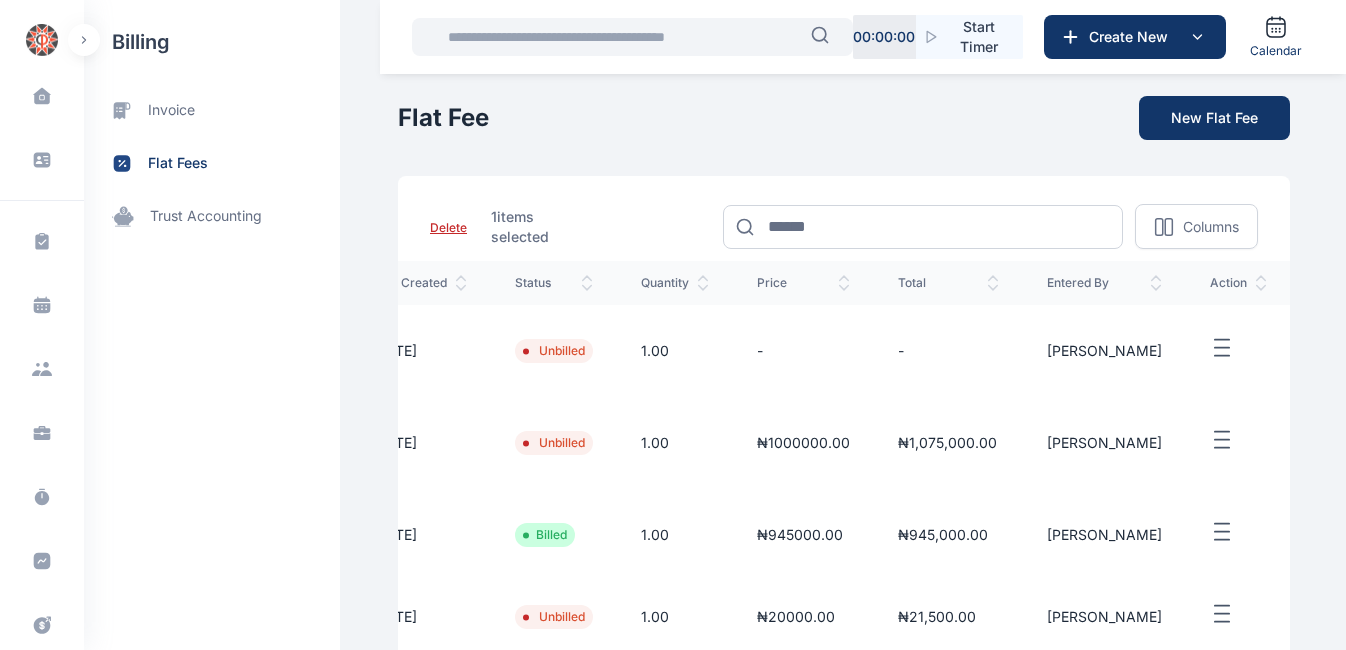 scroll, scrollTop: 0, scrollLeft: 294, axis: horizontal 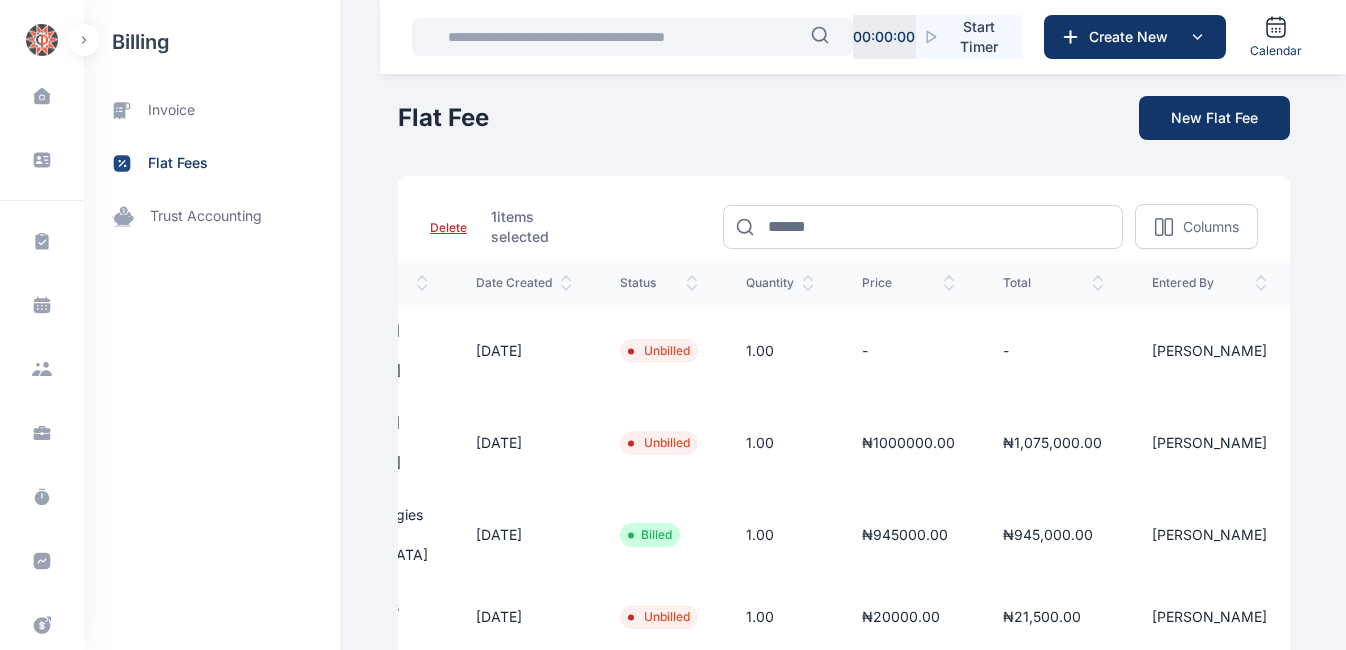 click on "Delete" at bounding box center (448, 228) 